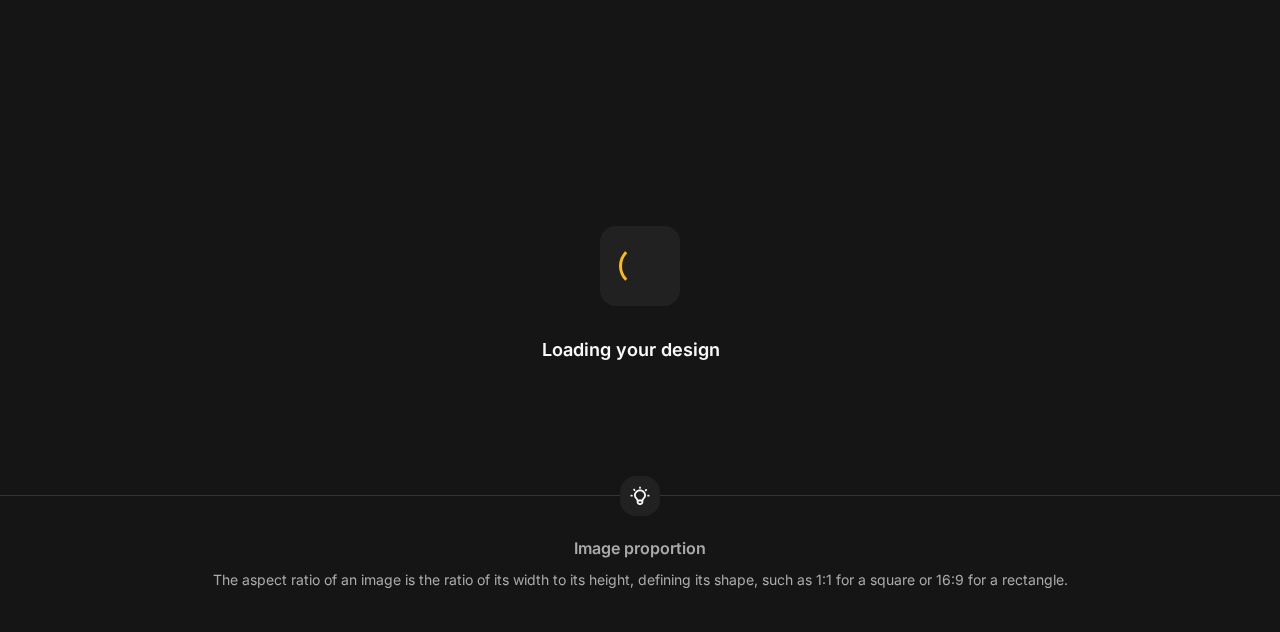scroll, scrollTop: 0, scrollLeft: 0, axis: both 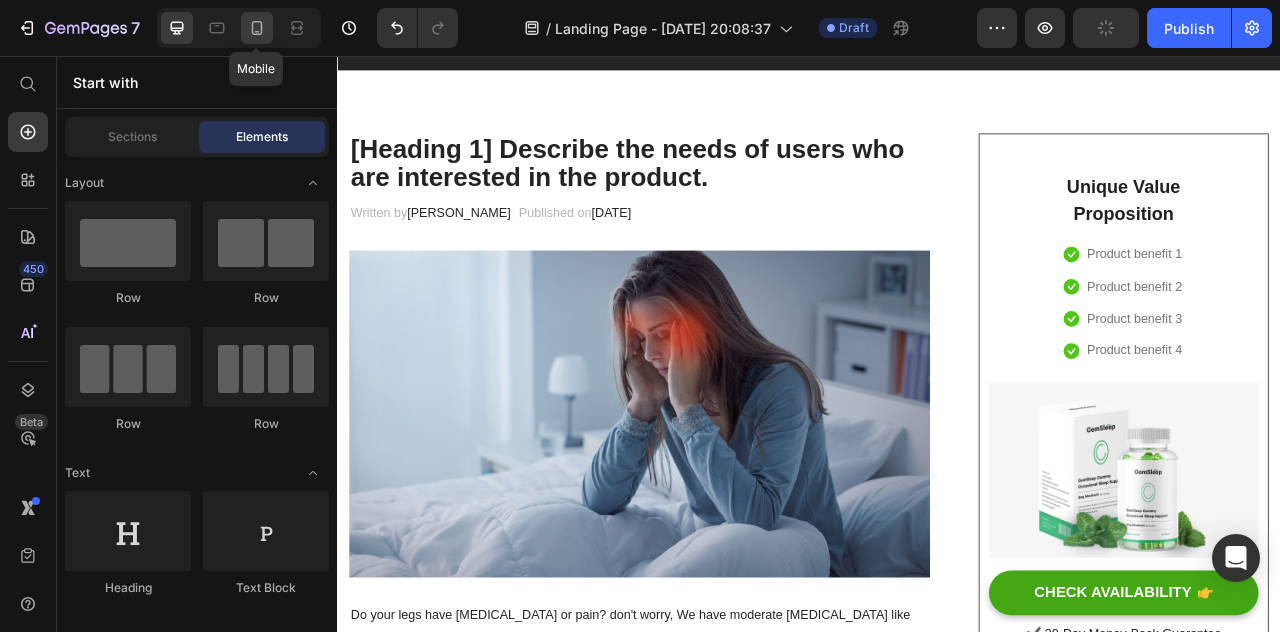 click 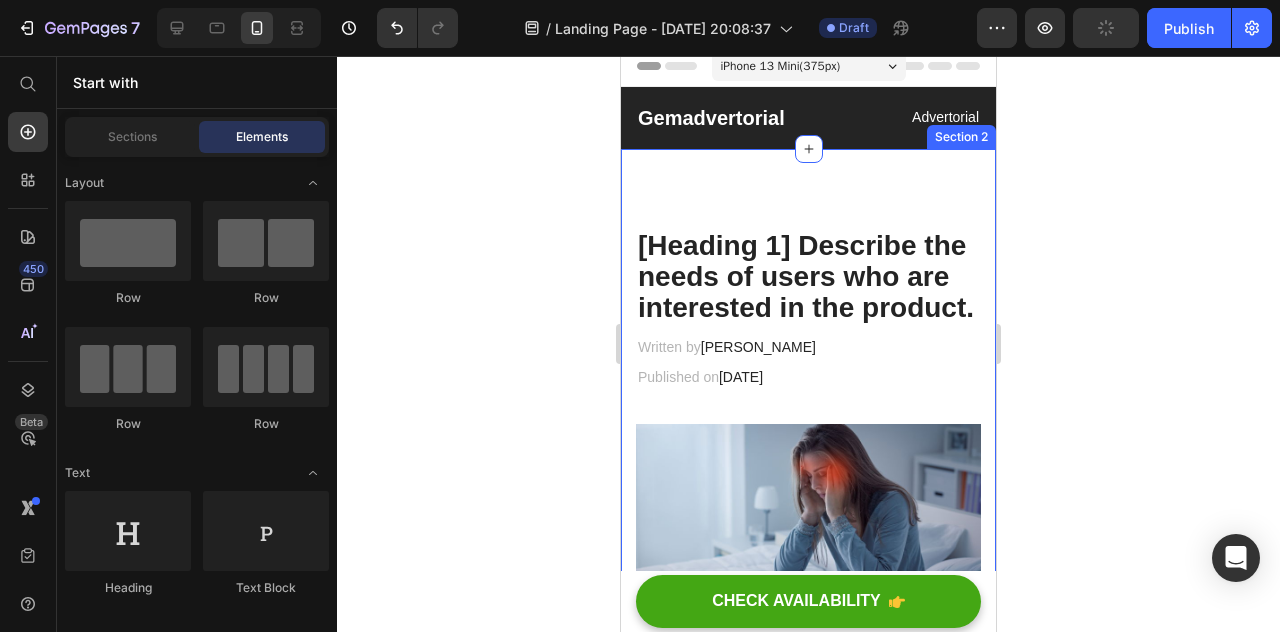 scroll, scrollTop: 0, scrollLeft: 0, axis: both 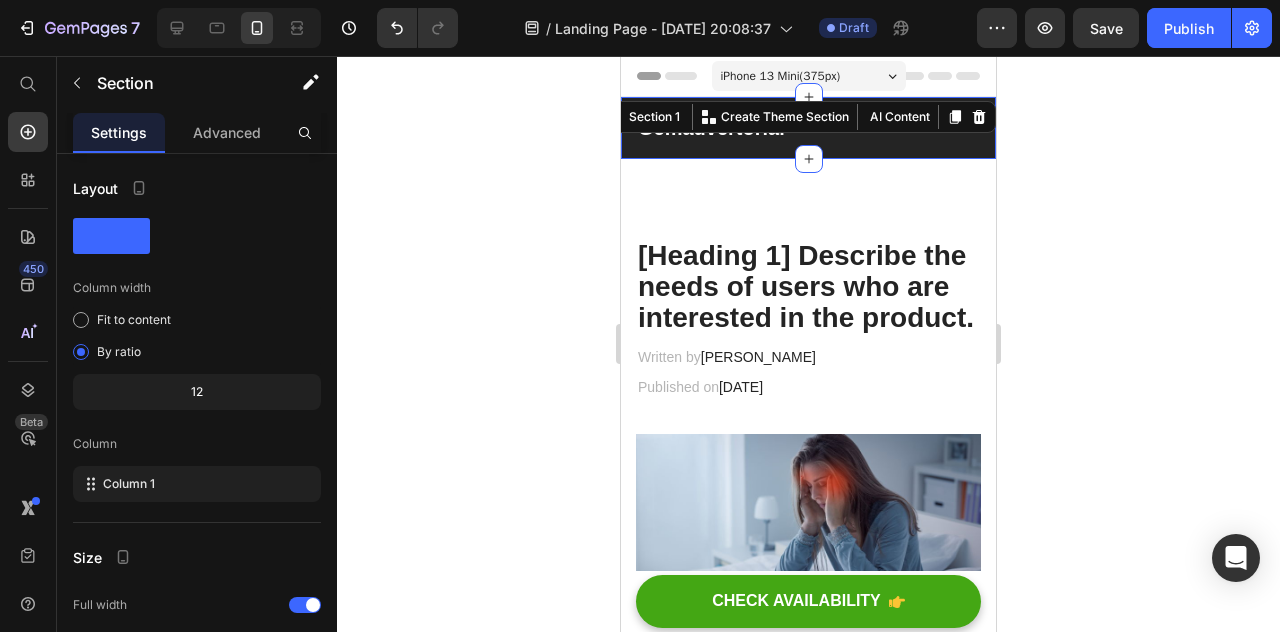 click 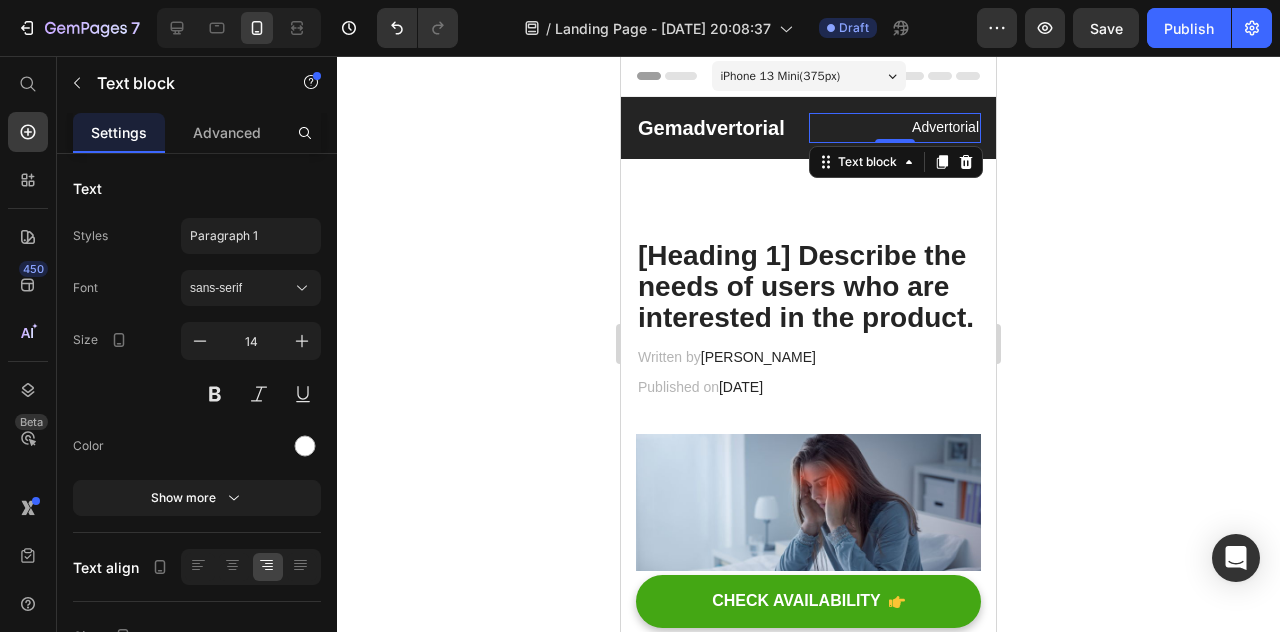 click 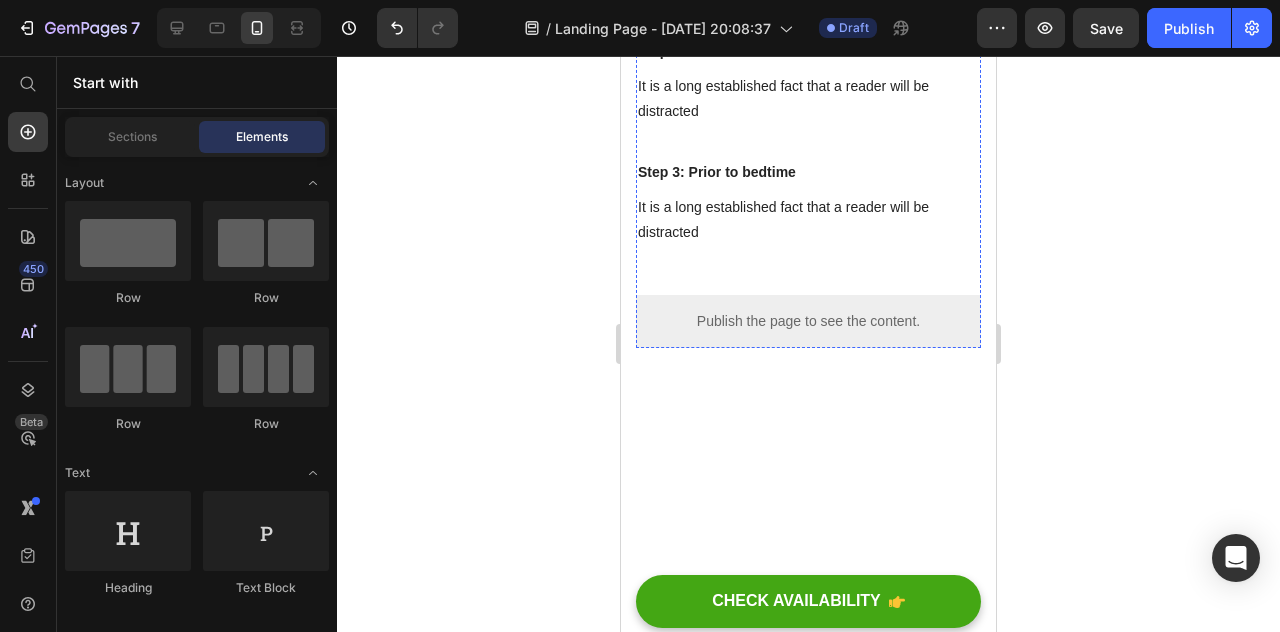 scroll, scrollTop: 6829, scrollLeft: 0, axis: vertical 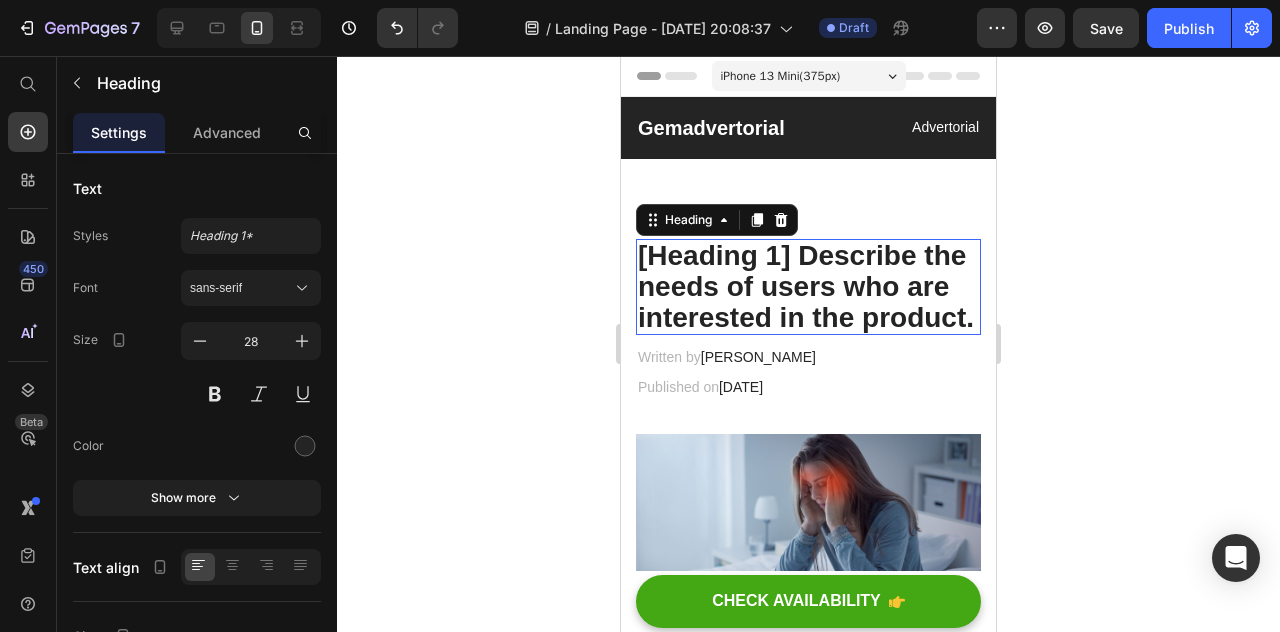 click on "[Heading 1] Describe the needs of users who are interested in the product." at bounding box center [808, 287] 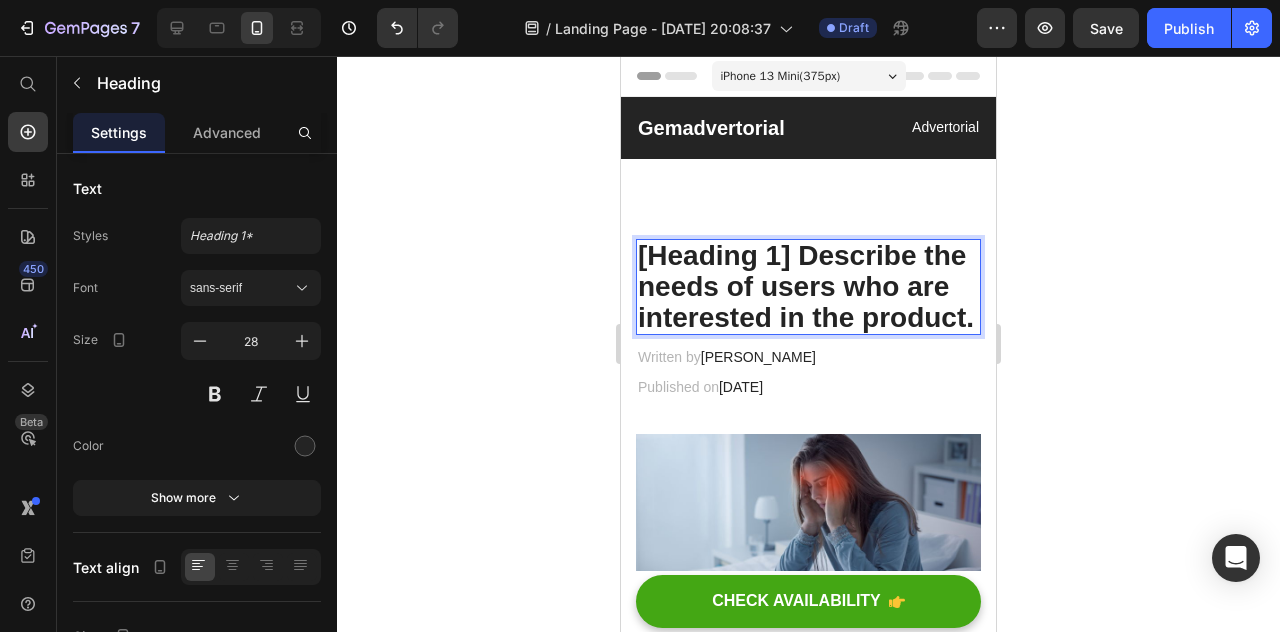 click on "[Heading 1] Describe the needs of users who are interested in the product." at bounding box center (808, 287) 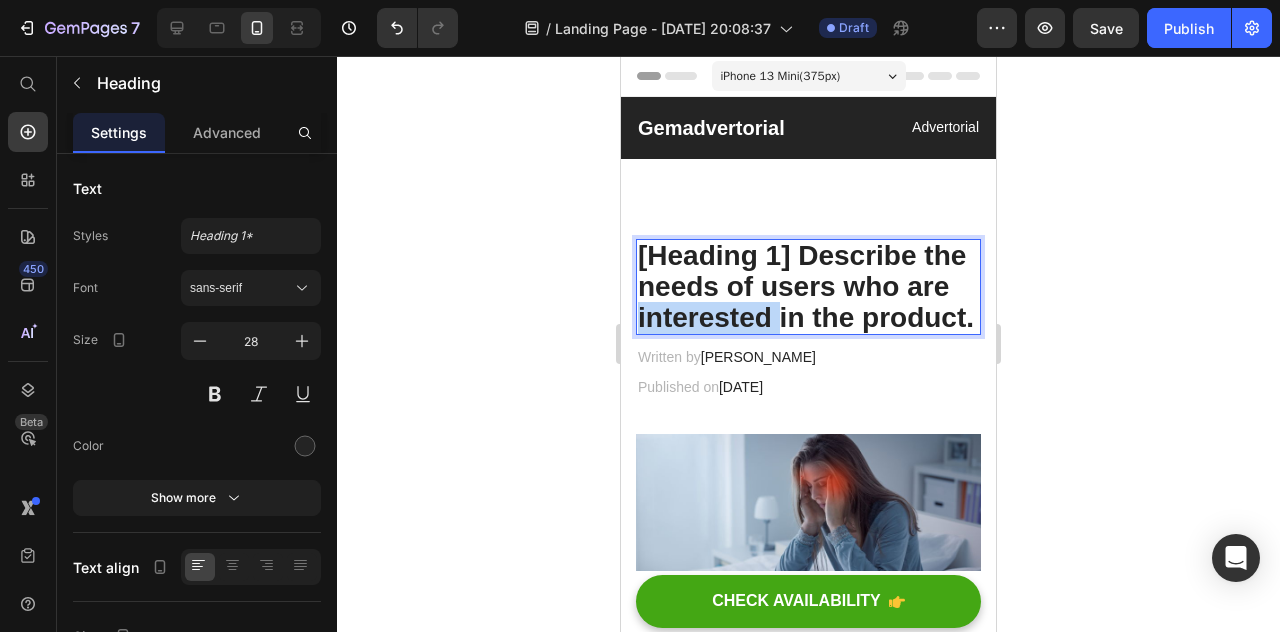 click on "[Heading 1] Describe the needs of users who are interested in the product." at bounding box center [808, 287] 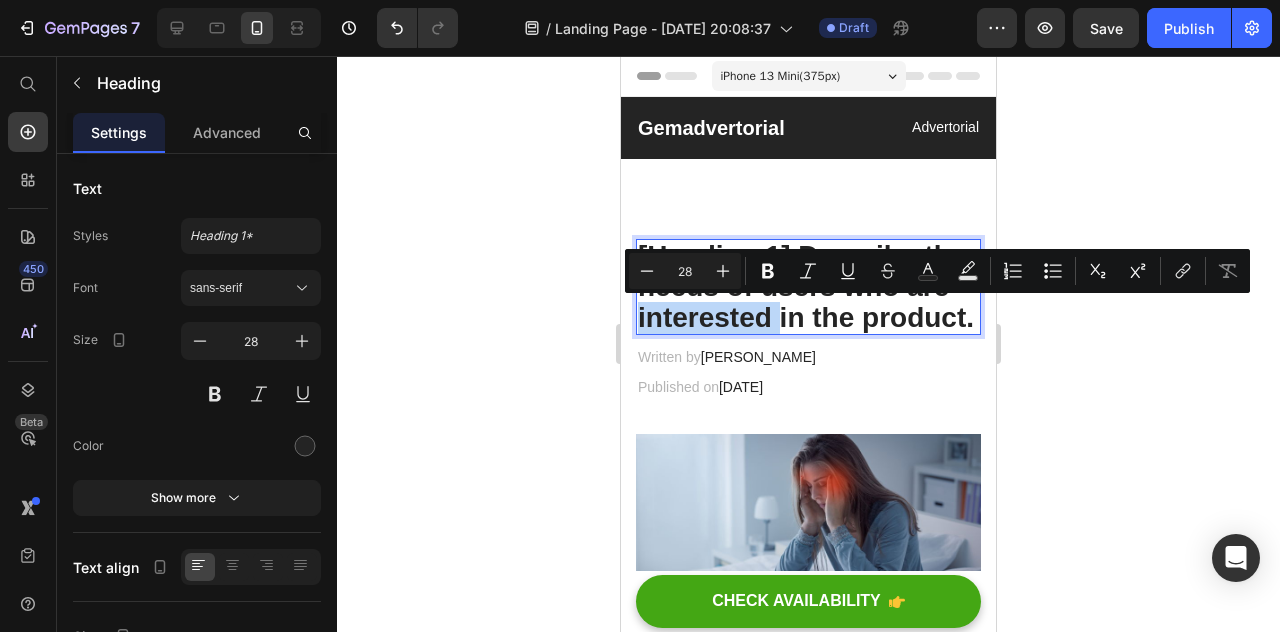 click on "[Heading 1] Describe the needs of users who are interested in the product." at bounding box center (808, 287) 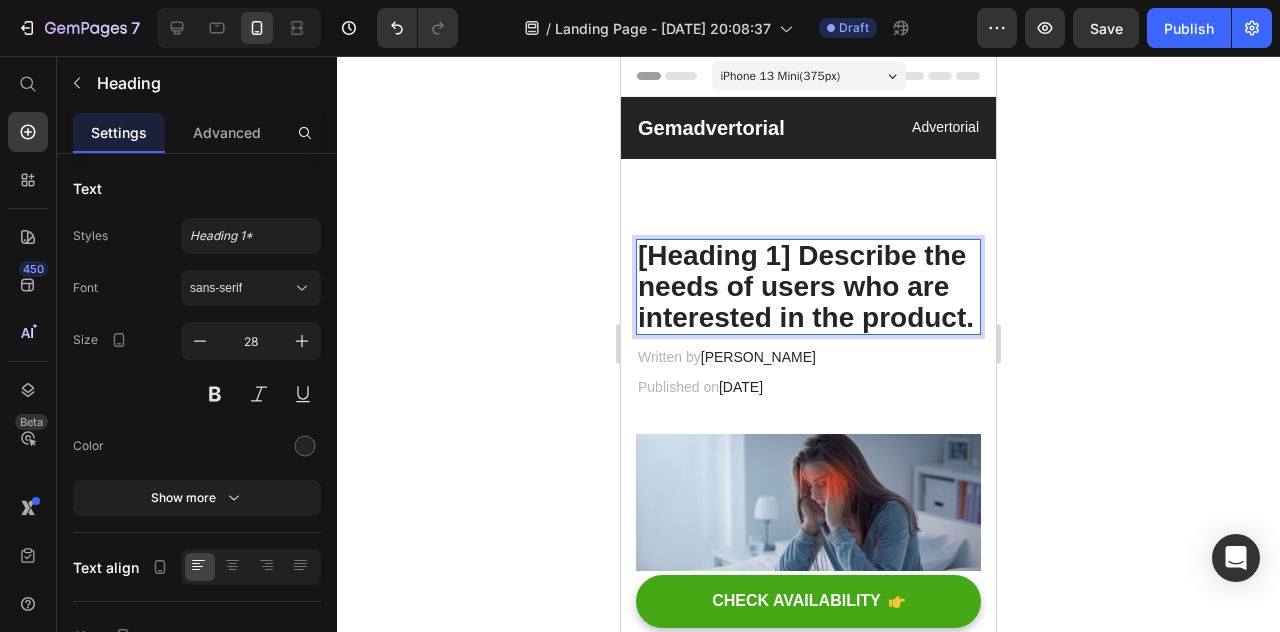 click on "[Heading 1] Describe the needs of users who are interested in the product." at bounding box center (808, 287) 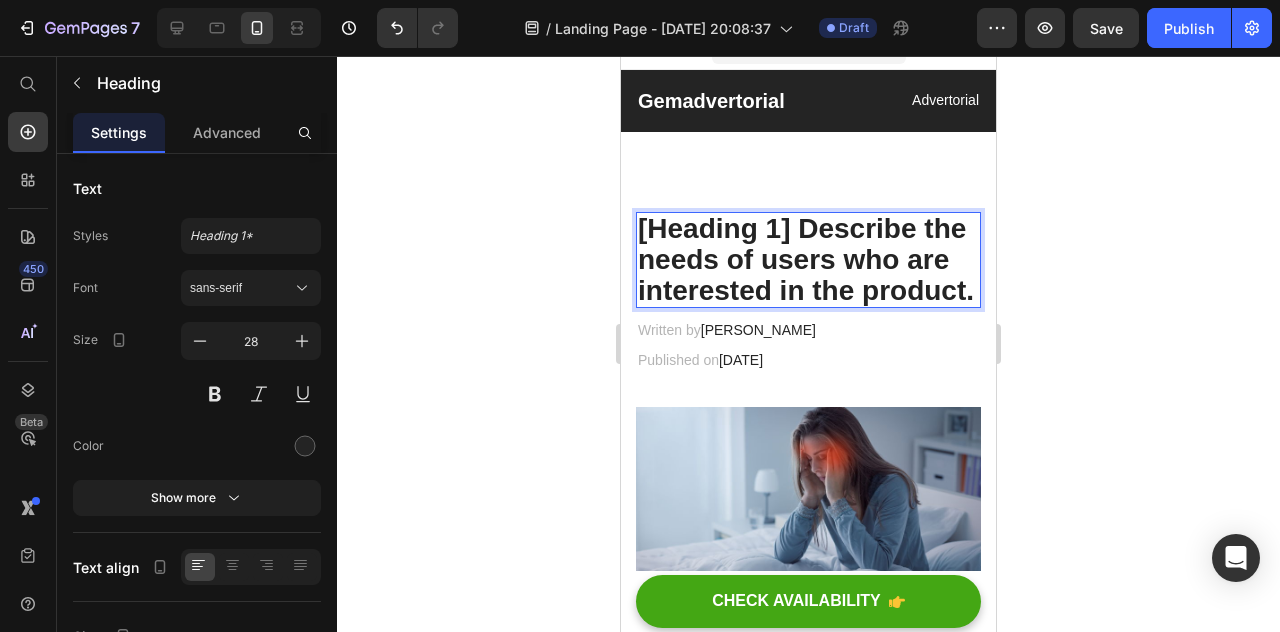 scroll, scrollTop: 12, scrollLeft: 0, axis: vertical 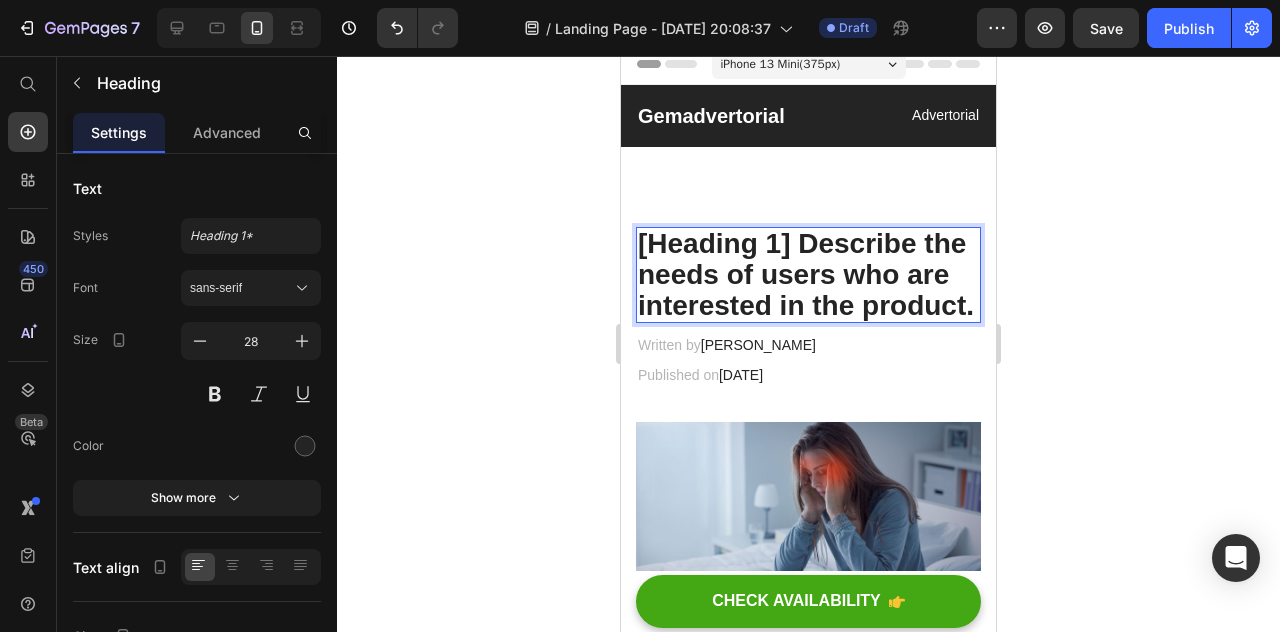 click on "[Heading 1] Describe the needs of users who are interested in the product." at bounding box center [808, 275] 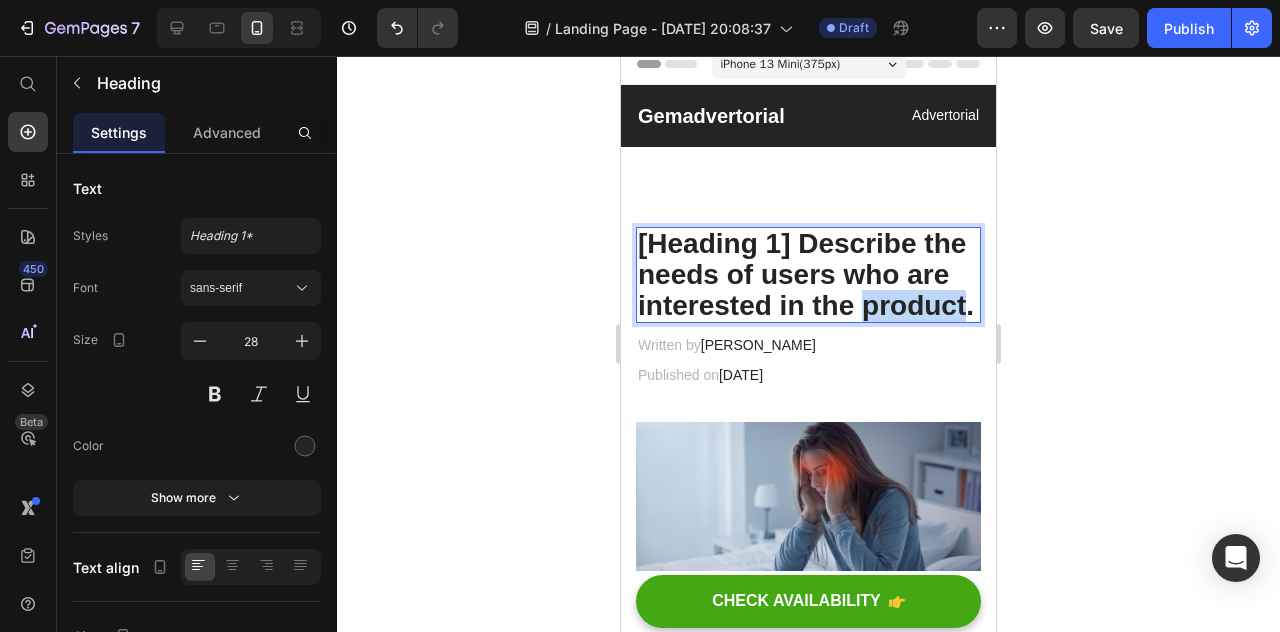 click on "[Heading 1] Describe the needs of users who are interested in the product." at bounding box center (808, 275) 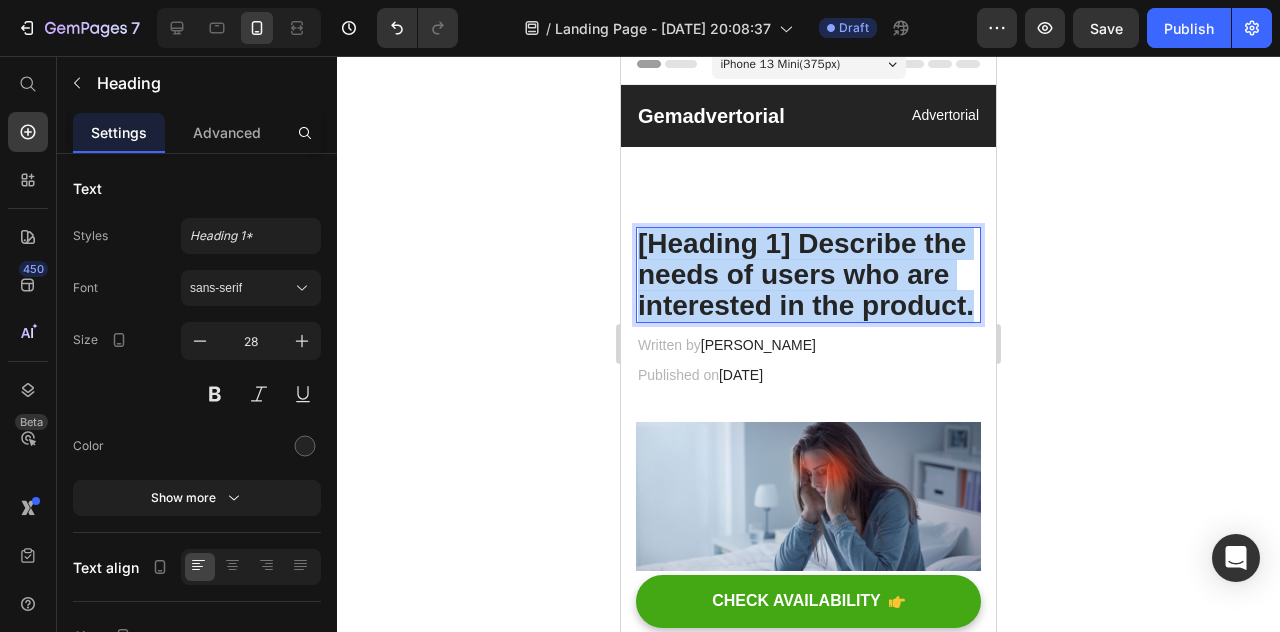 click on "[Heading 1] Describe the needs of users who are interested in the product." at bounding box center (808, 275) 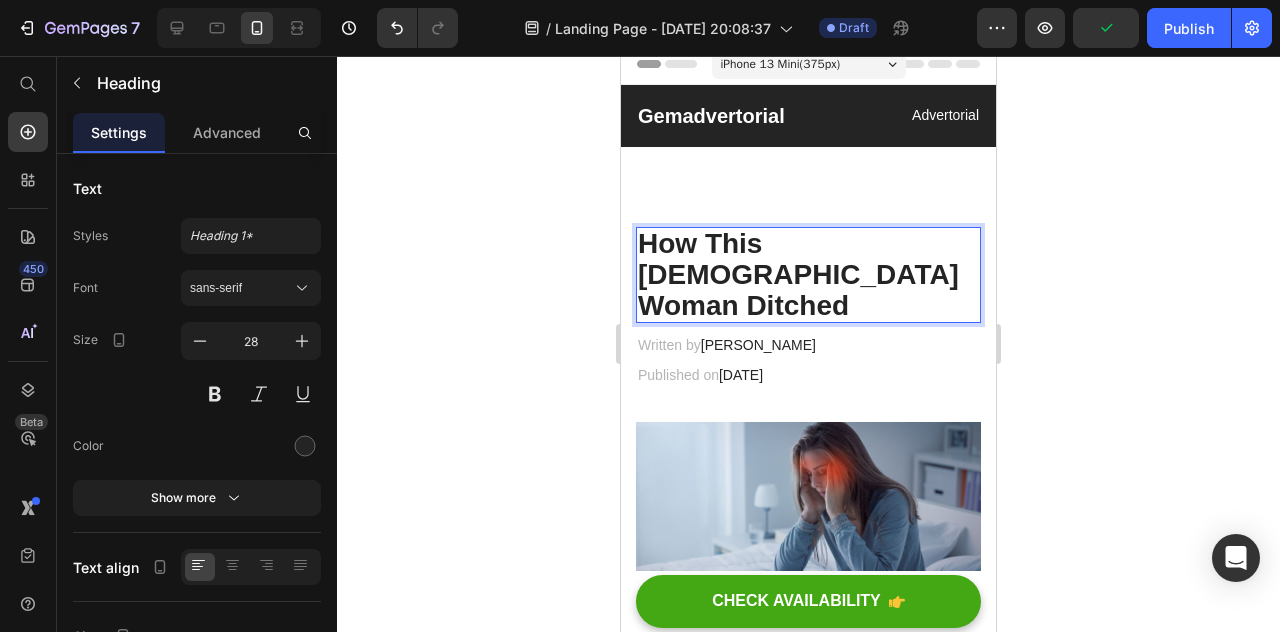 click on "How This [DEMOGRAPHIC_DATA] Woman Ditched" at bounding box center (808, 275) 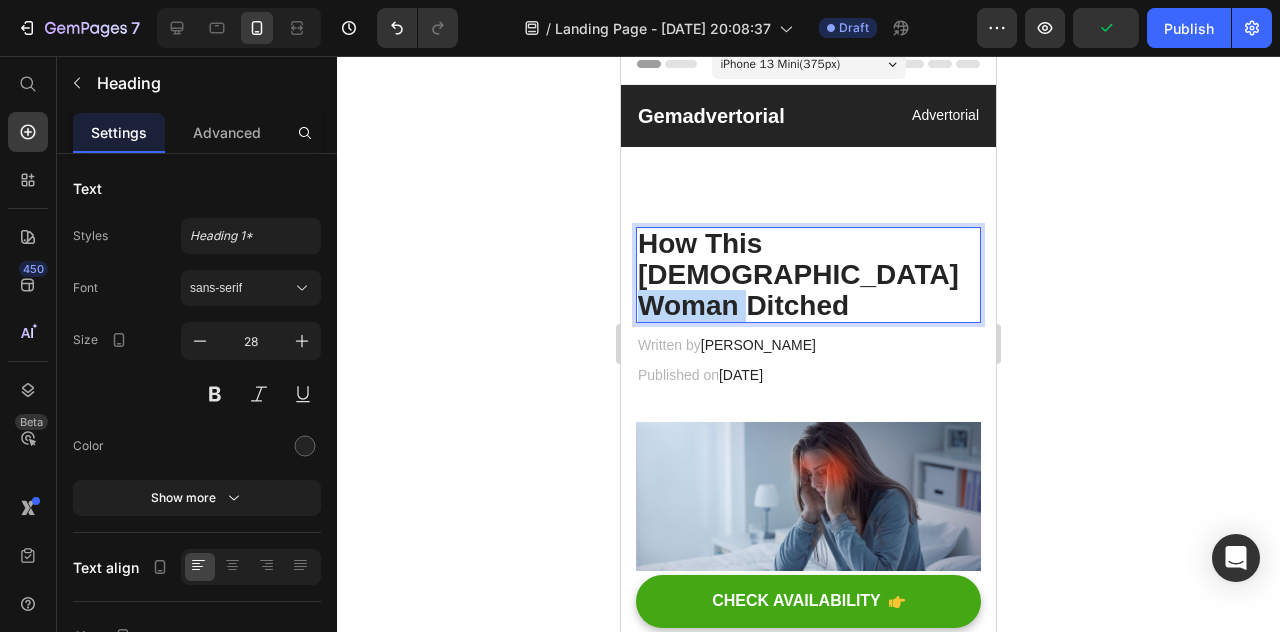 click on "How This [DEMOGRAPHIC_DATA] Woman Ditched" at bounding box center (808, 275) 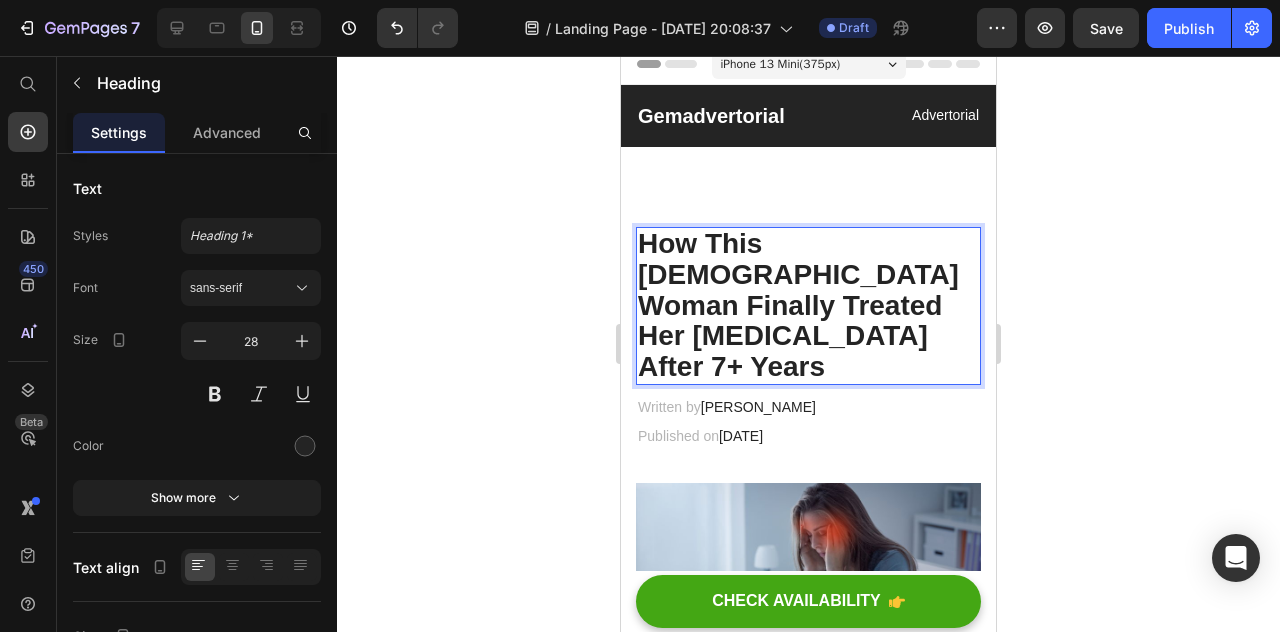 scroll, scrollTop: 0, scrollLeft: 0, axis: both 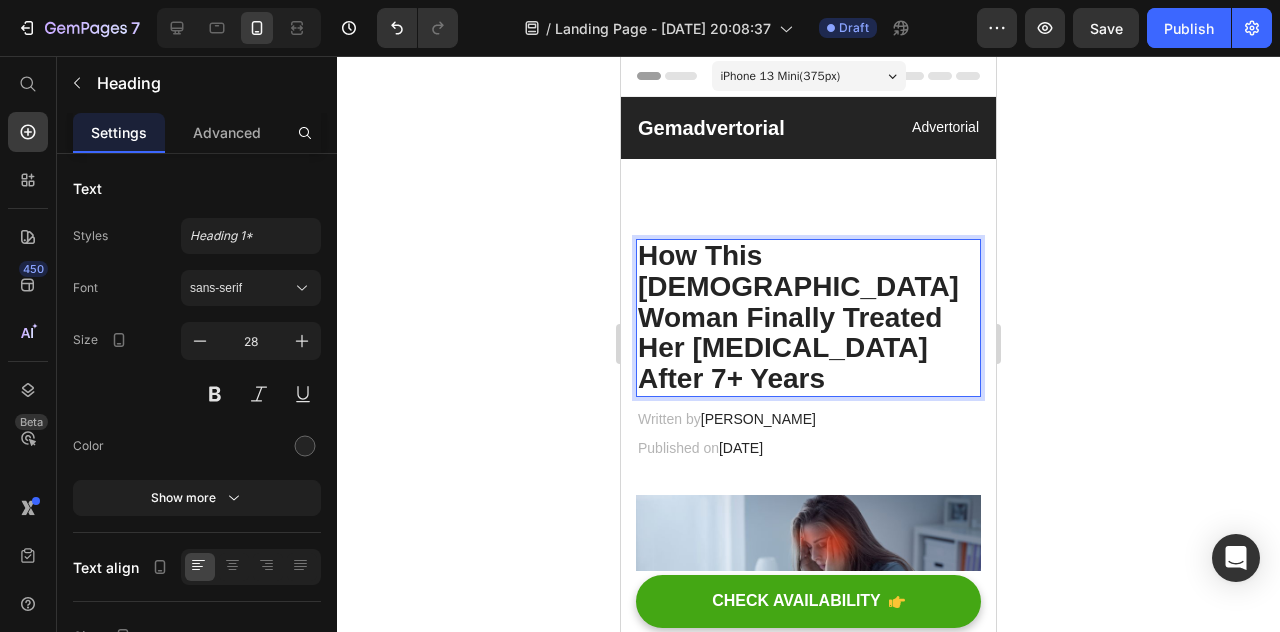 click on "How This [DEMOGRAPHIC_DATA] Woman Finally Treated Her [MEDICAL_DATA] After 7+ Years" at bounding box center [808, 318] 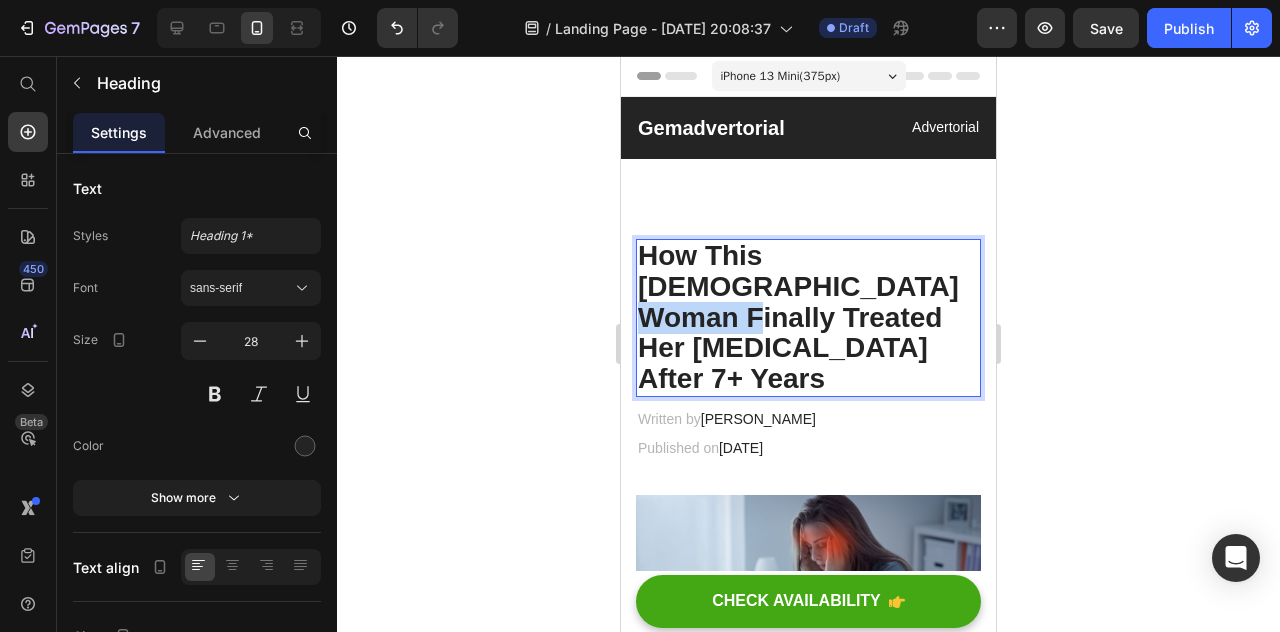 click on "How This [DEMOGRAPHIC_DATA] Woman Finally Treated Her [MEDICAL_DATA] After 7+ Years" at bounding box center [808, 318] 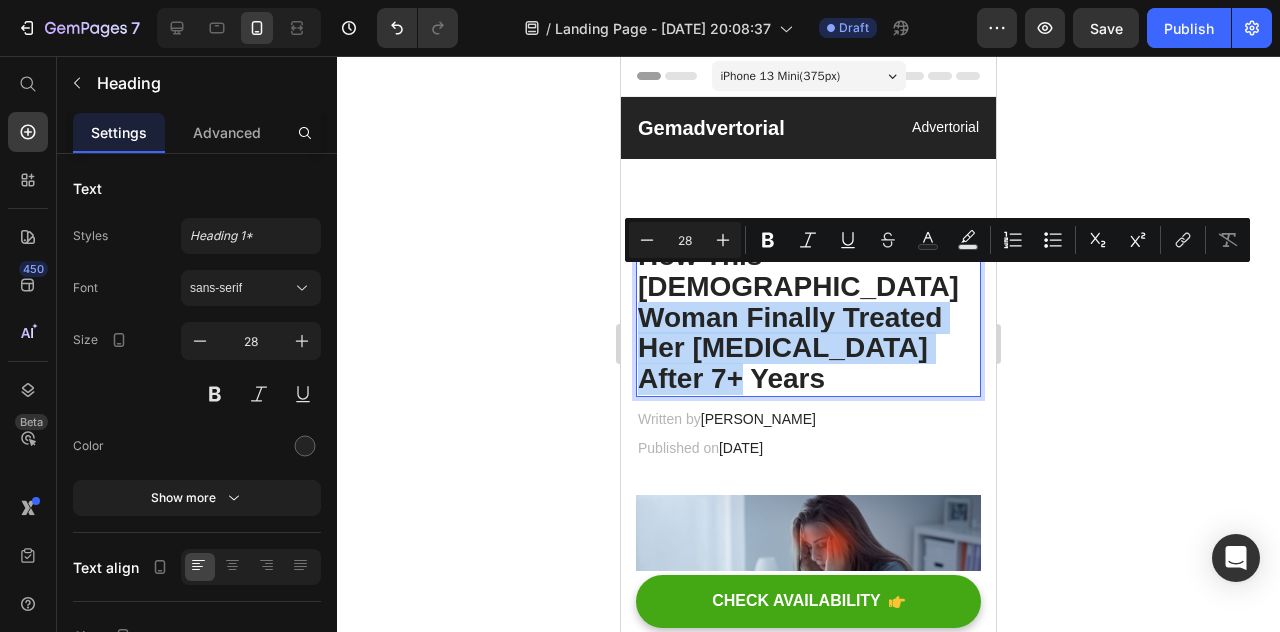 drag, startPoint x: 752, startPoint y: 283, endPoint x: 822, endPoint y: 359, distance: 103.32473 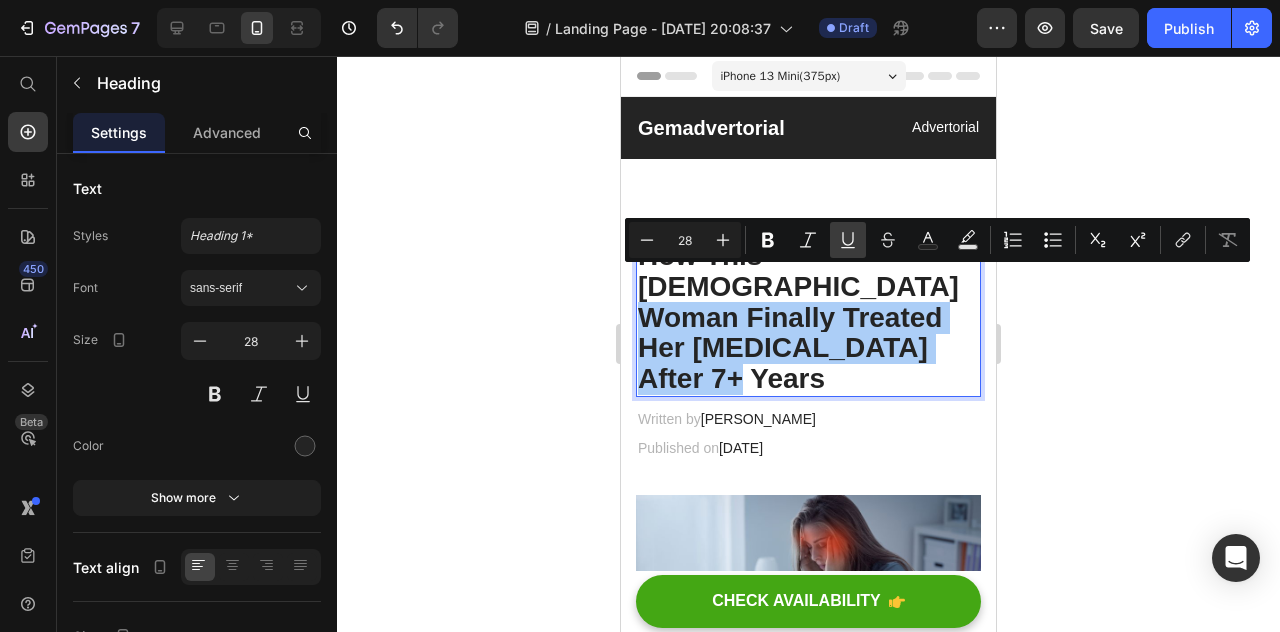 click 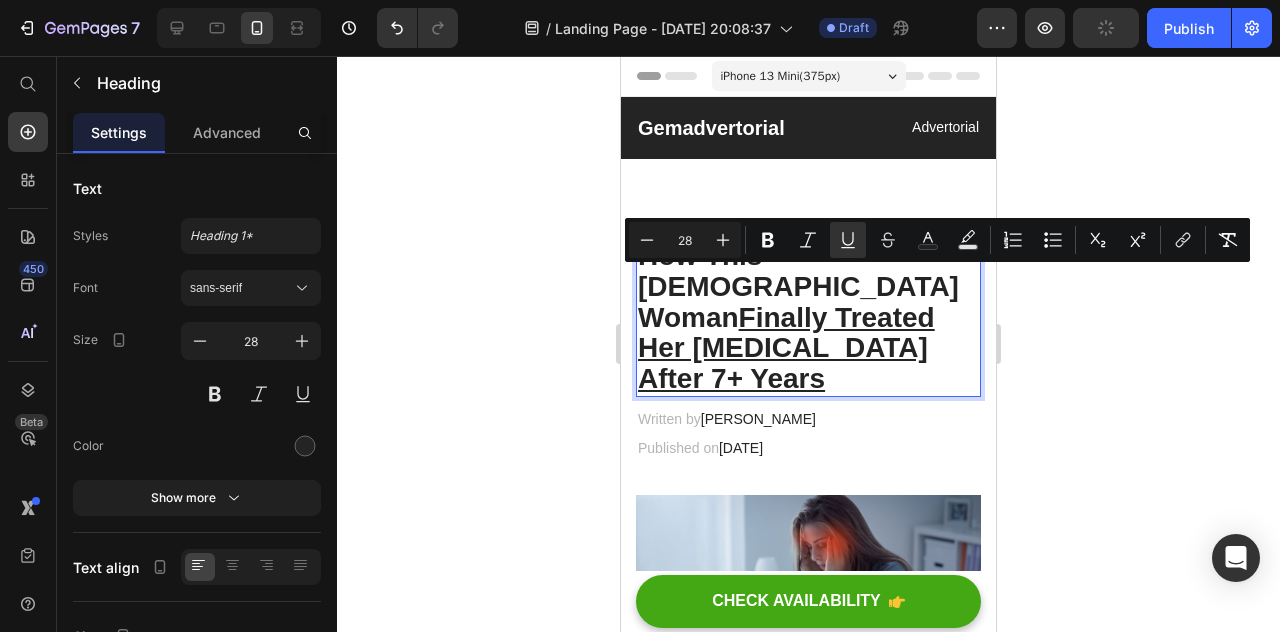 click 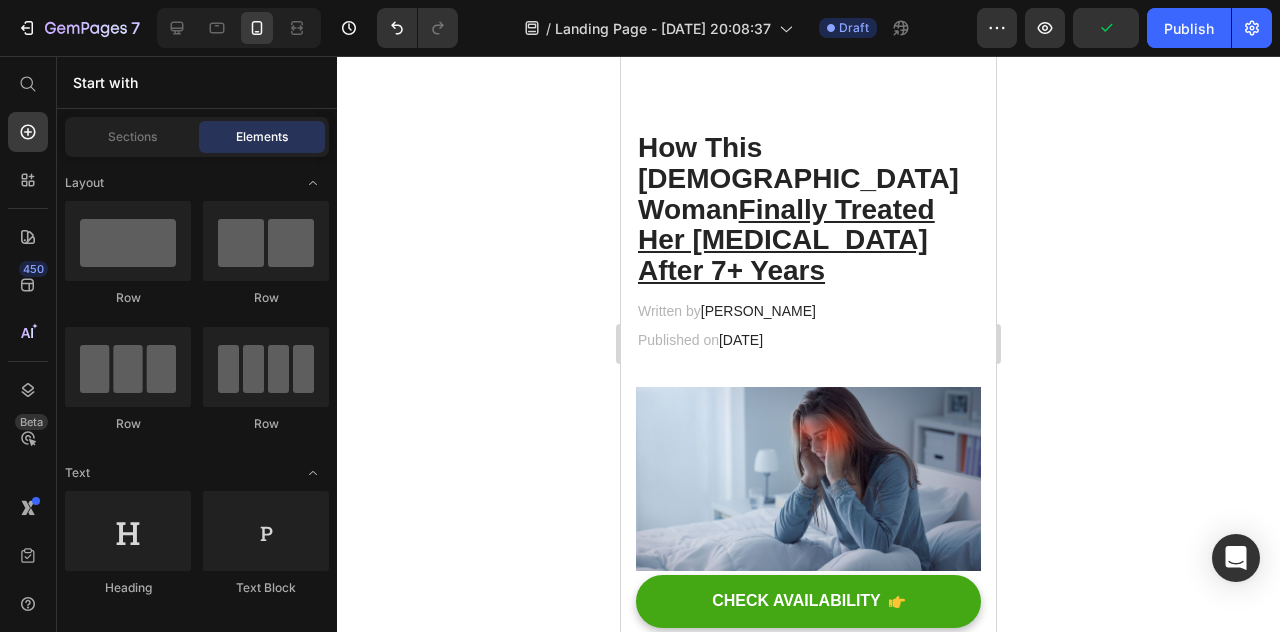 scroll, scrollTop: 0, scrollLeft: 0, axis: both 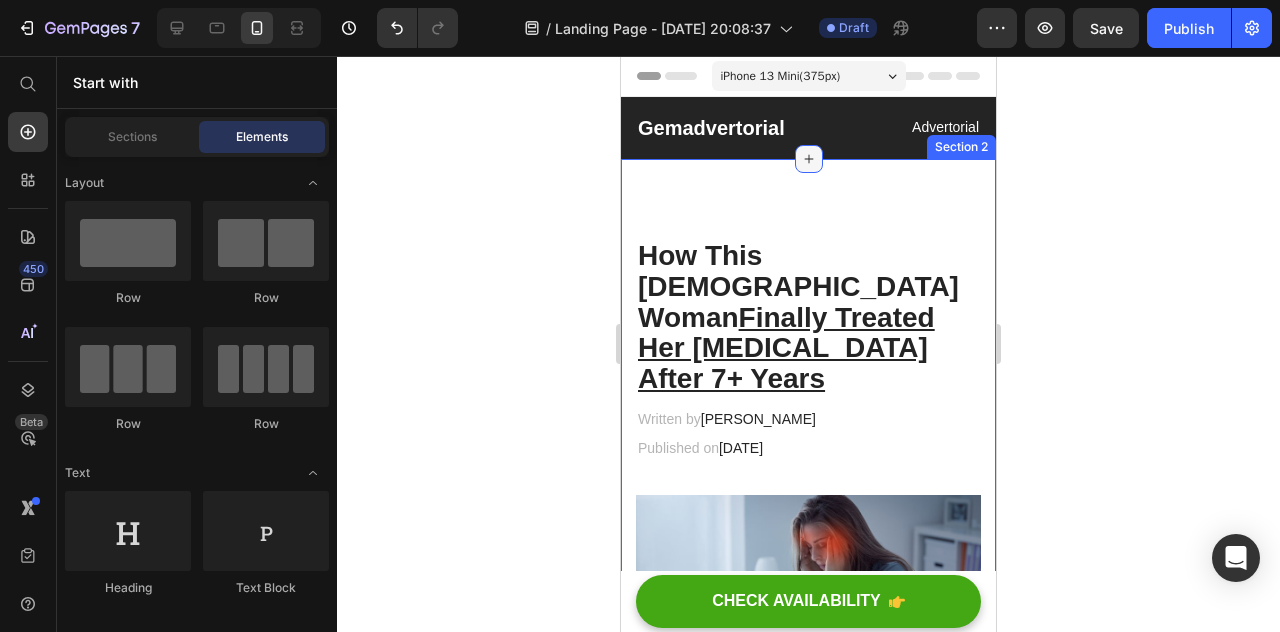 click at bounding box center (809, 159) 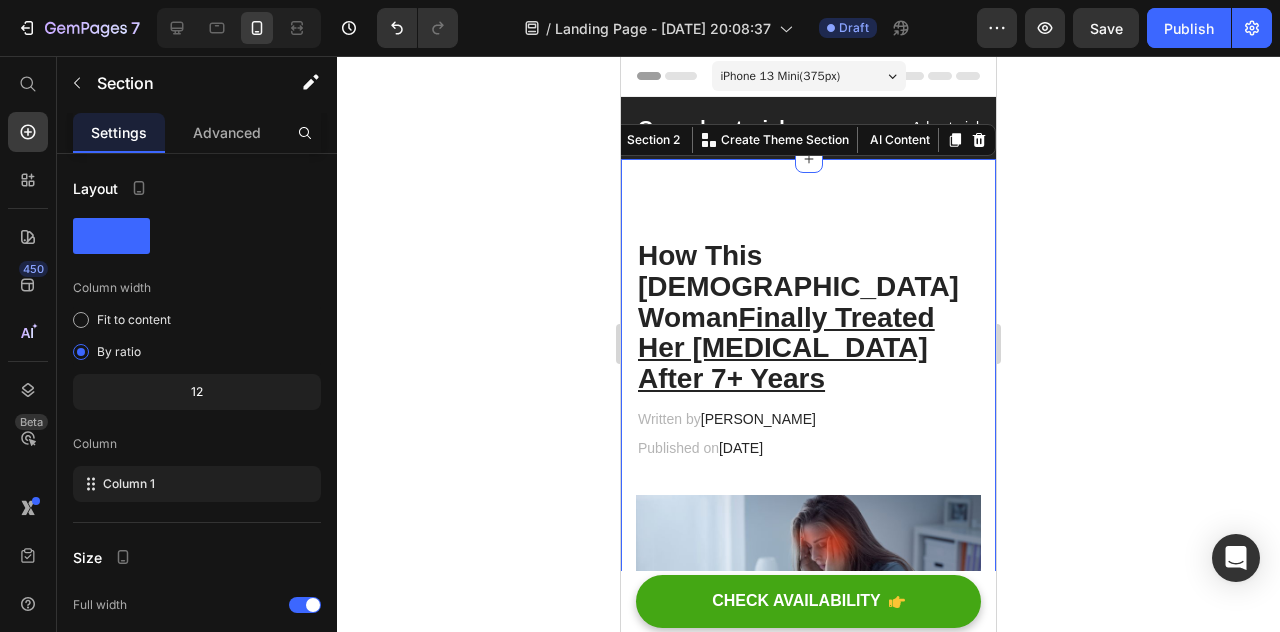 click on "How This [DEMOGRAPHIC_DATA] Woman  Finally Treated Her [MEDICAL_DATA] After 7+ Years Heading Written by  [PERSON_NAME]   Text block Published on  [DATE] Text block Row Image Do your legs have [MEDICAL_DATA] or pain? don't worry, We have moderate [MEDICAL_DATA] like with GemCSO compression used to reduce the risk of serious conditions like [MEDICAL_DATA] (DVT), [MEDICAL_DATA], [MEDICAL_DATA], and [MEDICAL_DATA]. Text block [Heading 2] Describe the timeframe to achieve the desired results Heading Your provider may recommend compression socks to help with symptoms caused by a vein or venous disorder. Venous disorders happen when the valves in your veins don’t work correctly, making it harder for blood to flow back to your heart. This can lead to: Text block
Icon Customer problem 1:  Lorem Ipsum is simply dummy text of the printing and typesetting industry. Lorem Ipsum has been the industry's standard dummy text ever since. Text block Row
Icon Customer problem 2: Row" at bounding box center (808, 3976) 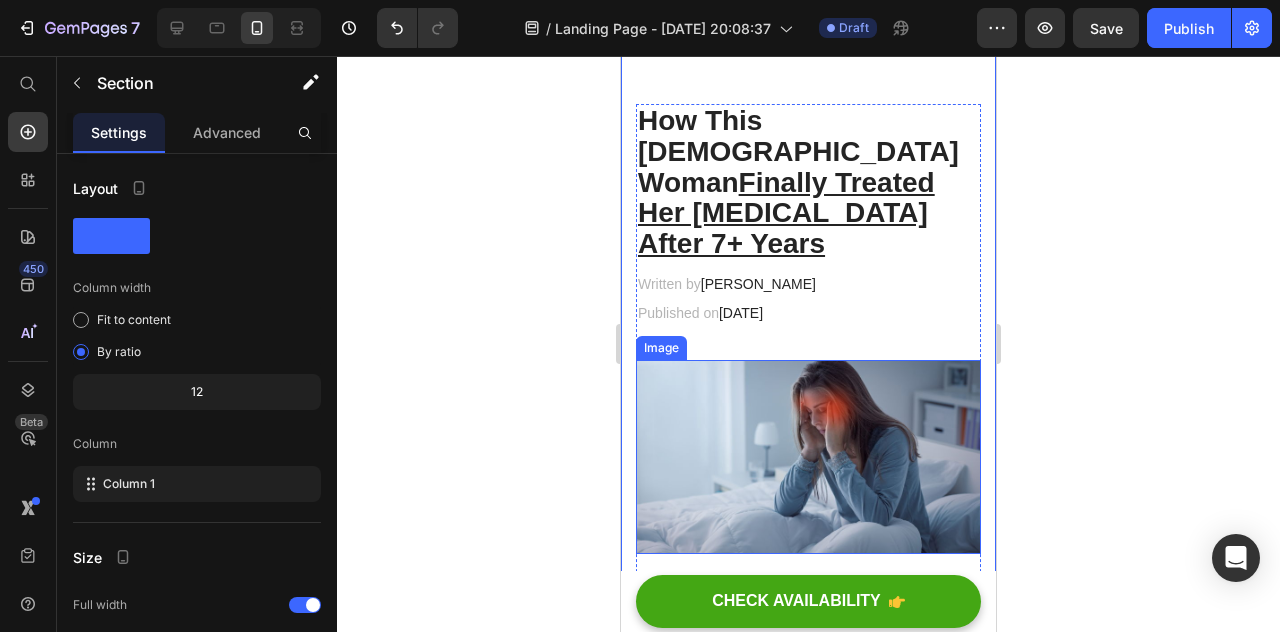 scroll, scrollTop: 0, scrollLeft: 0, axis: both 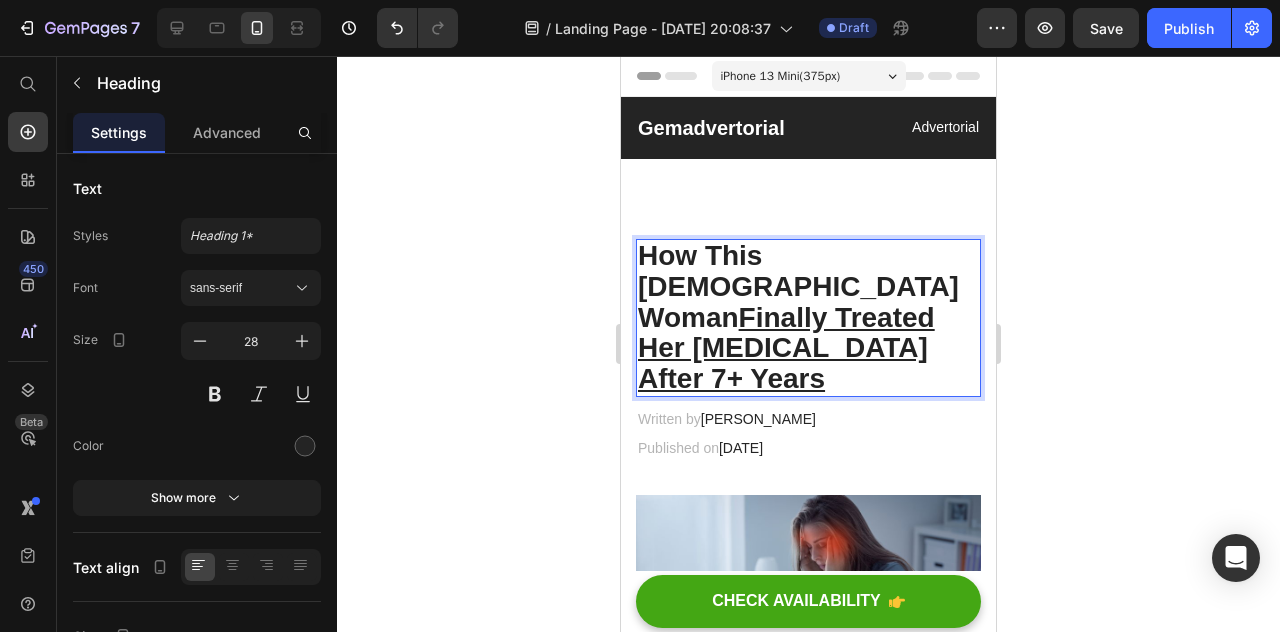 click on "Finally Treated Her [MEDICAL_DATA] After 7+ Years" at bounding box center [786, 348] 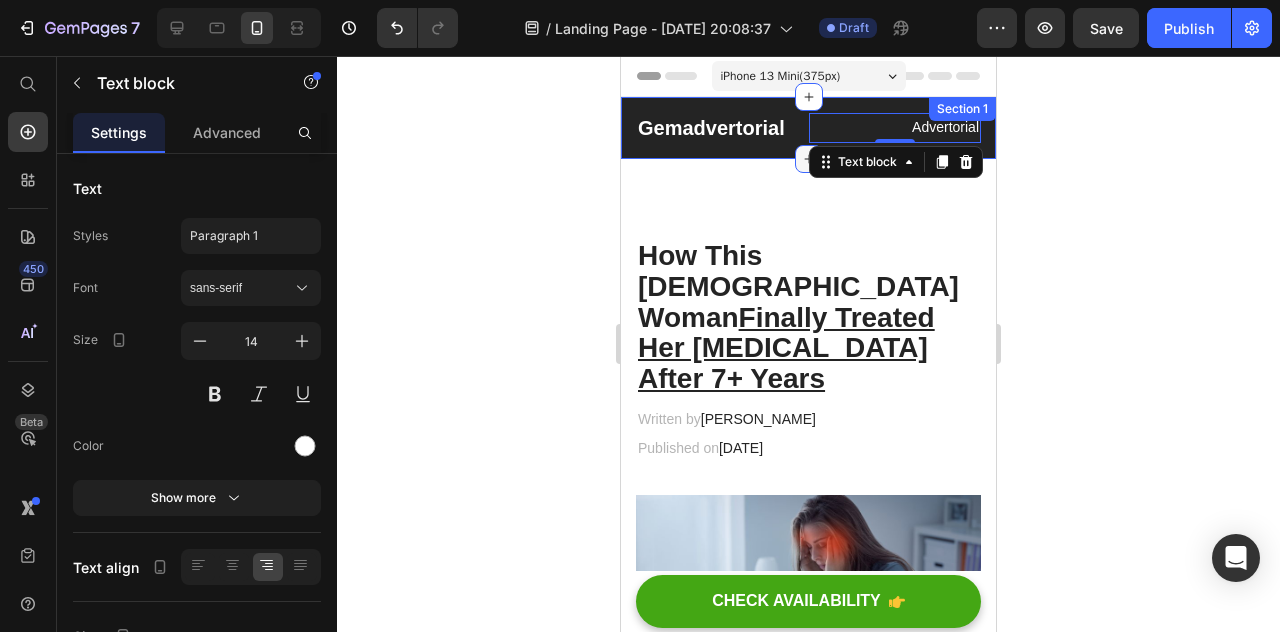 click at bounding box center [809, 159] 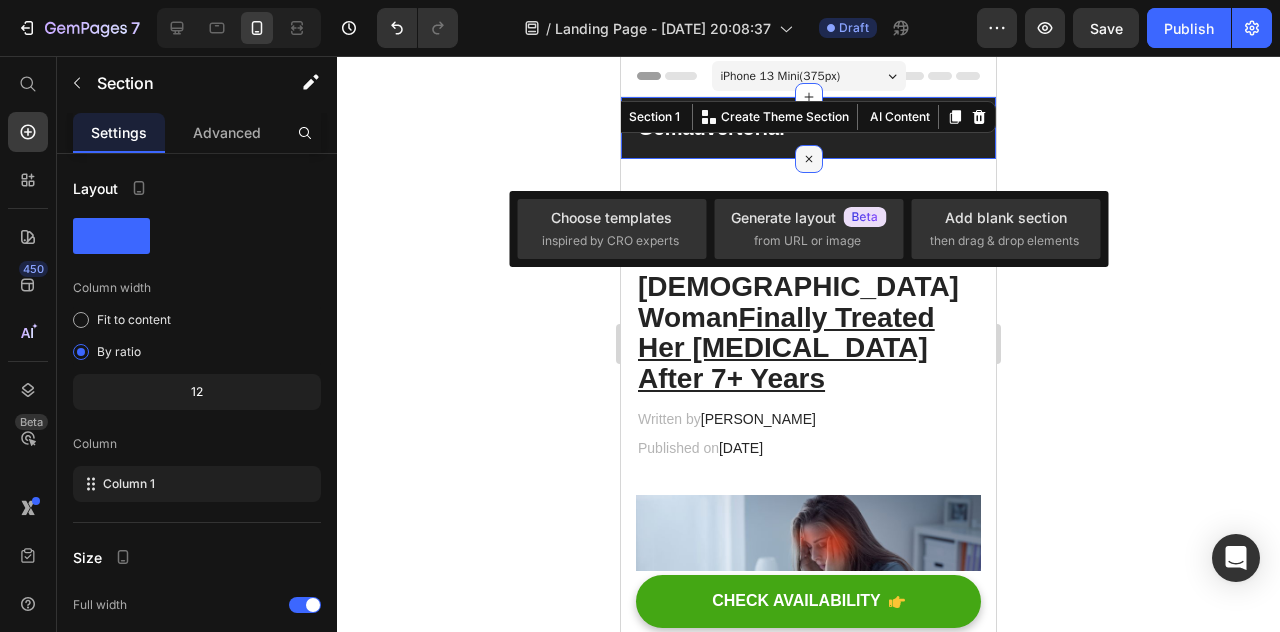 click 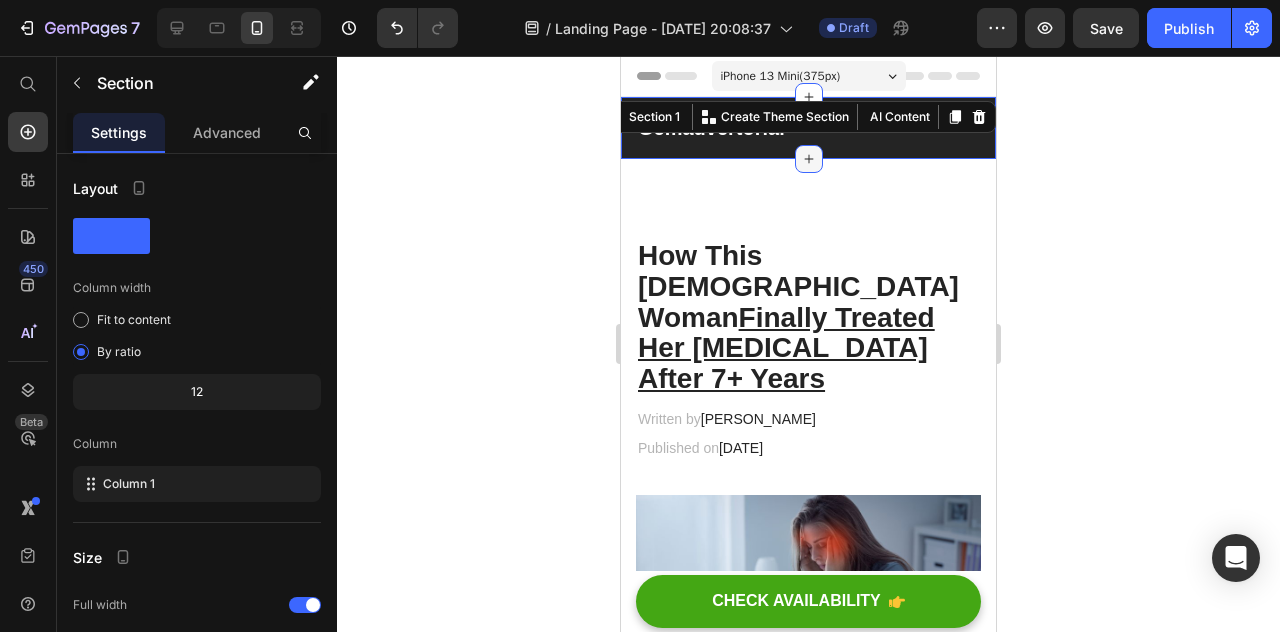click 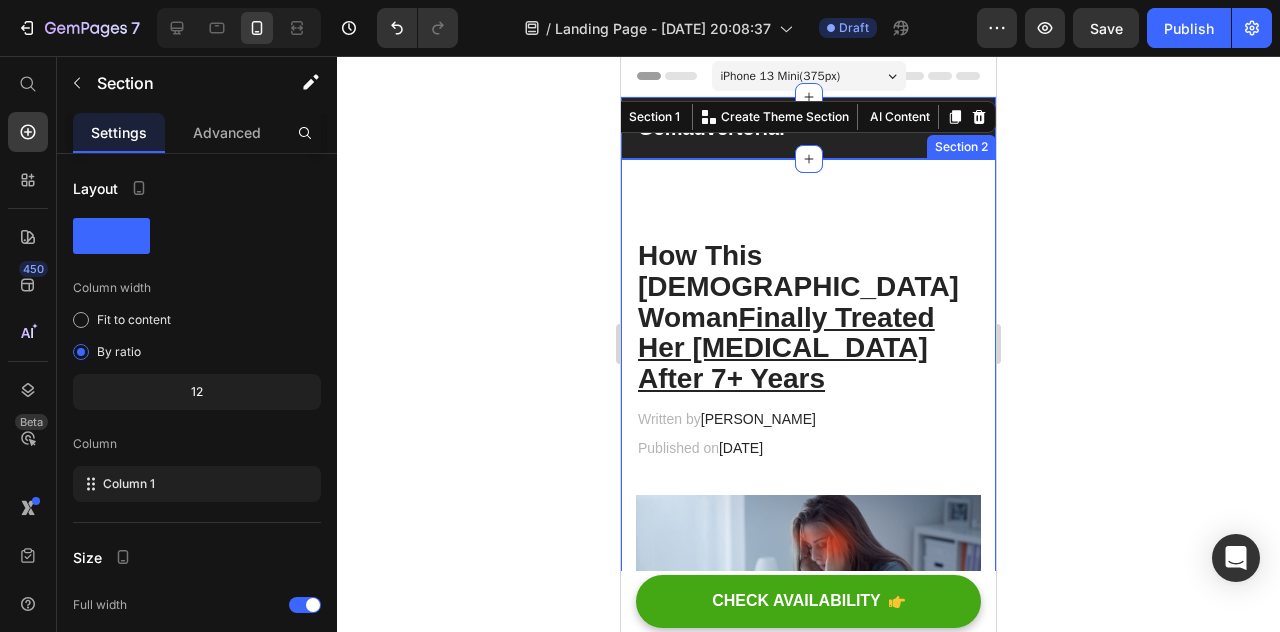 click 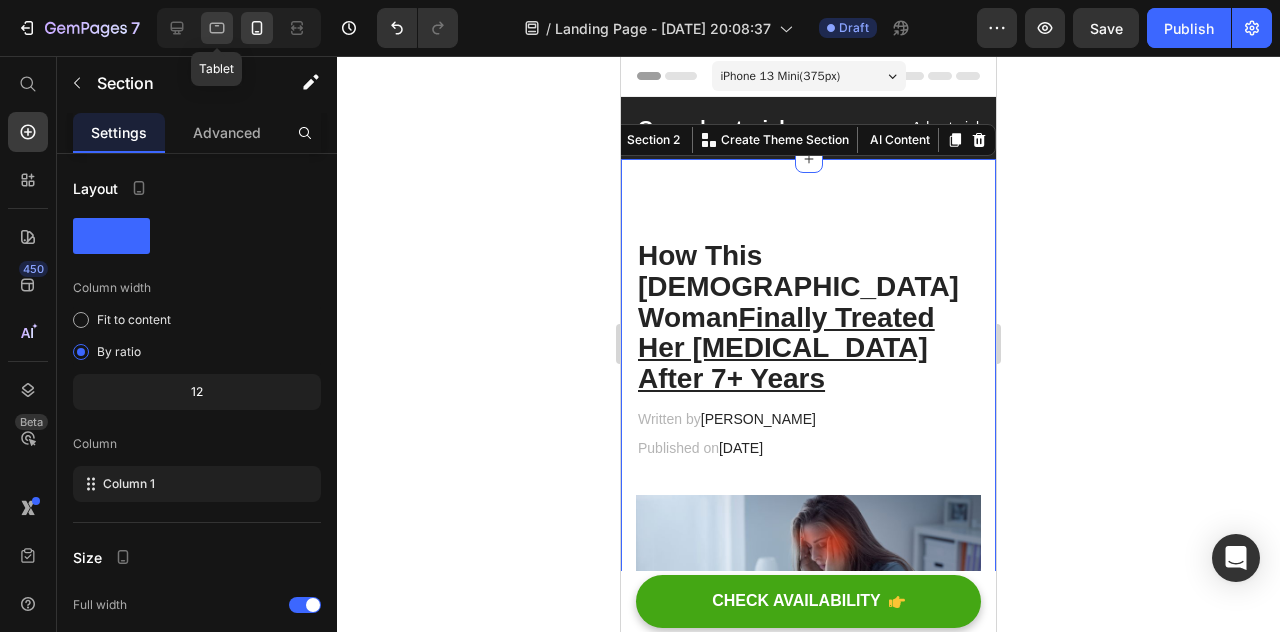 click 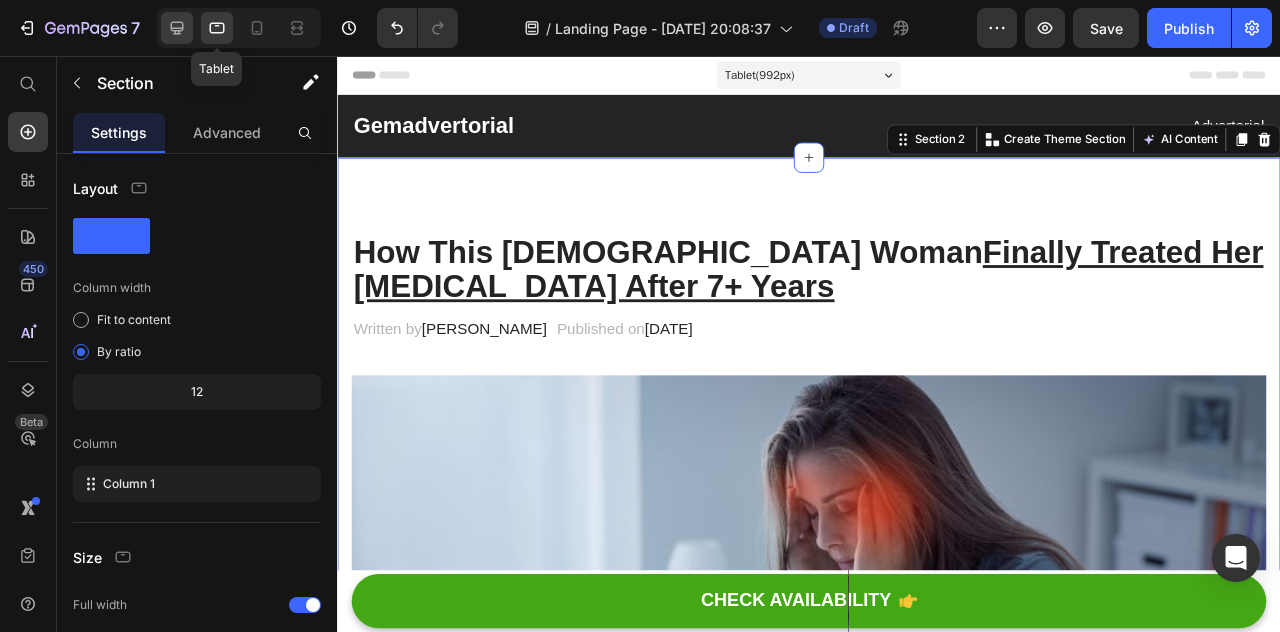 scroll, scrollTop: 36, scrollLeft: 0, axis: vertical 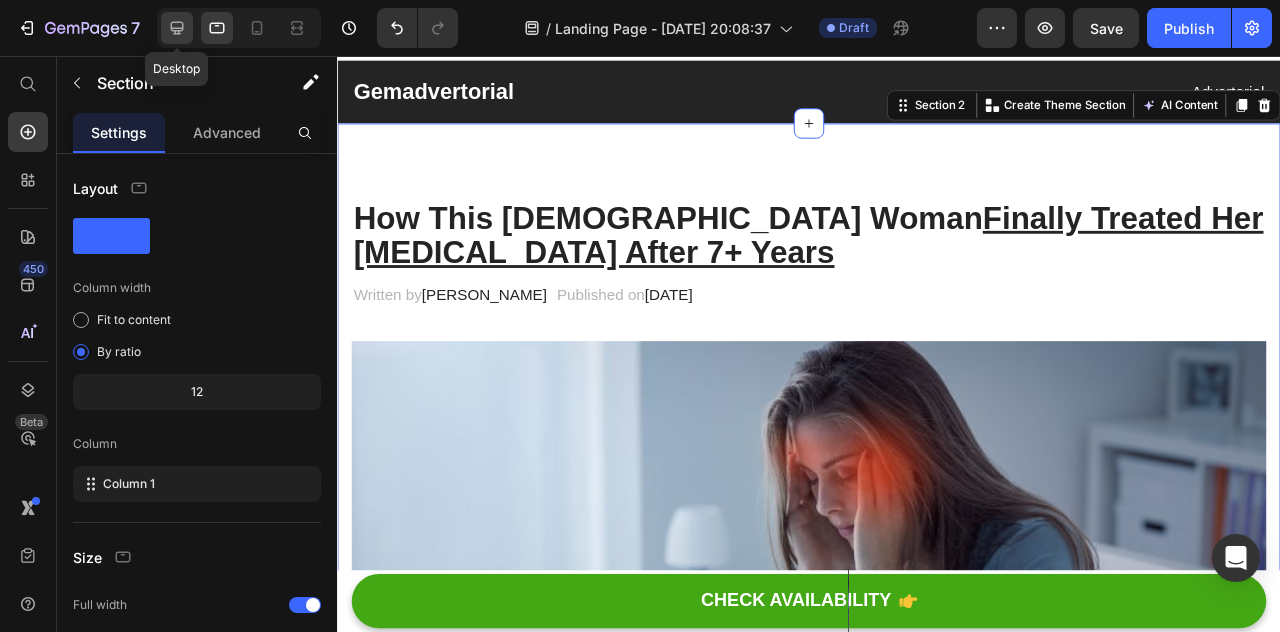 click 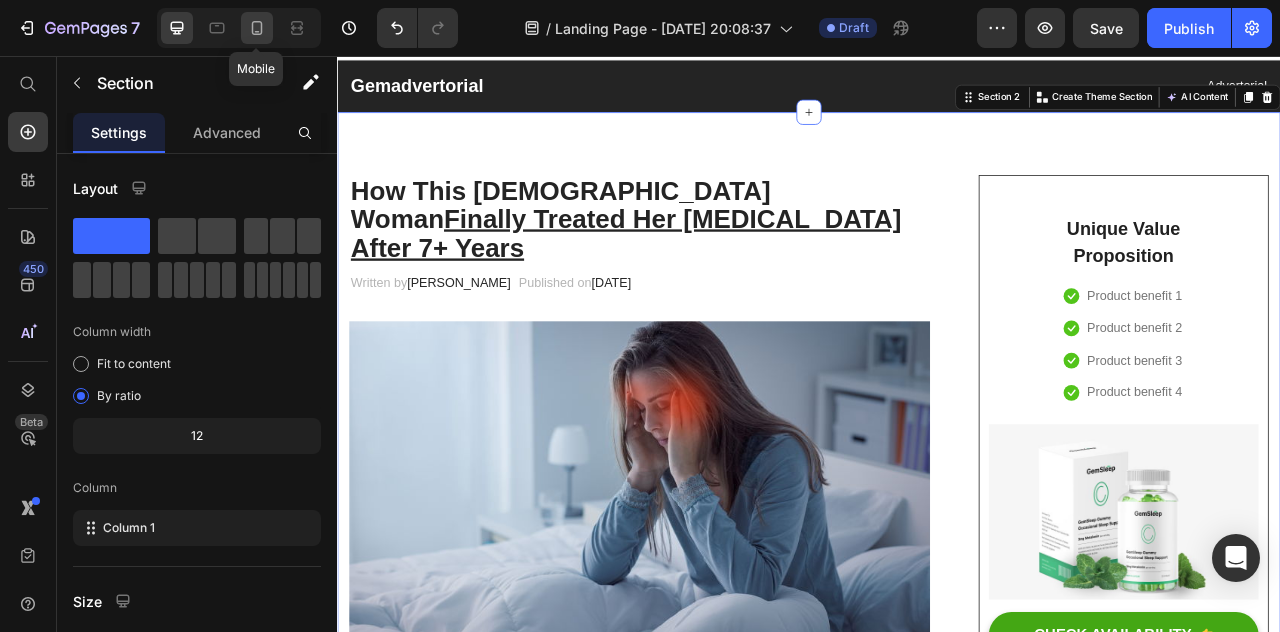click 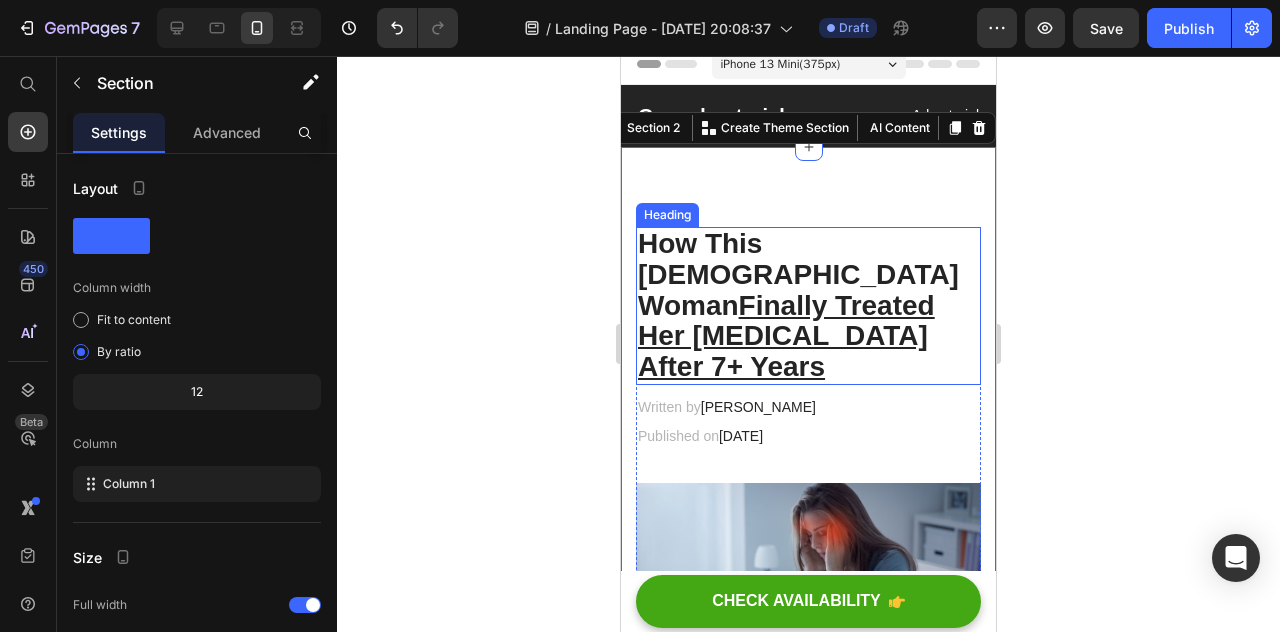 scroll, scrollTop: 4, scrollLeft: 0, axis: vertical 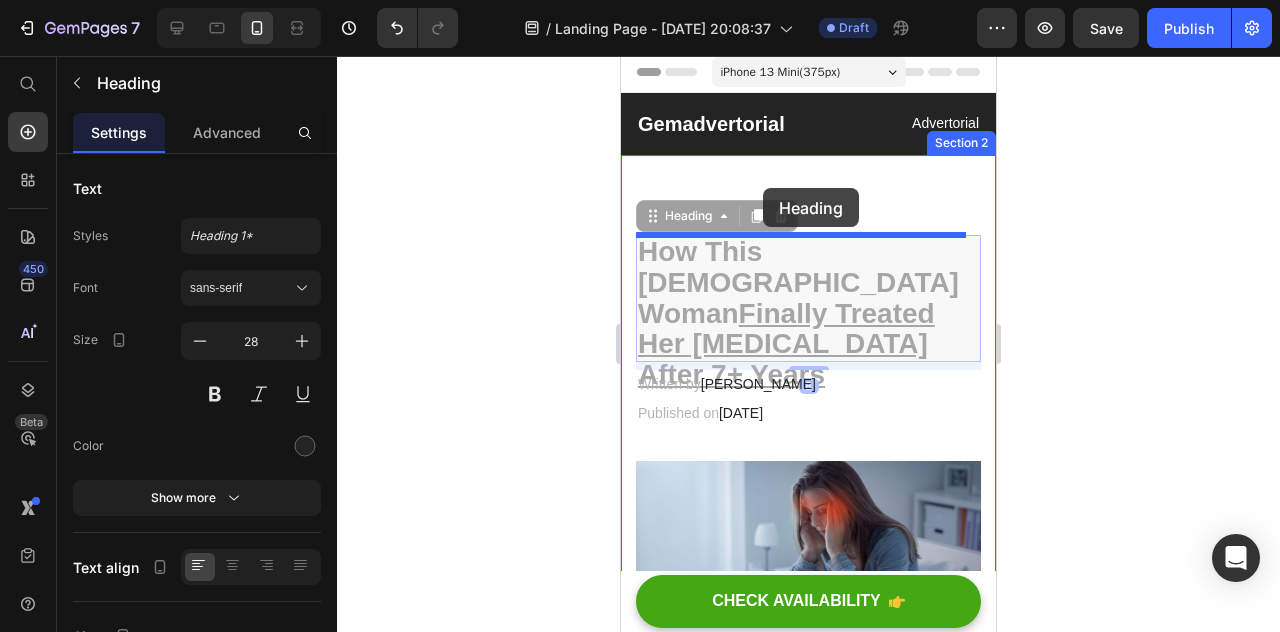 drag, startPoint x: 756, startPoint y: 265, endPoint x: 763, endPoint y: 187, distance: 78.31347 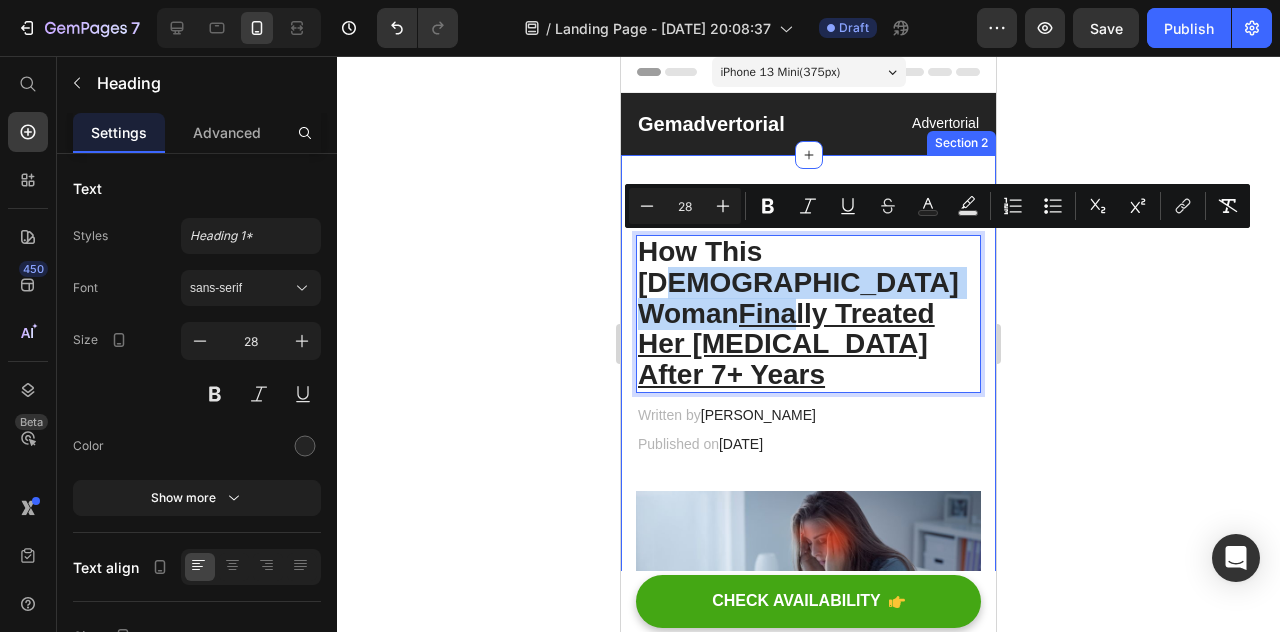 drag, startPoint x: 807, startPoint y: 285, endPoint x: 801, endPoint y: 271, distance: 15.231546 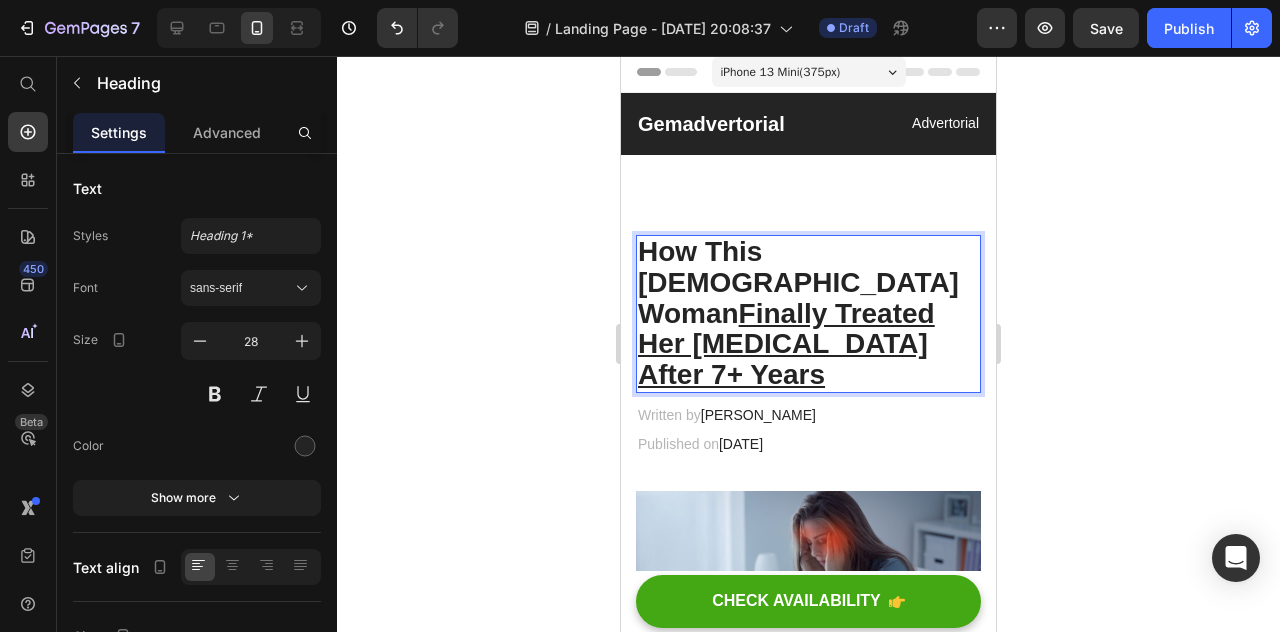 drag, startPoint x: 900, startPoint y: 329, endPoint x: 886, endPoint y: 310, distance: 23.600847 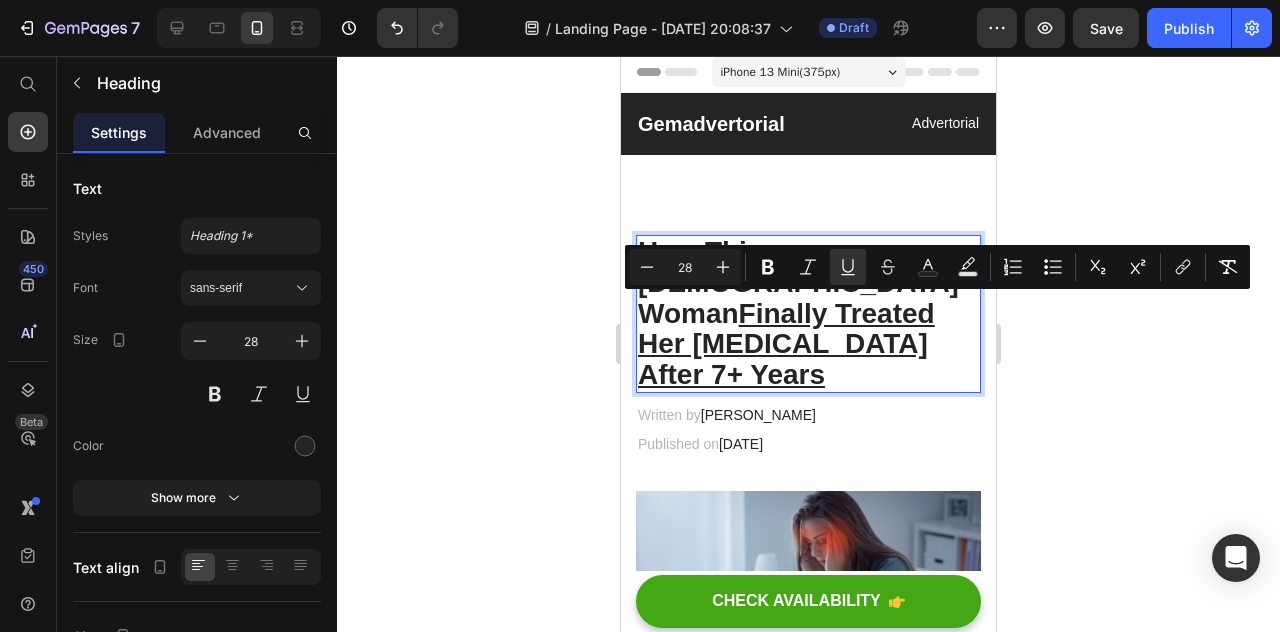 click on "Finally Treated Her [MEDICAL_DATA] After 7+ Years" at bounding box center [786, 344] 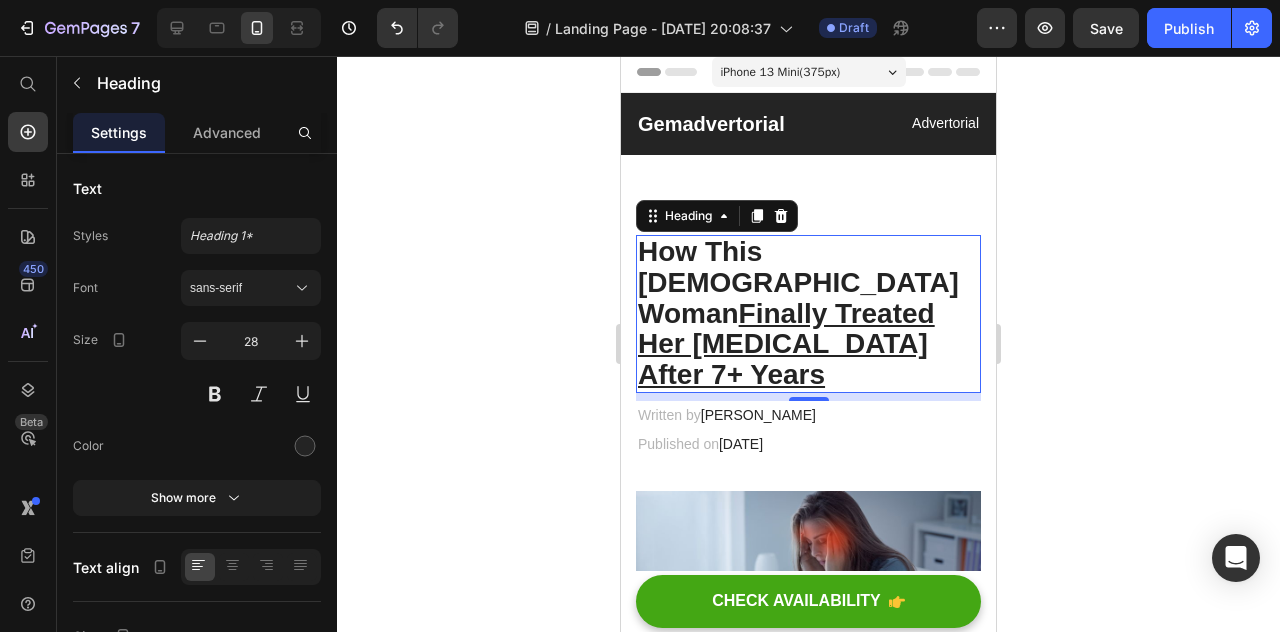 click 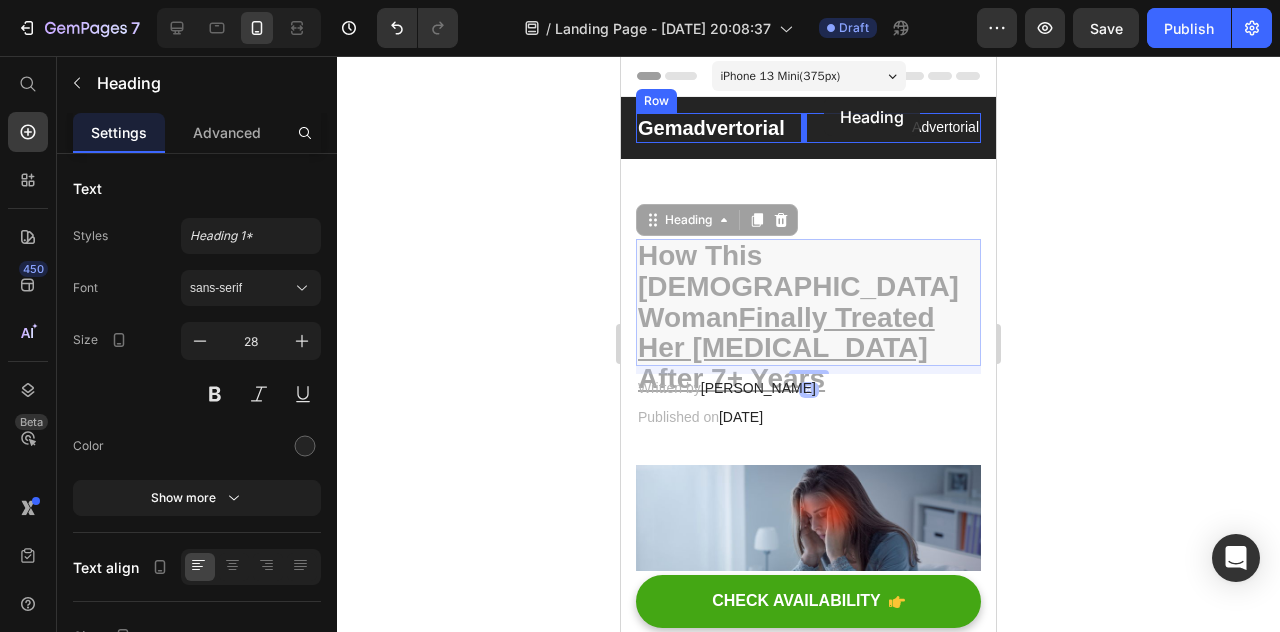 scroll, scrollTop: 0, scrollLeft: 0, axis: both 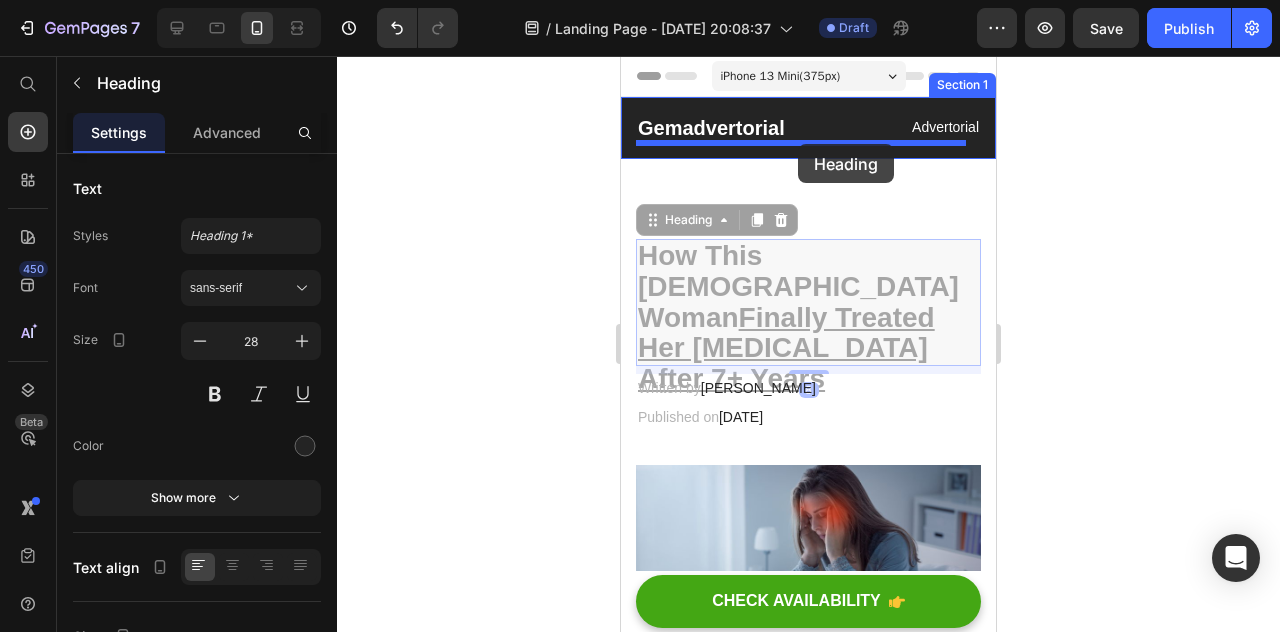 drag, startPoint x: 900, startPoint y: 339, endPoint x: 798, endPoint y: 144, distance: 220.0659 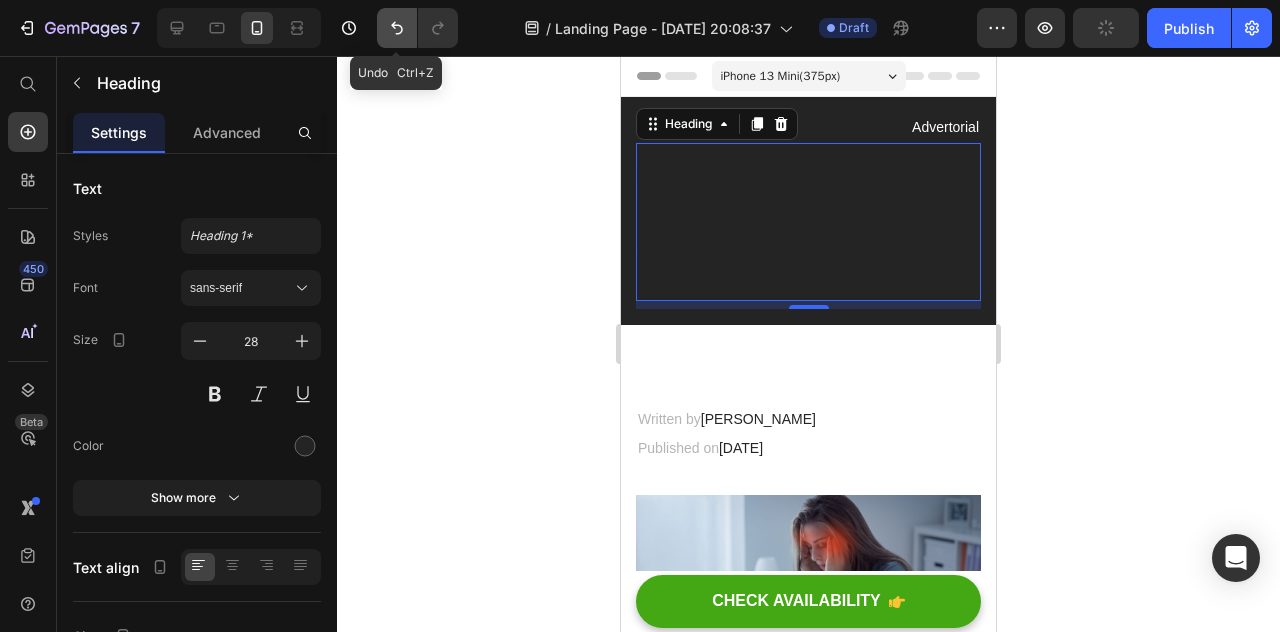 click 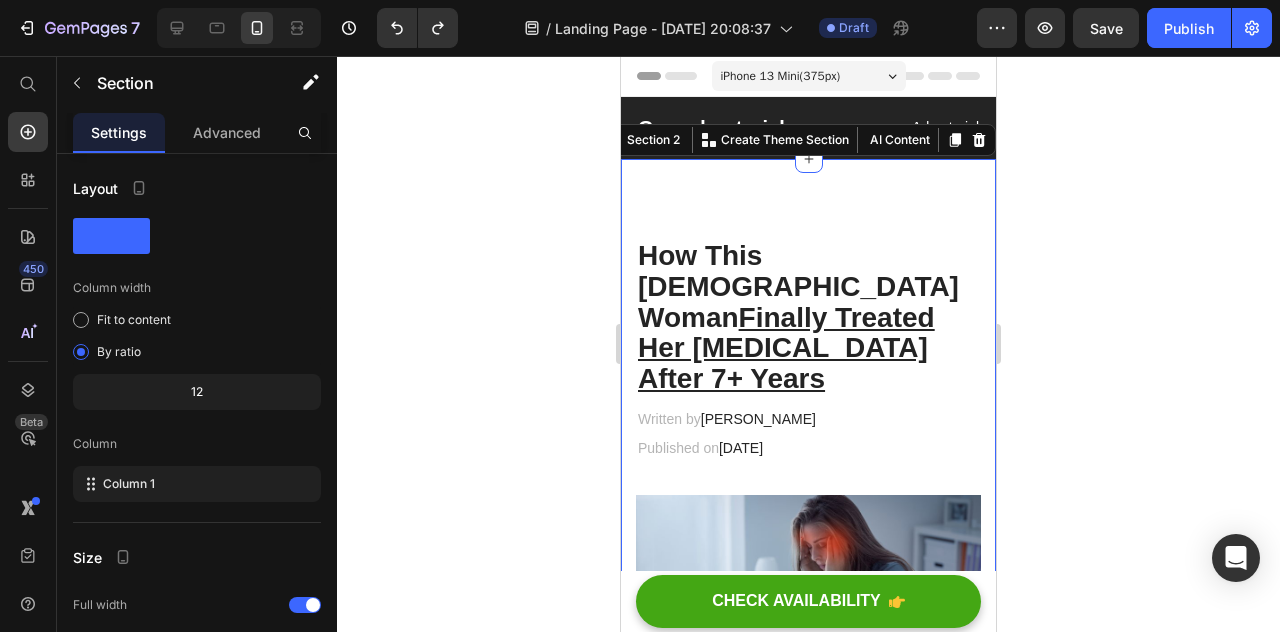 scroll, scrollTop: 0, scrollLeft: 0, axis: both 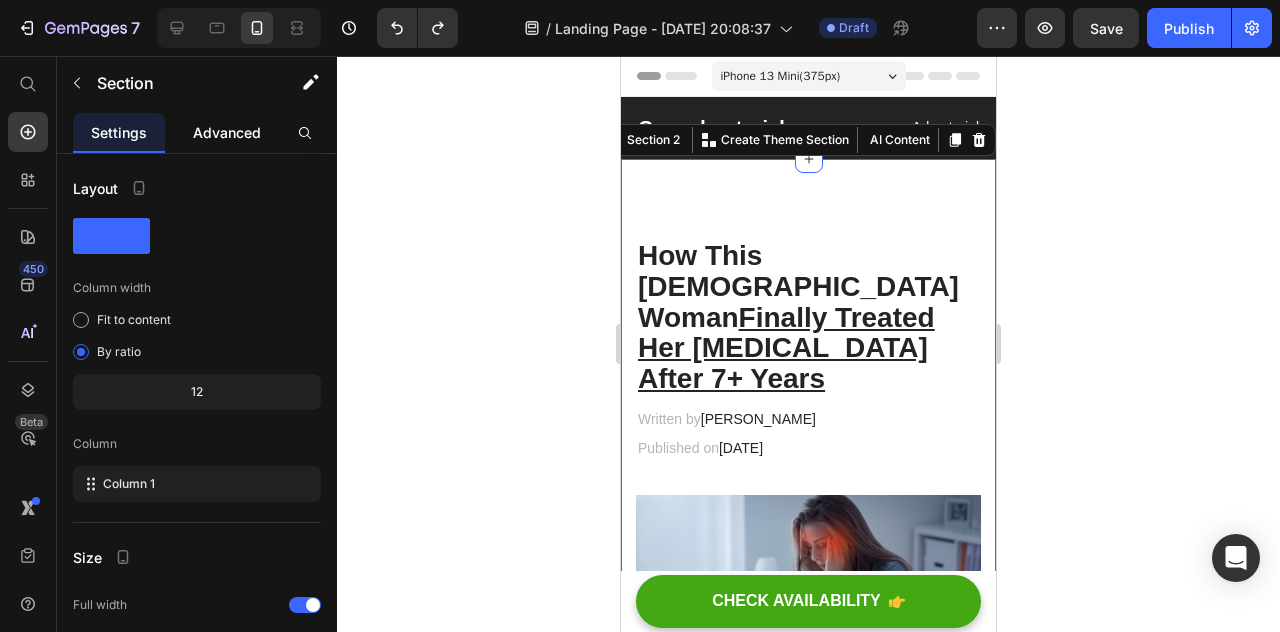 click on "Advanced" at bounding box center (227, 132) 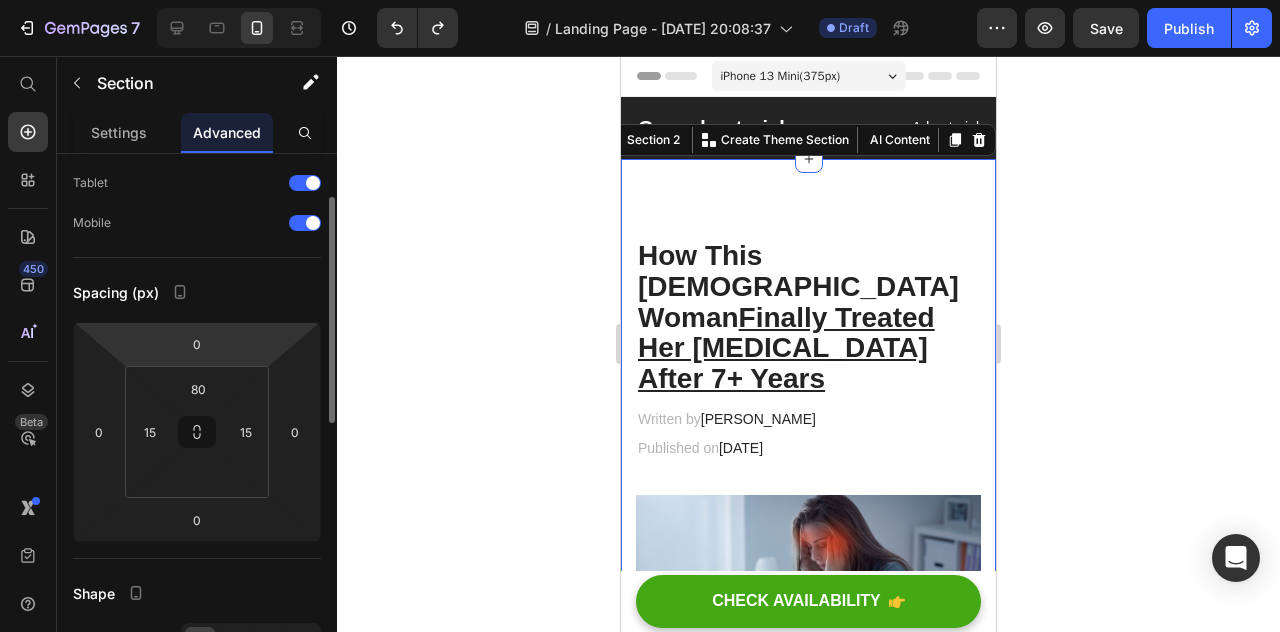 scroll, scrollTop: 102, scrollLeft: 0, axis: vertical 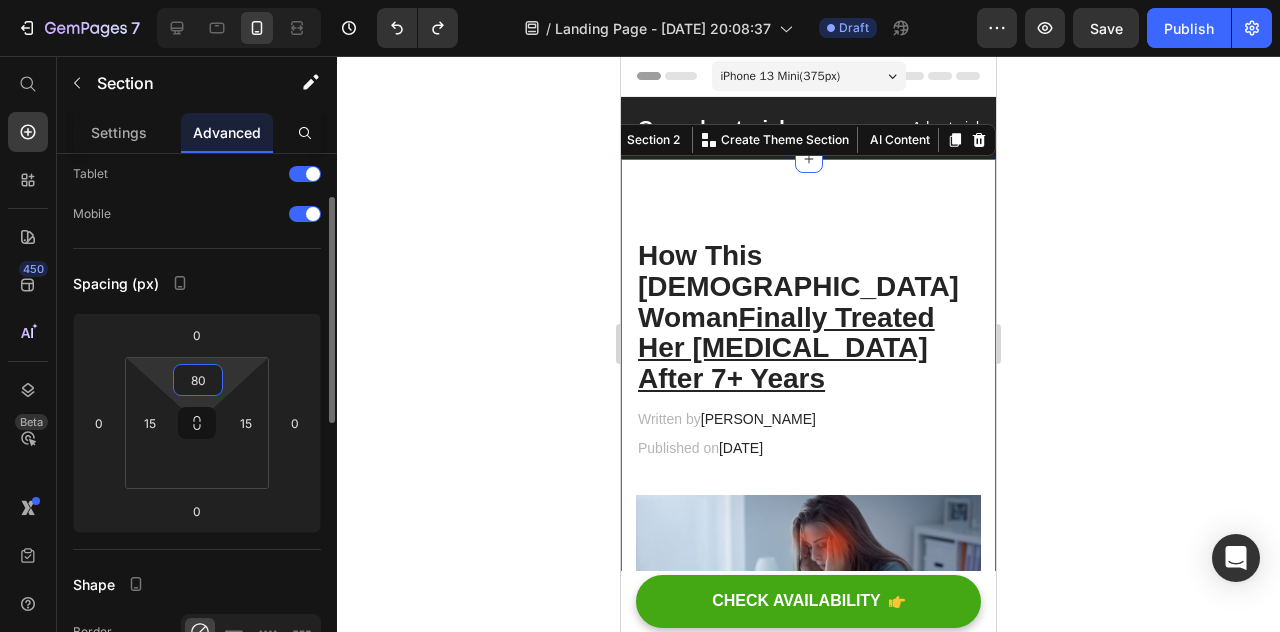 click on "80" at bounding box center (198, 380) 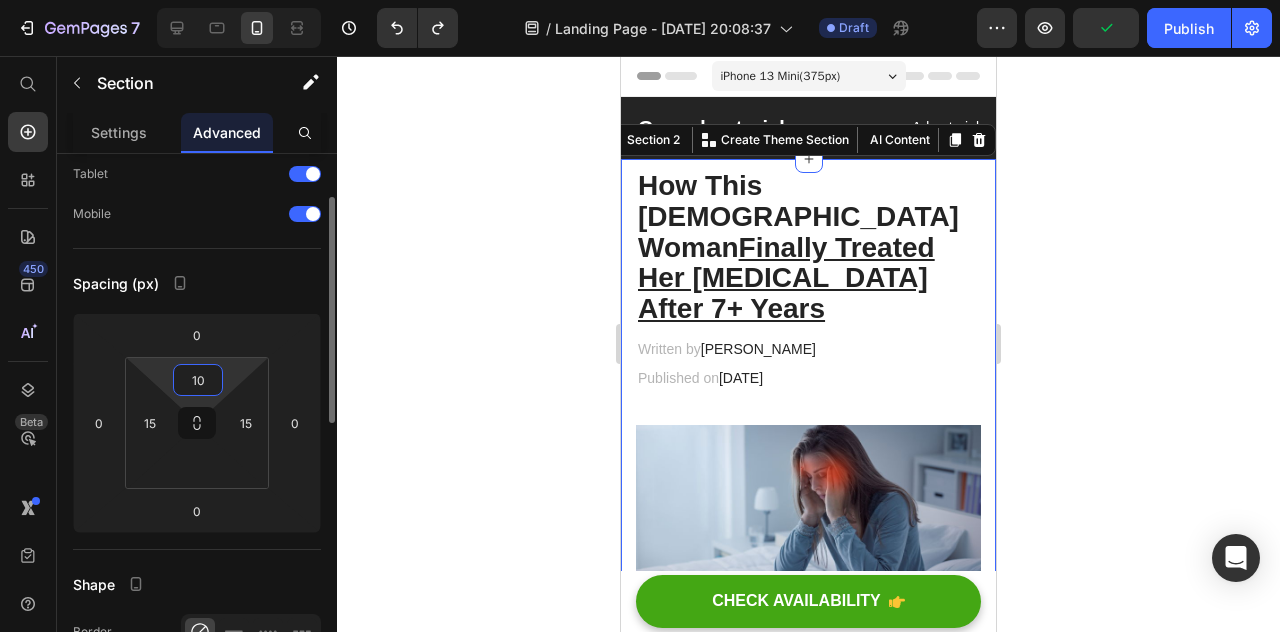 type on "1" 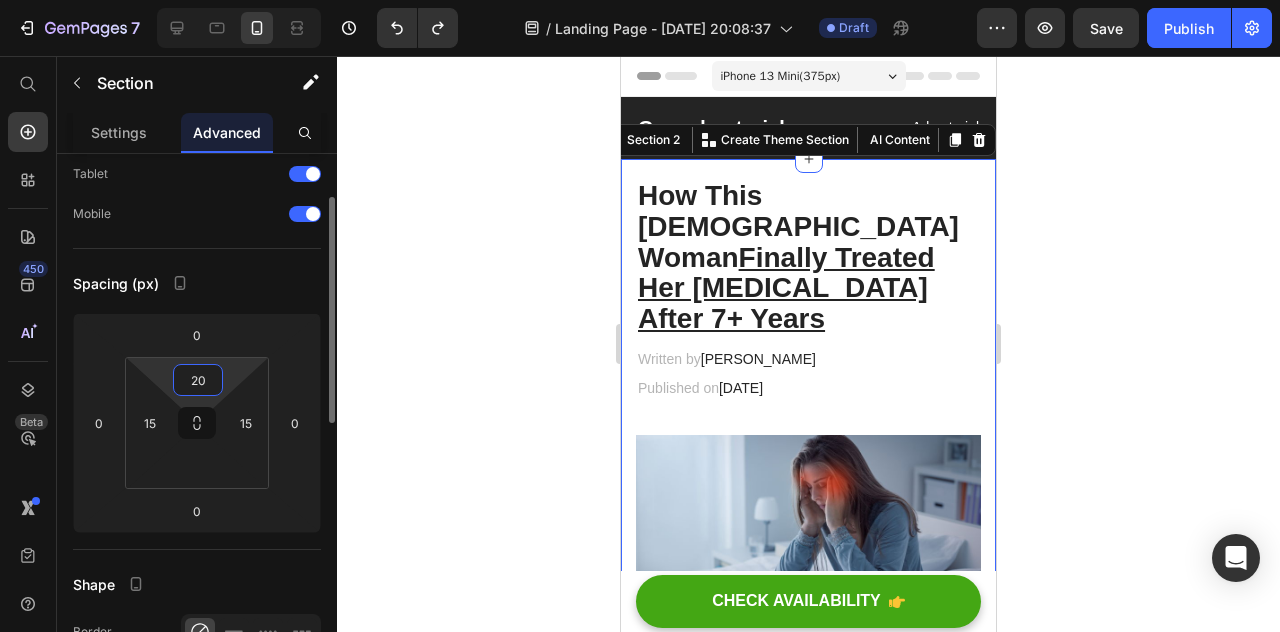 type on "2" 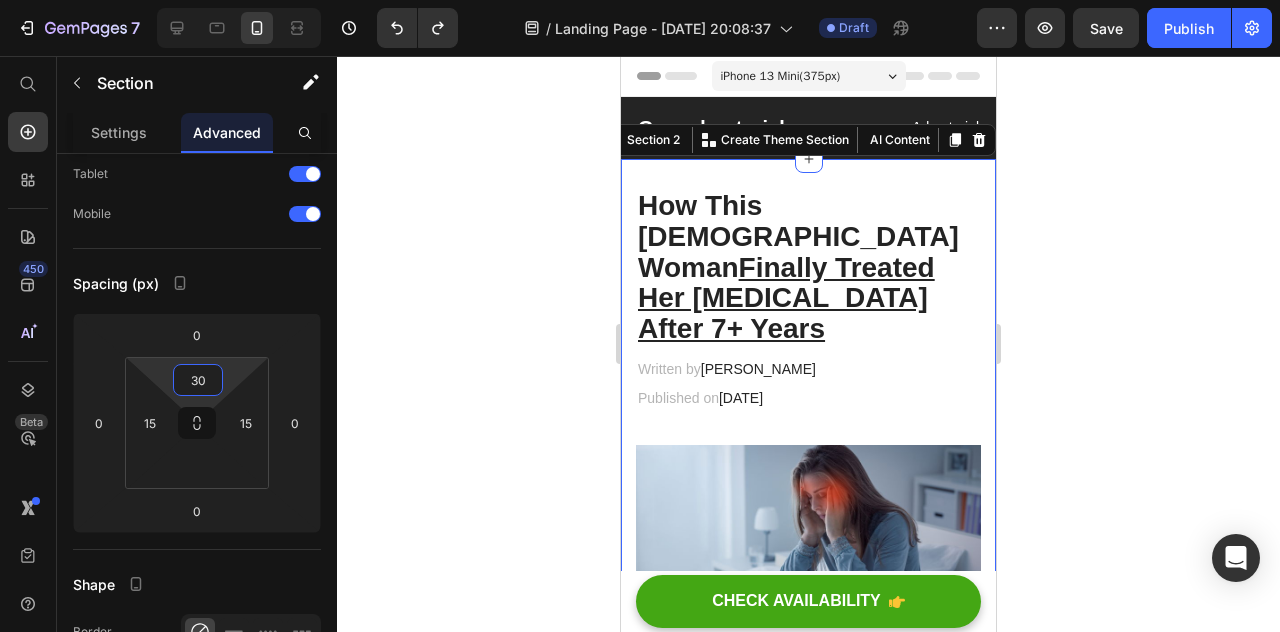 type on "30" 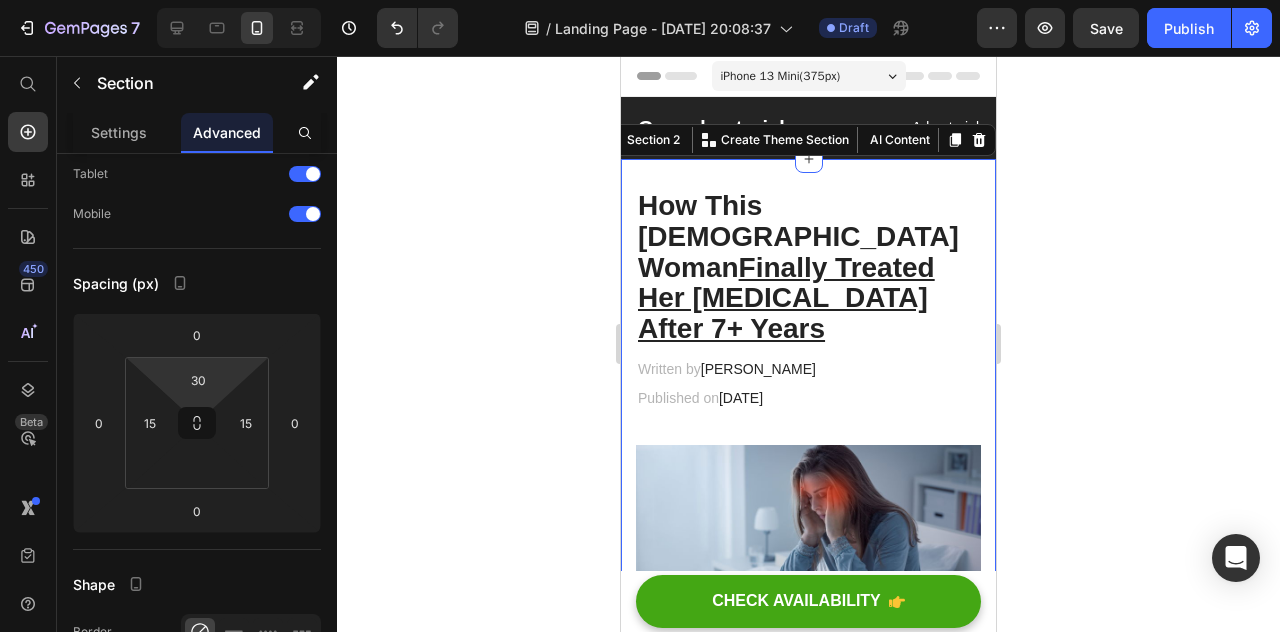 click 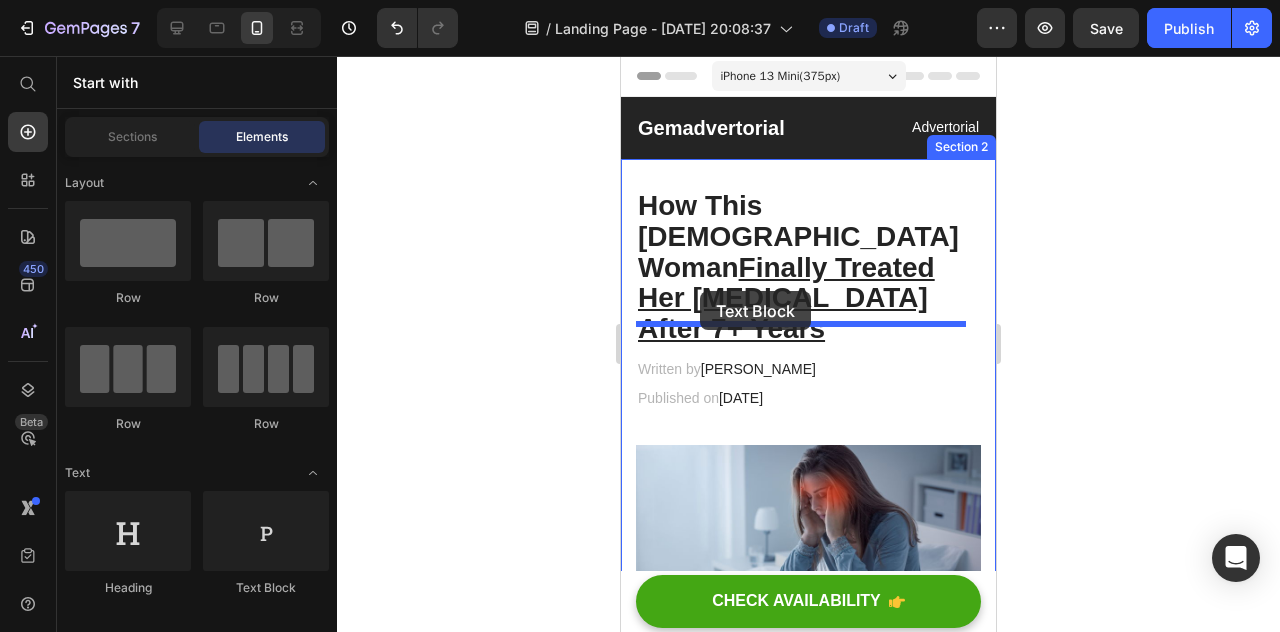 drag, startPoint x: 864, startPoint y: 625, endPoint x: 700, endPoint y: 291, distance: 372.0914 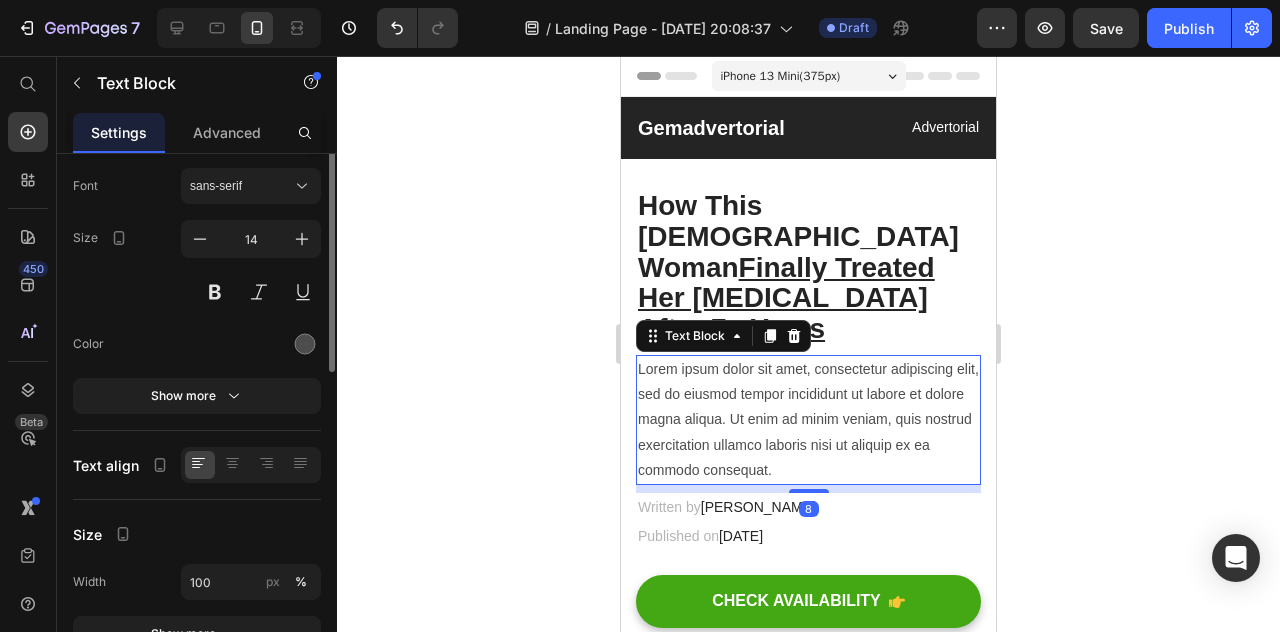 scroll, scrollTop: 0, scrollLeft: 0, axis: both 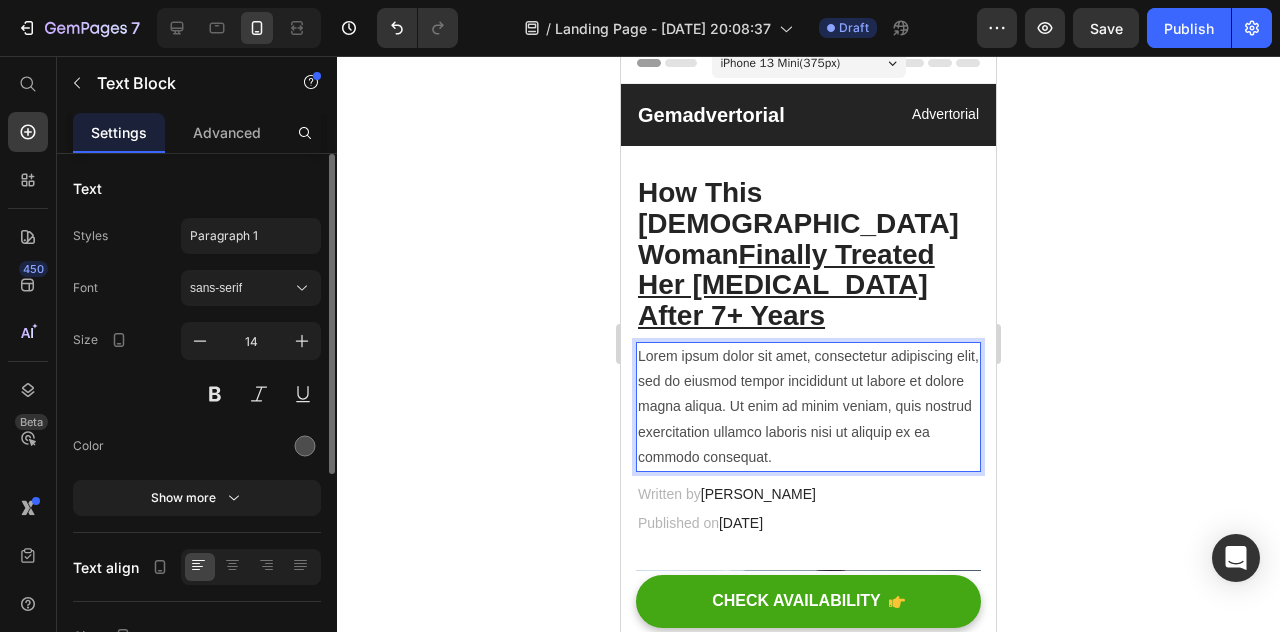 click on "Lorem ipsum dolor sit amet, consectetur adipiscing elit, sed do eiusmod tempor incididunt ut labore et dolore magna aliqua. Ut enim ad minim veniam, quis nostrud exercitation ullamco laboris nisi ut aliquip ex ea commodo consequat." at bounding box center (808, 407) 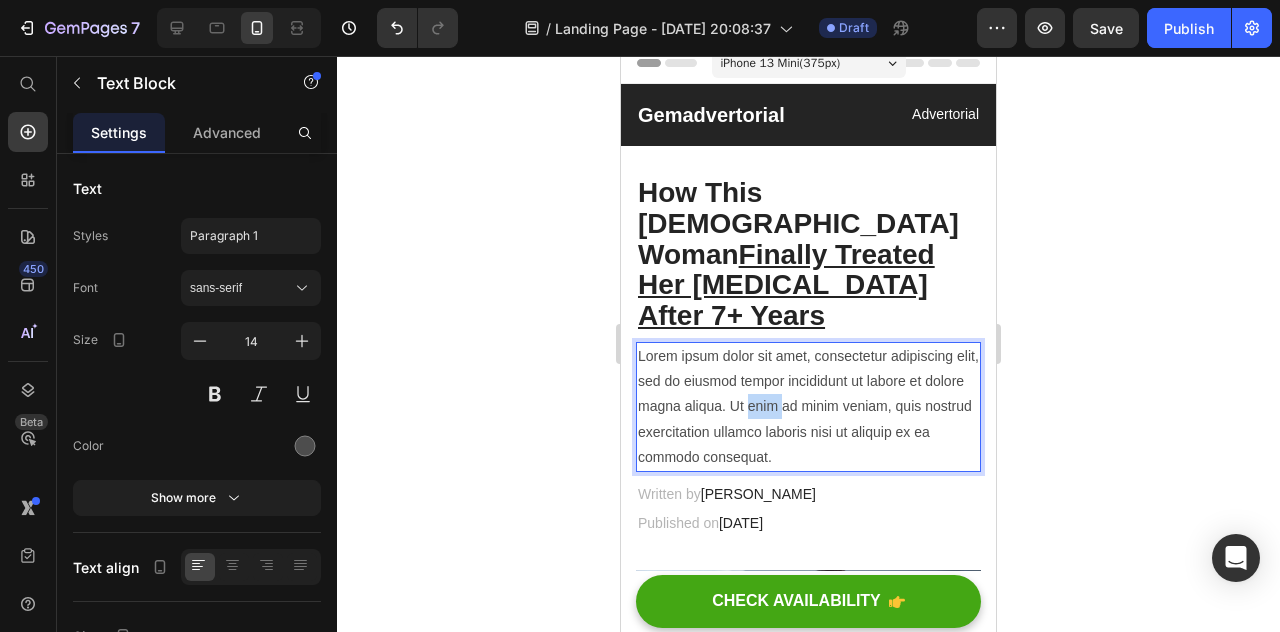 click on "Lorem ipsum dolor sit amet, consectetur adipiscing elit, sed do eiusmod tempor incididunt ut labore et dolore magna aliqua. Ut enim ad minim veniam, quis nostrud exercitation ullamco laboris nisi ut aliquip ex ea commodo consequat." at bounding box center (808, 407) 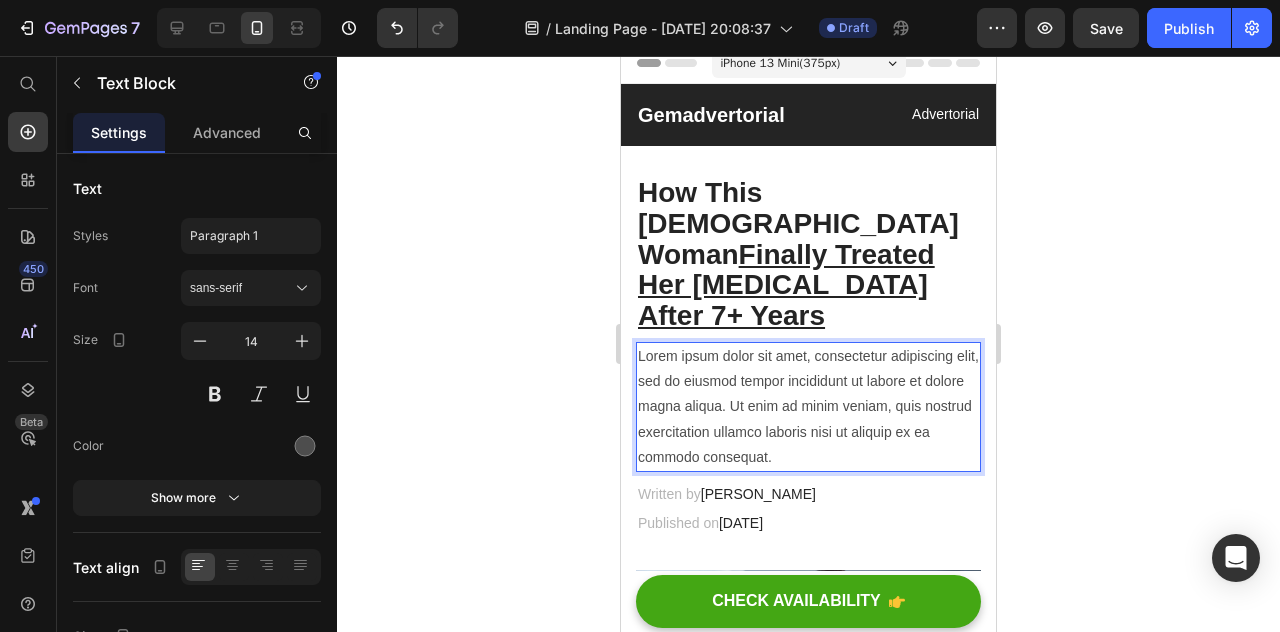 click on "Lorem ipsum dolor sit amet, consectetur adipiscing elit, sed do eiusmod tempor incididunt ut labore et dolore magna aliqua. Ut enim ad minim veniam, quis nostrud exercitation ullamco laboris nisi ut aliquip ex ea commodo consequat." at bounding box center (808, 407) 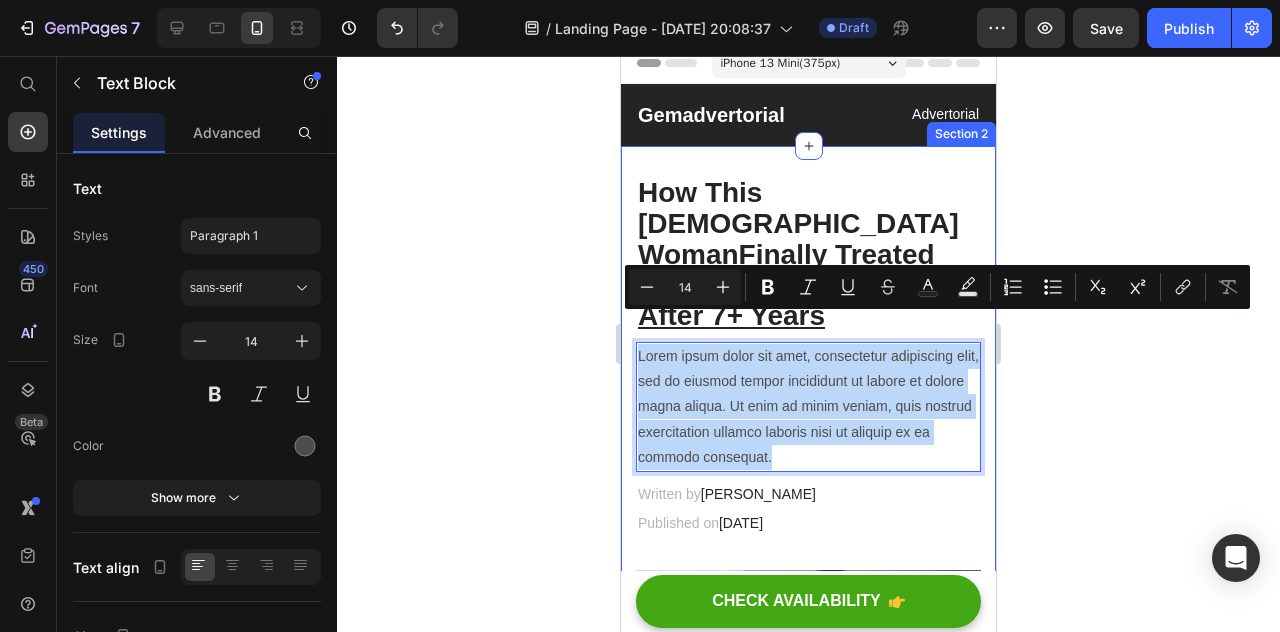 drag, startPoint x: 862, startPoint y: 429, endPoint x: 632, endPoint y: 323, distance: 253.25087 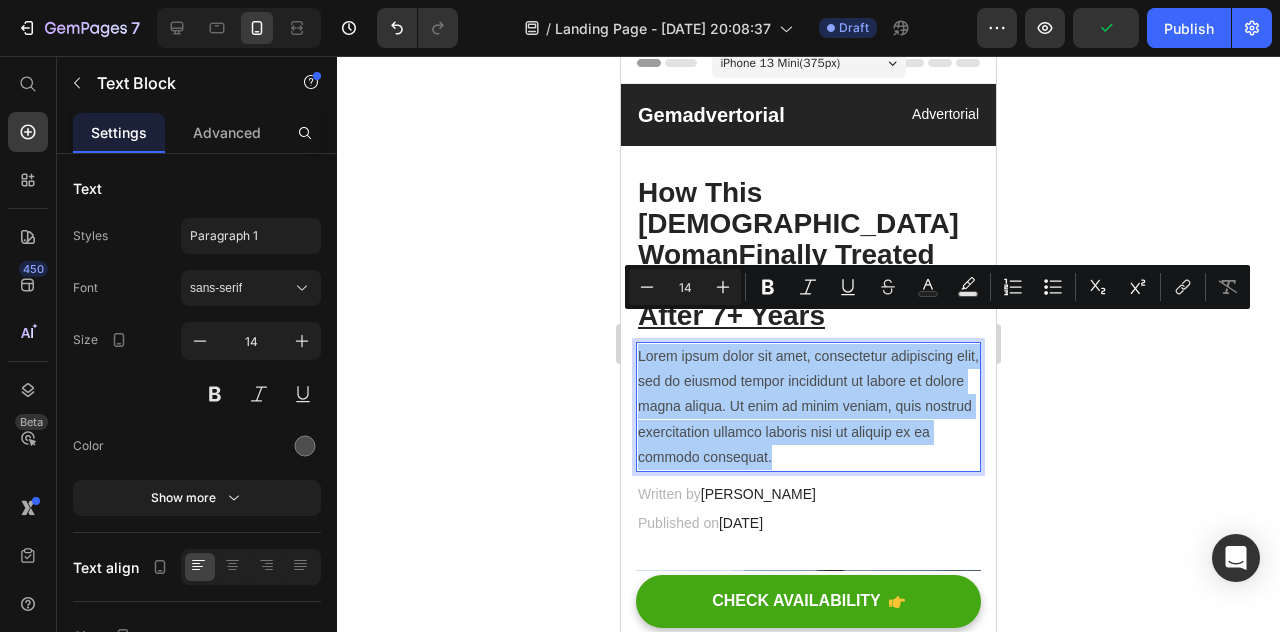 click 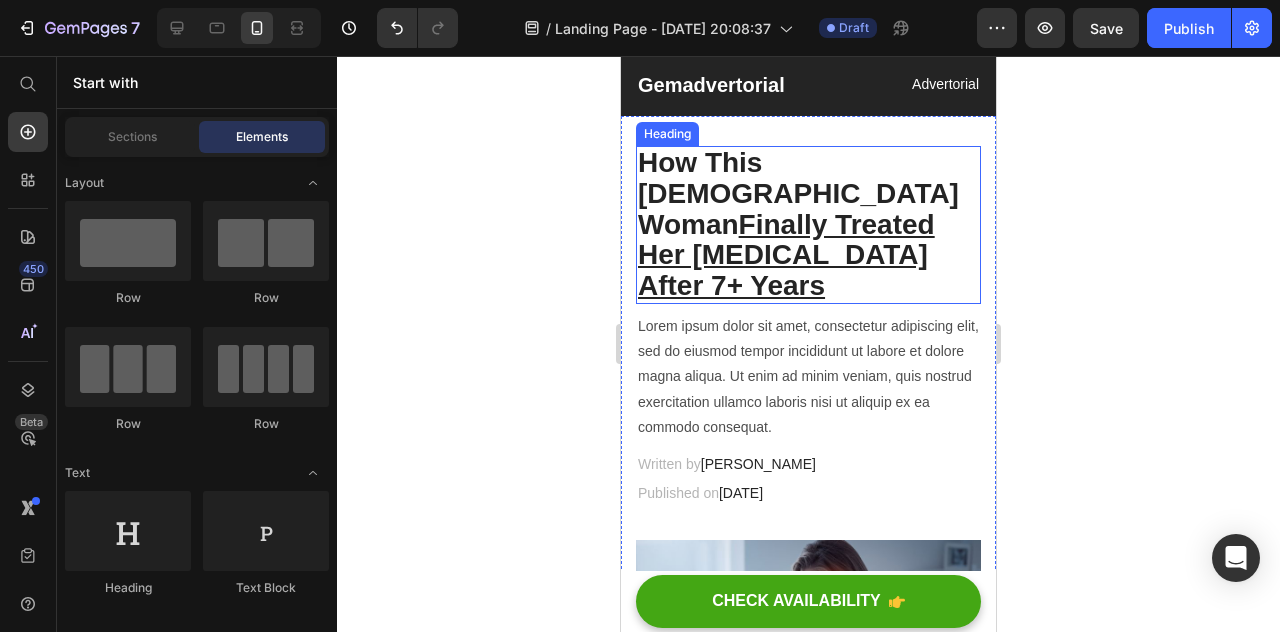 scroll, scrollTop: 0, scrollLeft: 0, axis: both 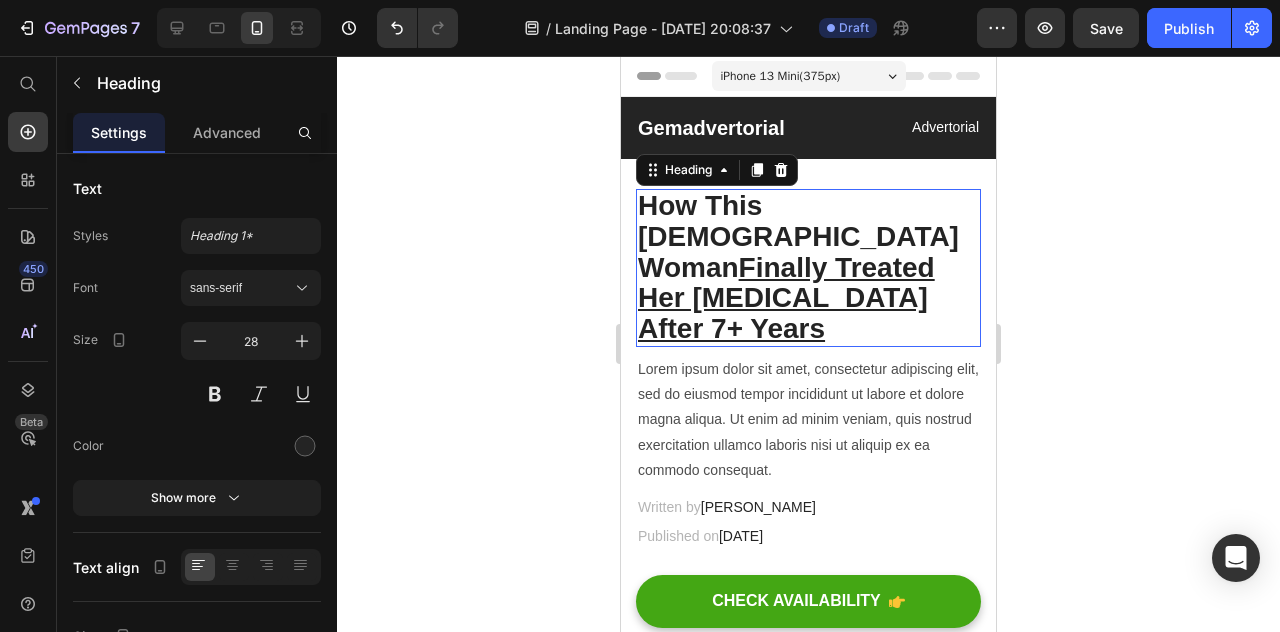 click on "Finally Treated Her [MEDICAL_DATA] After 7+ Years" at bounding box center [786, 298] 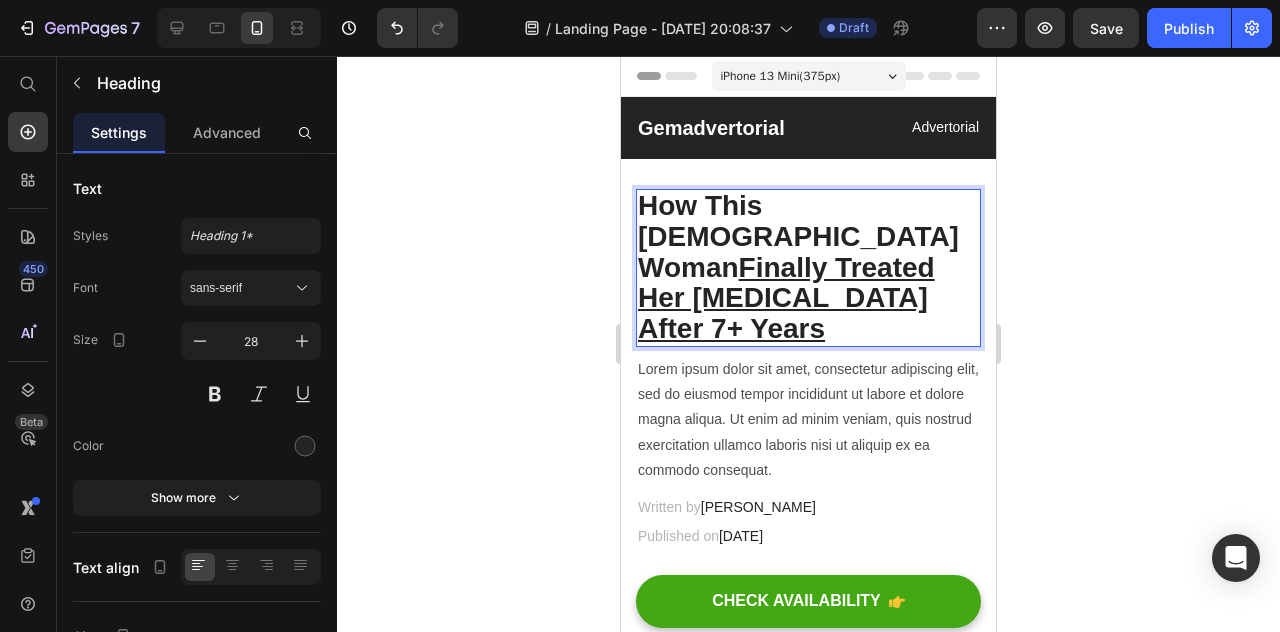 click on "How This [DEMOGRAPHIC_DATA] Woman  Finally Treated Her [MEDICAL_DATA] After 7+ Years" at bounding box center [808, 268] 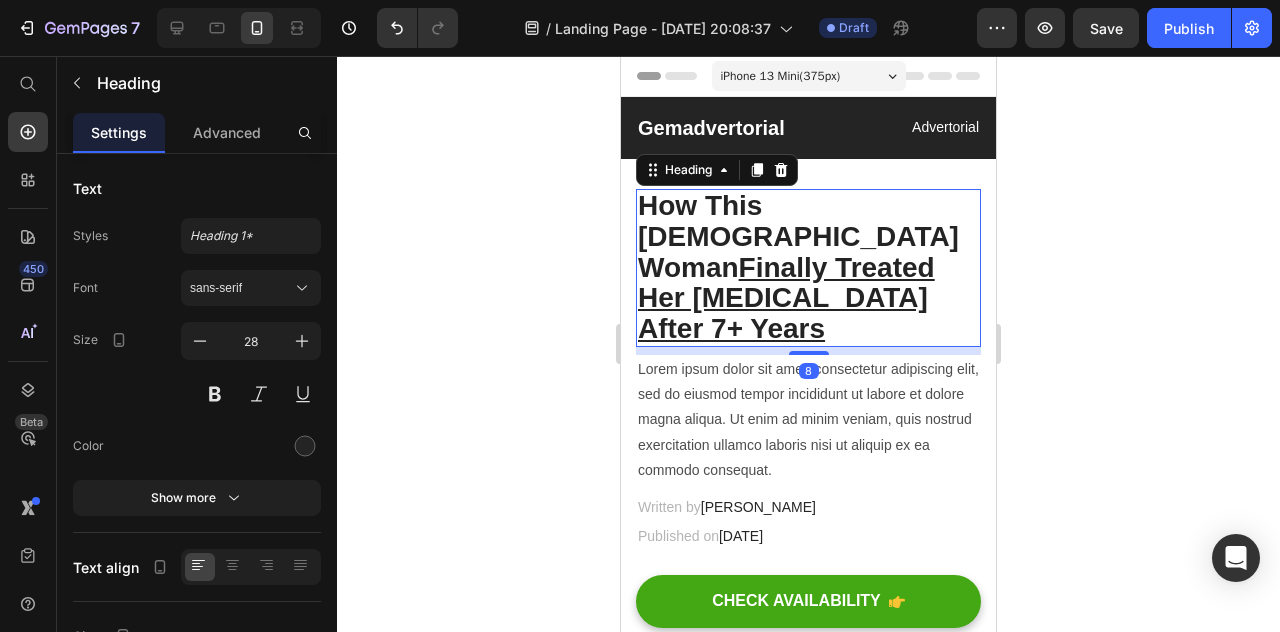 click on "How This [DEMOGRAPHIC_DATA] Woman  Finally Treated Her [MEDICAL_DATA] After 7+ Years" at bounding box center (808, 268) 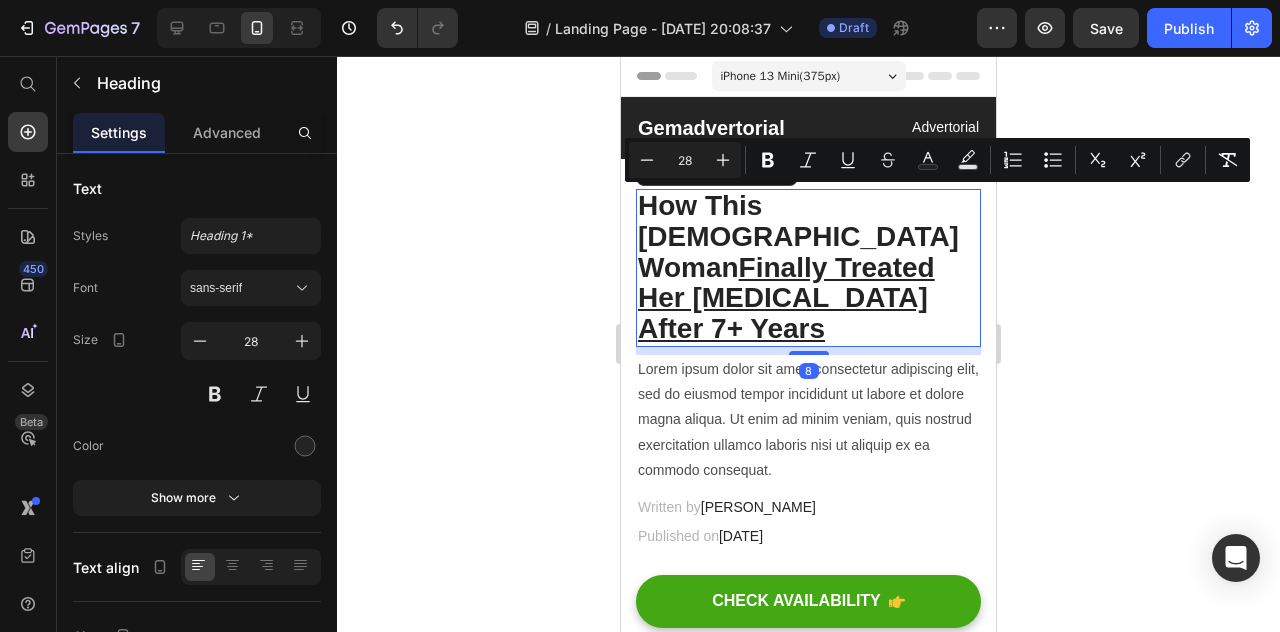 click on "How This [DEMOGRAPHIC_DATA] Woman  Finally Treated Her [MEDICAL_DATA] After 7+ Years" at bounding box center [808, 268] 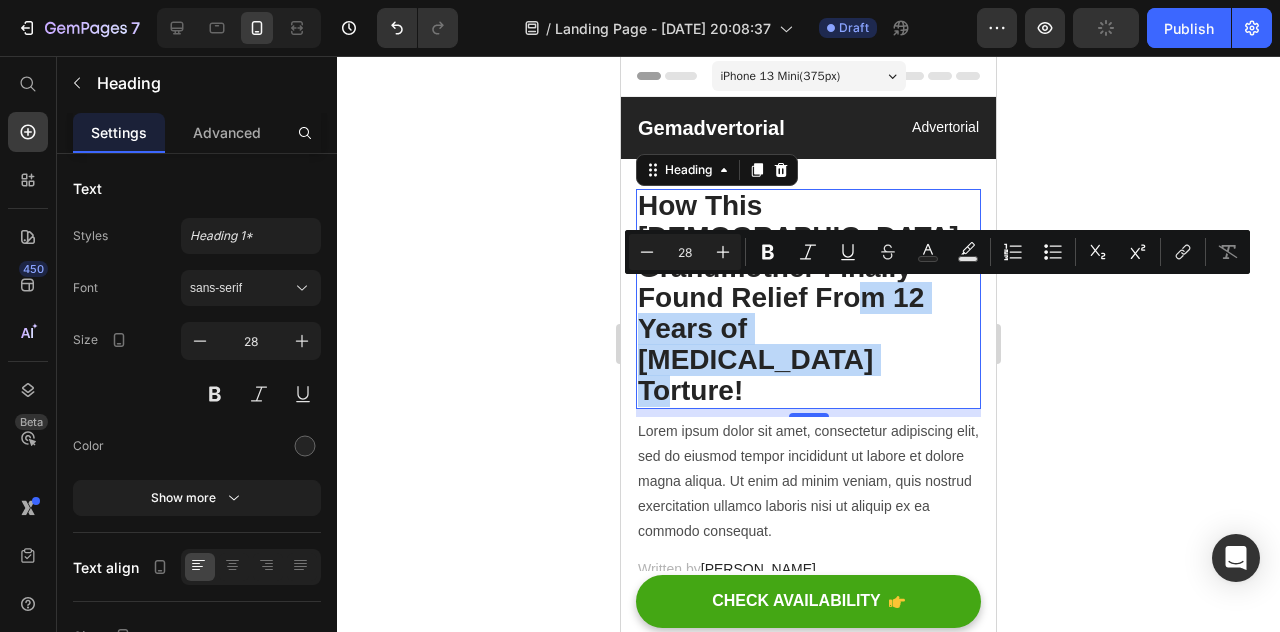 drag, startPoint x: 754, startPoint y: 318, endPoint x: 669, endPoint y: 299, distance: 87.09765 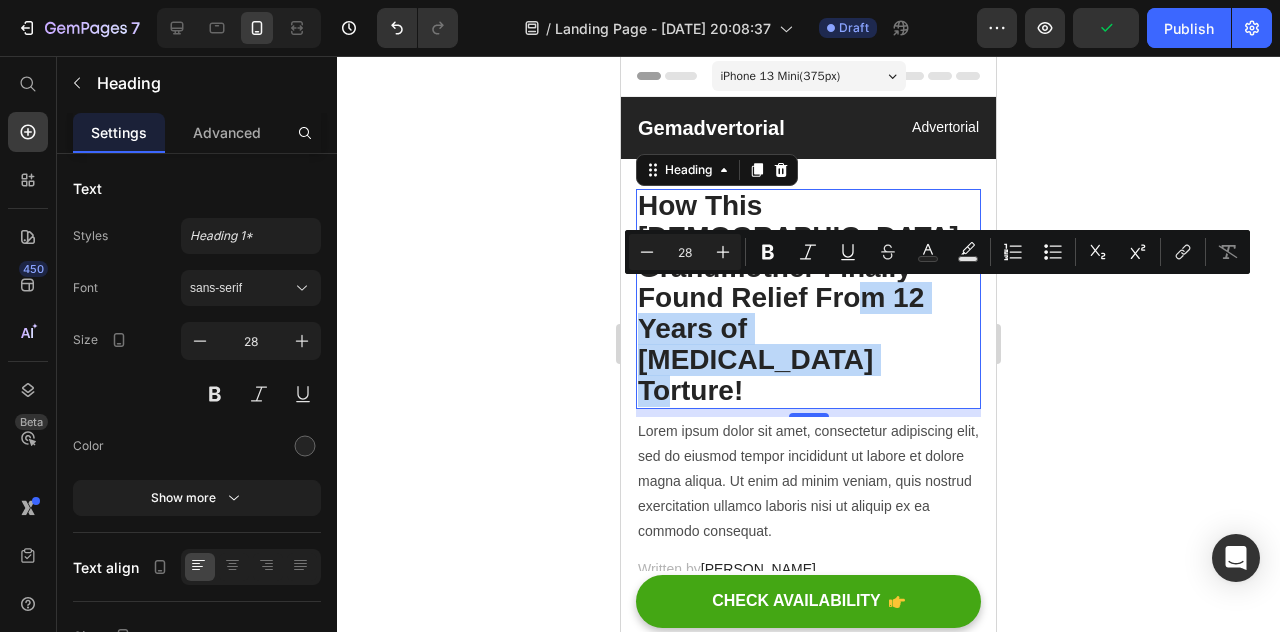 click on "How This [DEMOGRAPHIC_DATA] Grandmother Finally Found Relief From 12 Years of [MEDICAL_DATA] Torture!" at bounding box center [808, 299] 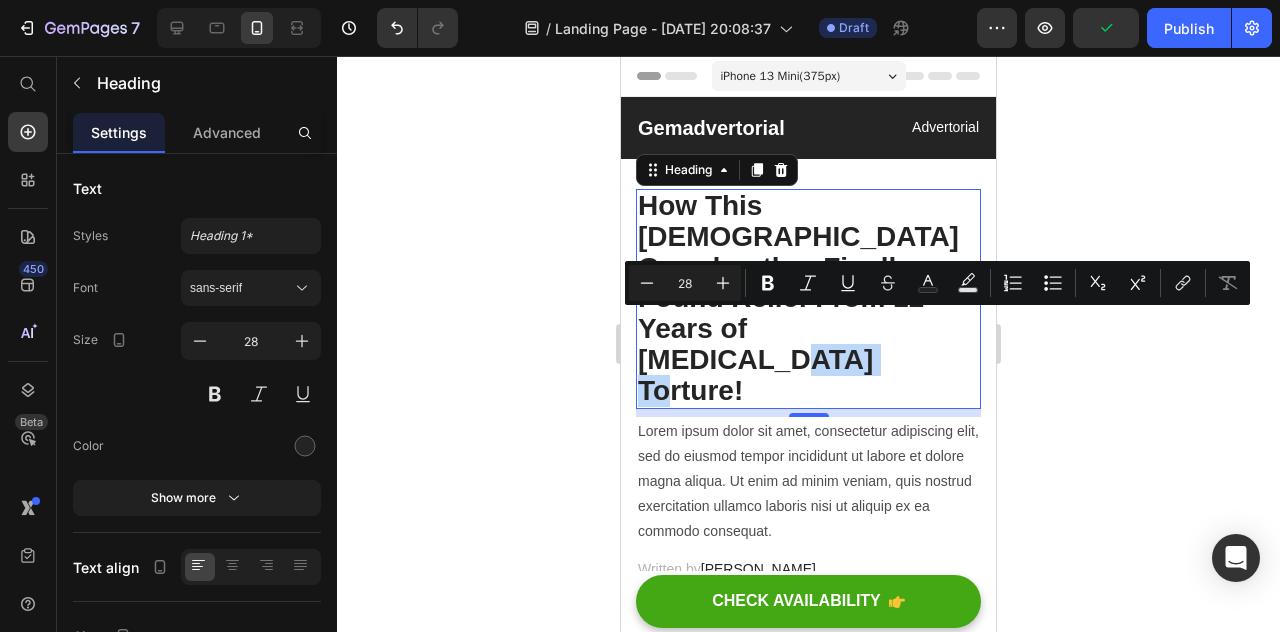 drag, startPoint x: 753, startPoint y: 322, endPoint x: 649, endPoint y: 319, distance: 104.04326 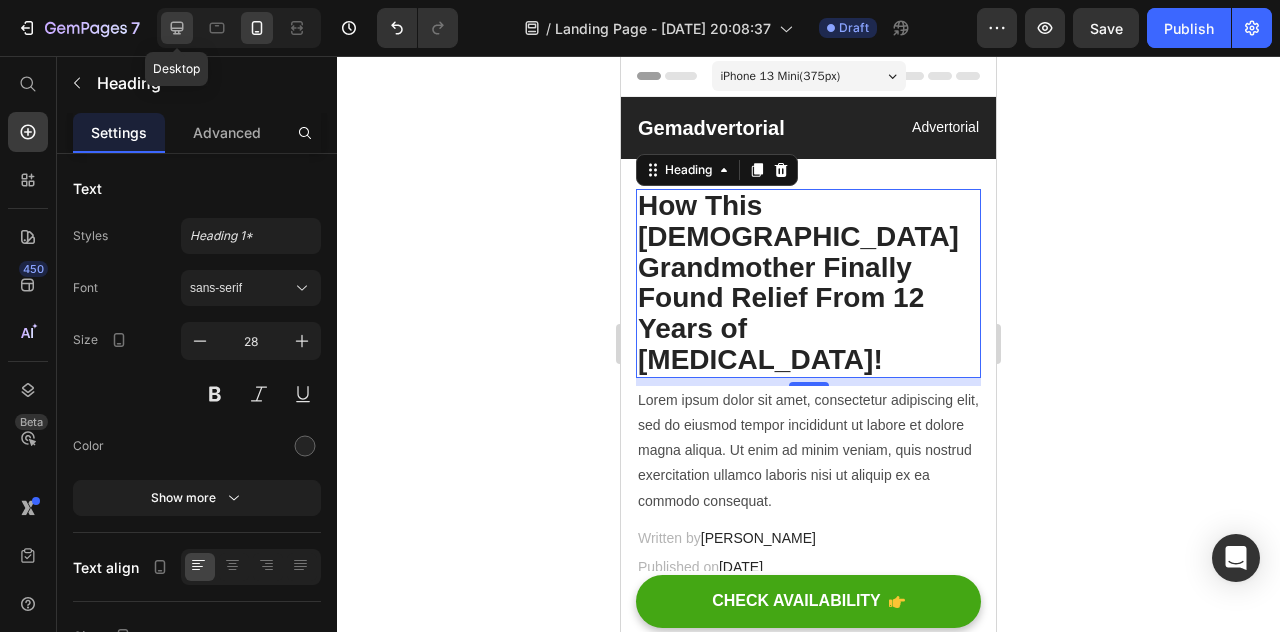 click 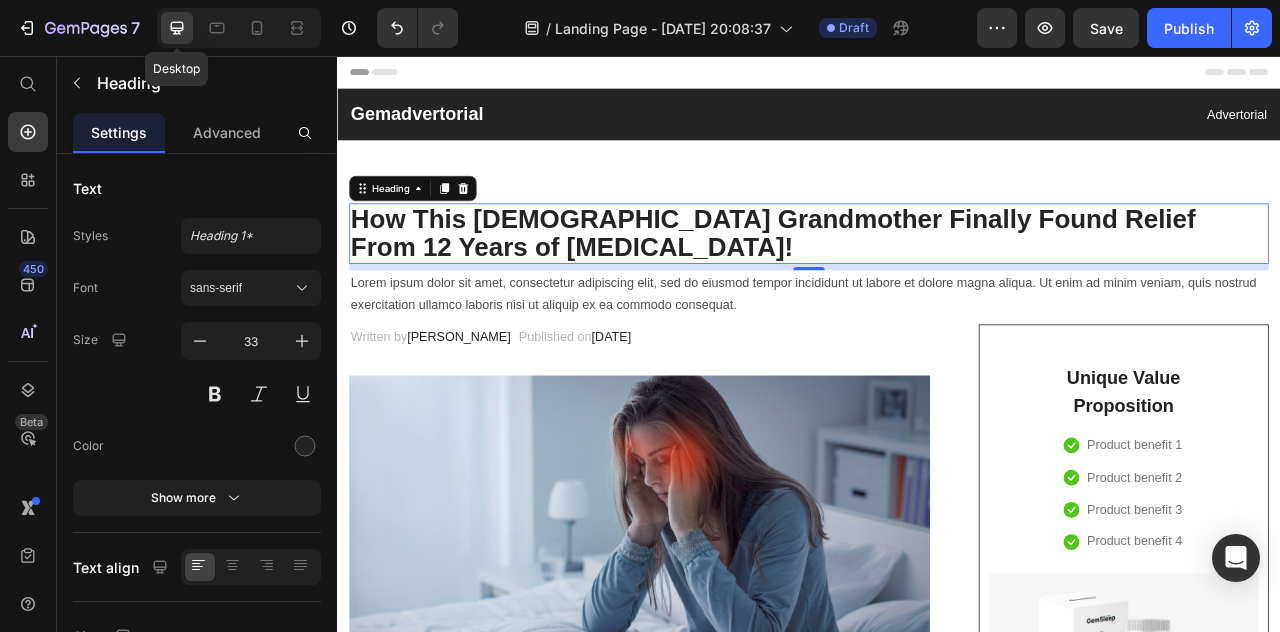 scroll, scrollTop: 116, scrollLeft: 0, axis: vertical 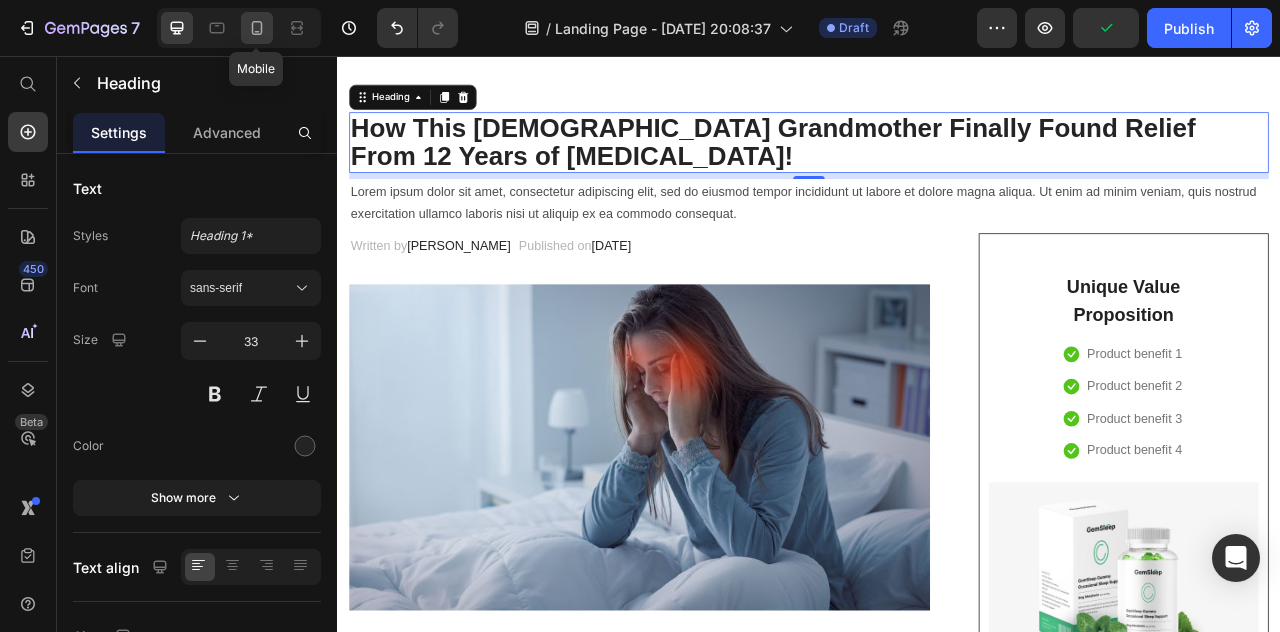 click 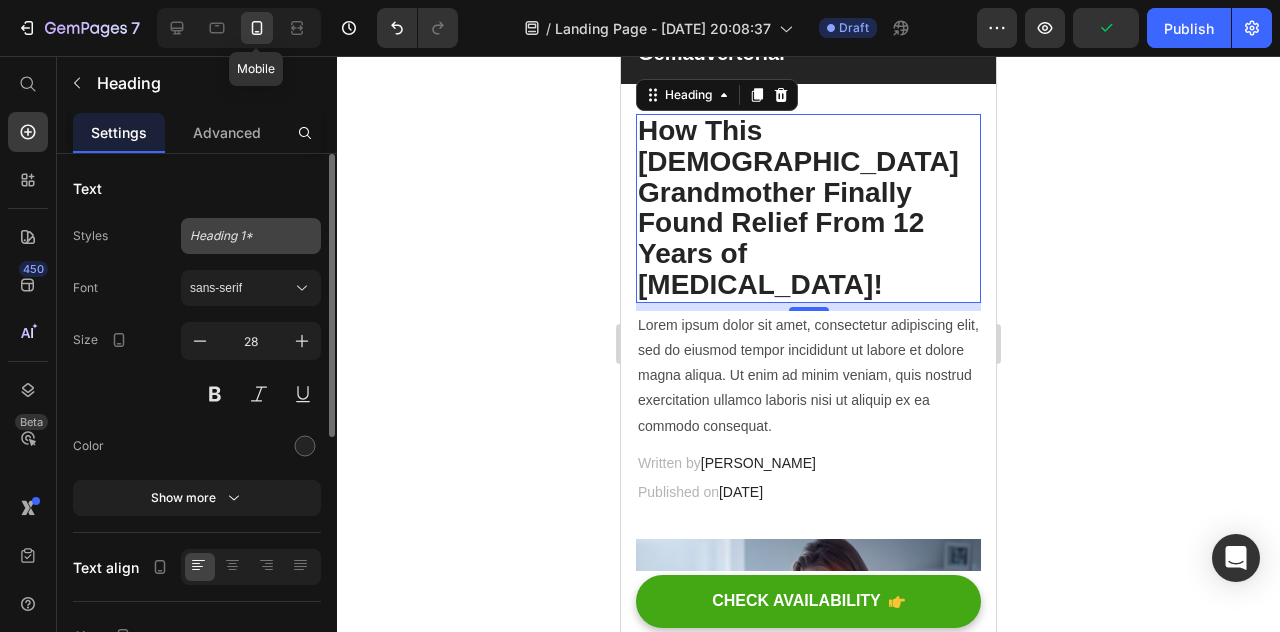 scroll, scrollTop: 62, scrollLeft: 0, axis: vertical 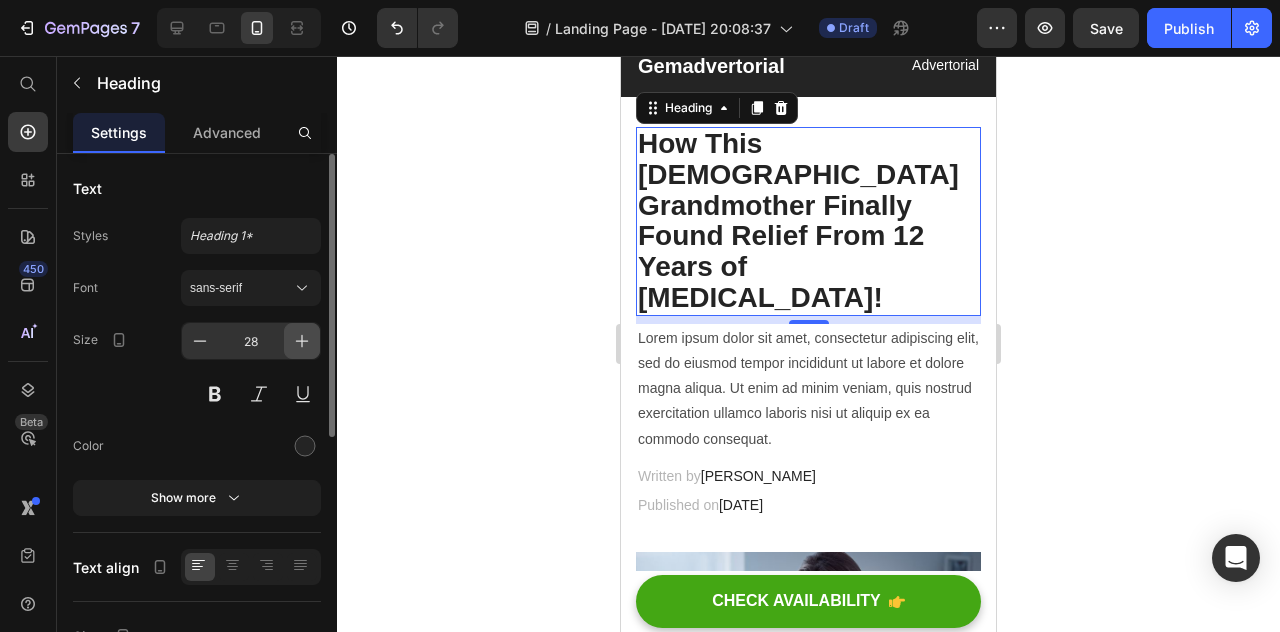 click at bounding box center (302, 341) 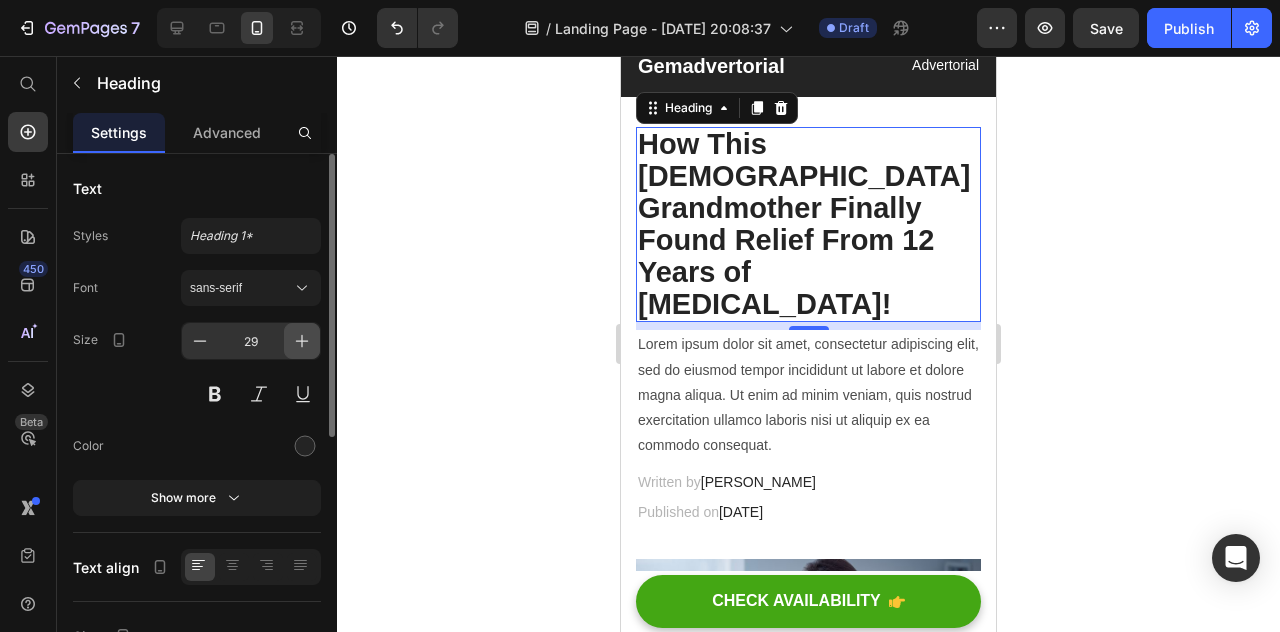 click at bounding box center (302, 341) 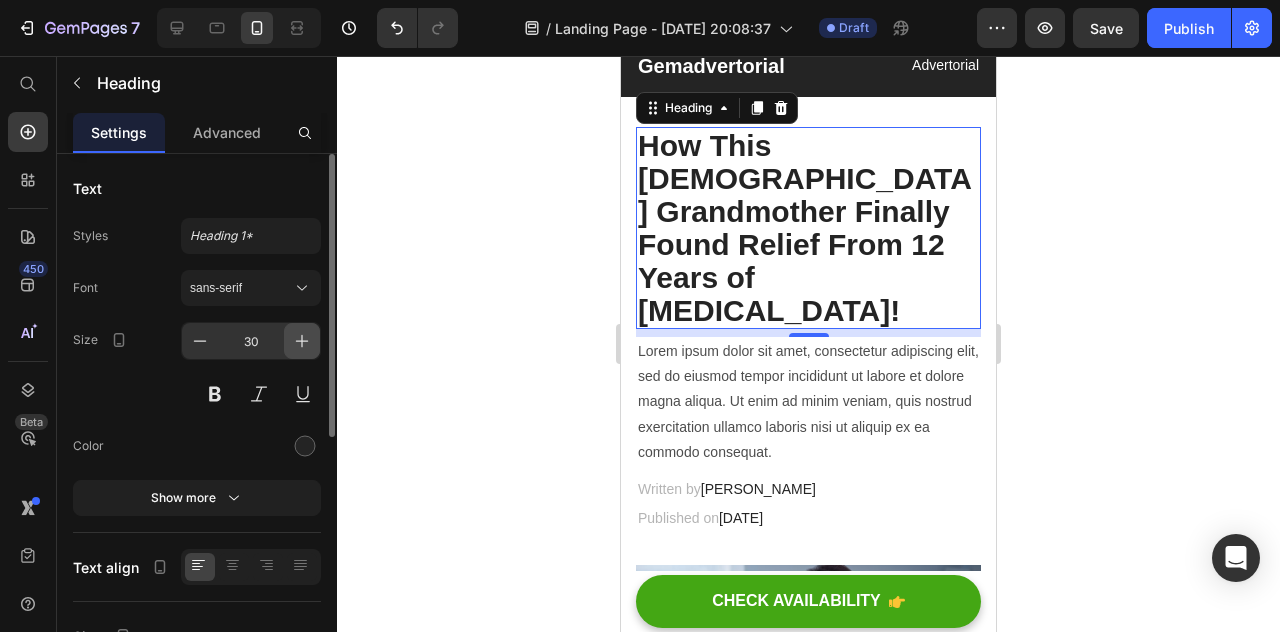 click at bounding box center [302, 341] 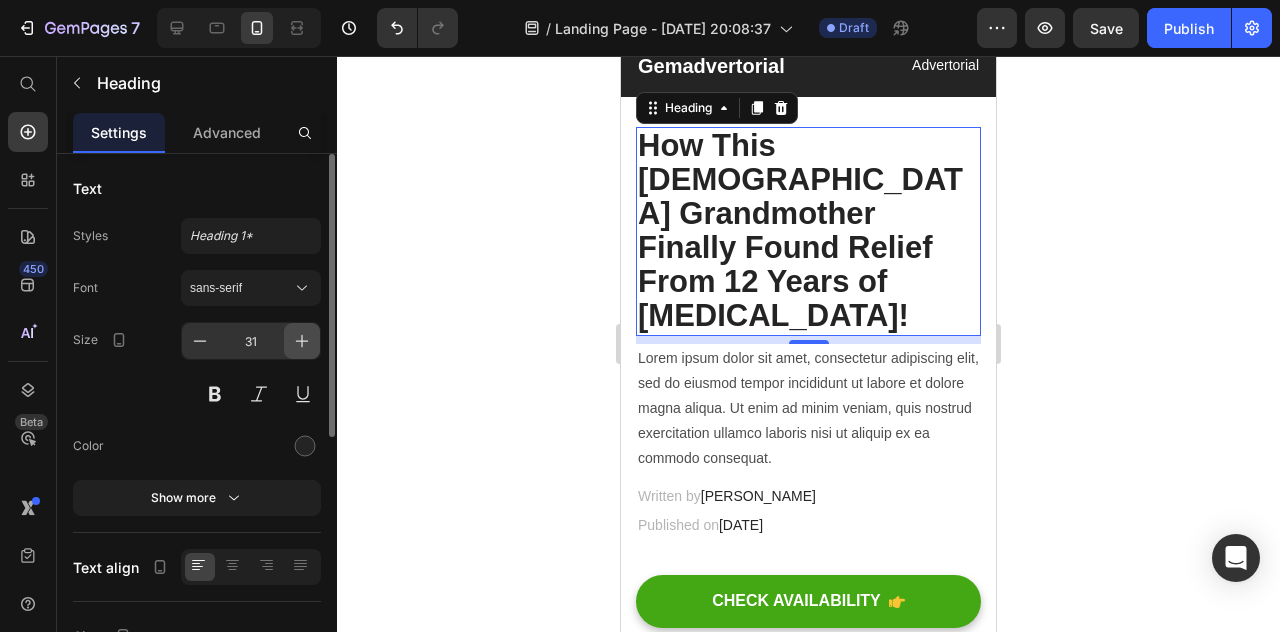 click at bounding box center [302, 341] 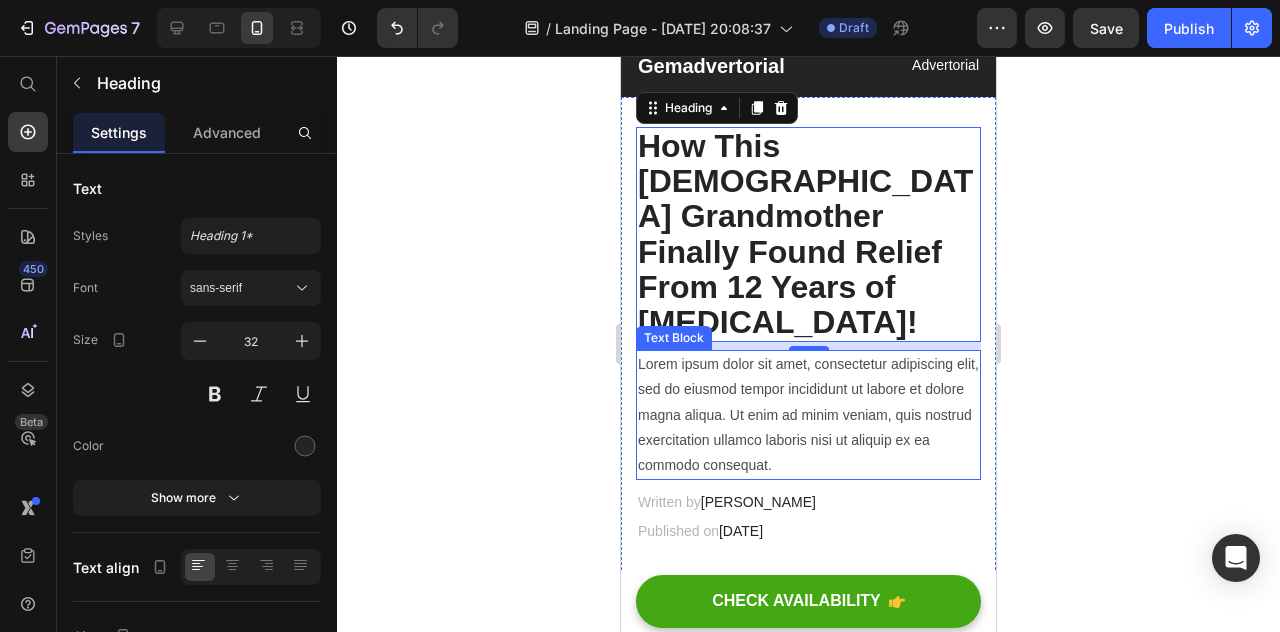 scroll, scrollTop: 0, scrollLeft: 0, axis: both 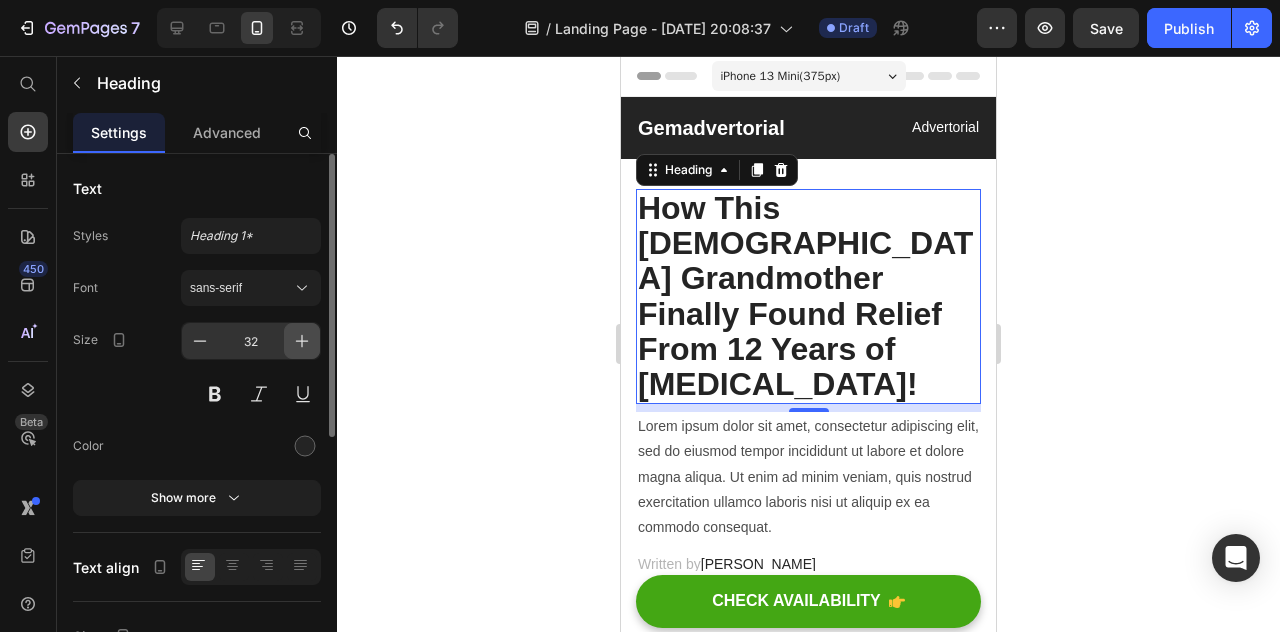click at bounding box center (302, 341) 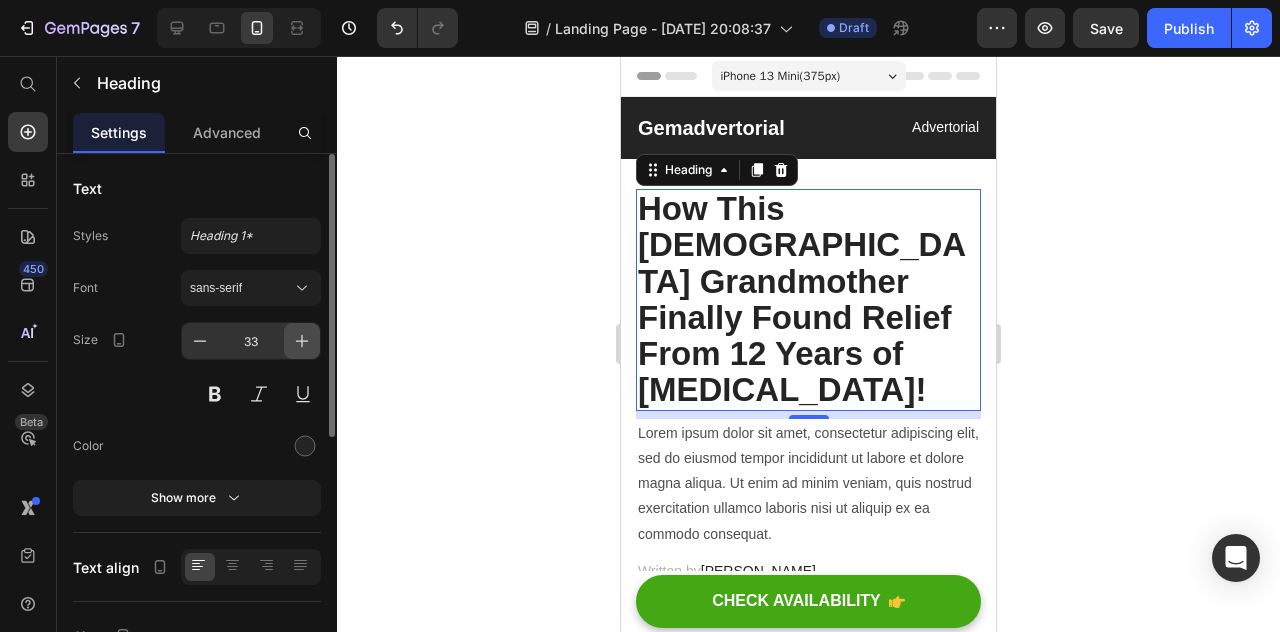 click at bounding box center (302, 341) 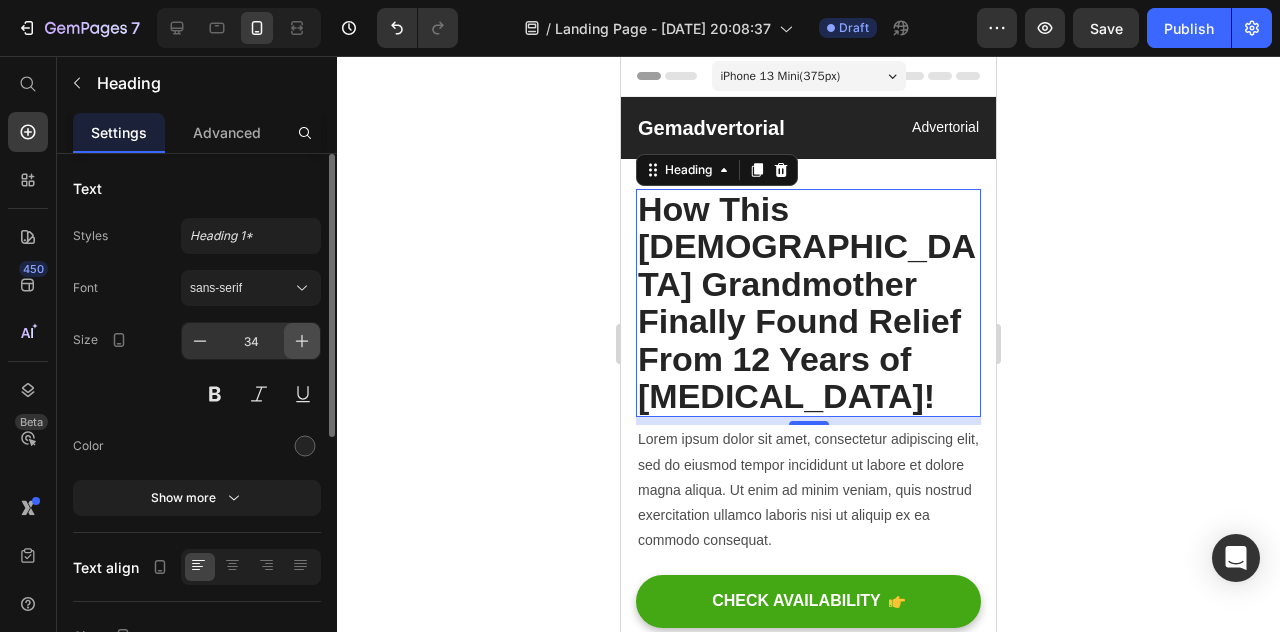 click at bounding box center [302, 341] 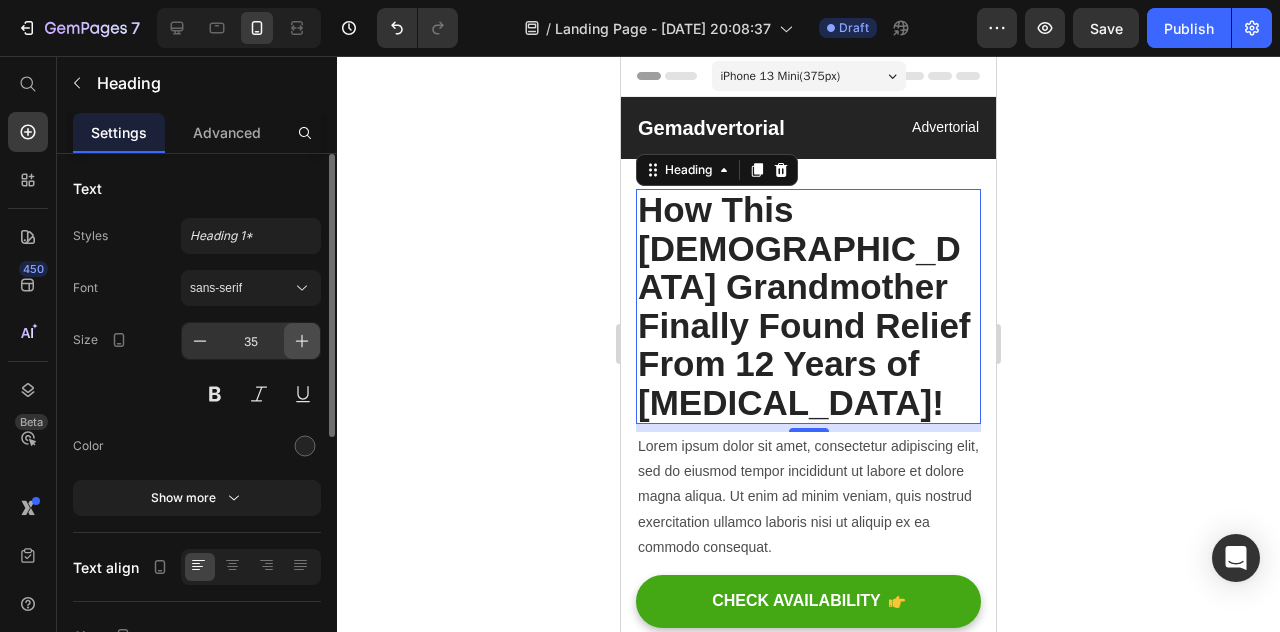 click at bounding box center (302, 341) 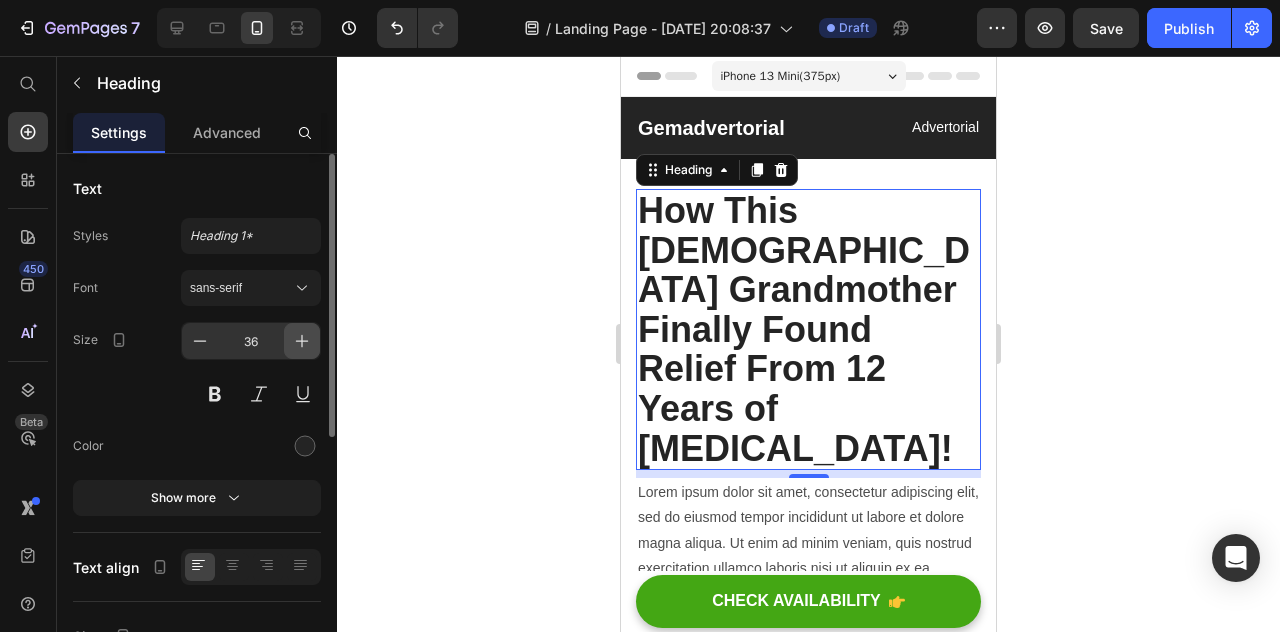 click at bounding box center [302, 341] 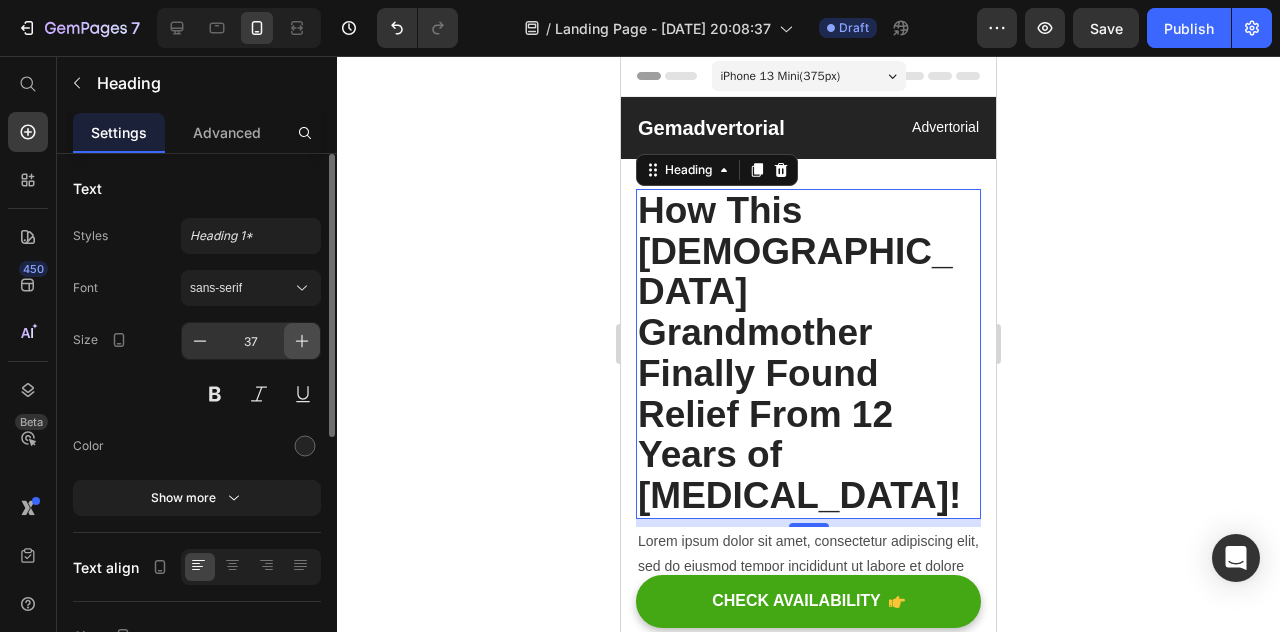 click at bounding box center [302, 341] 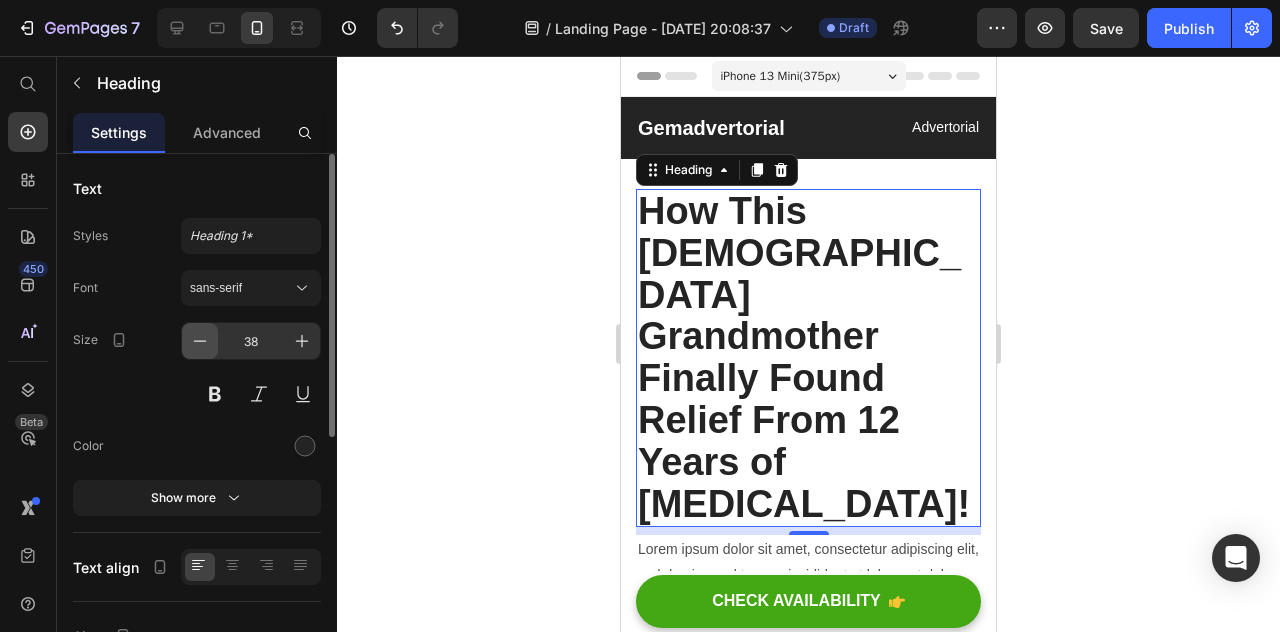click 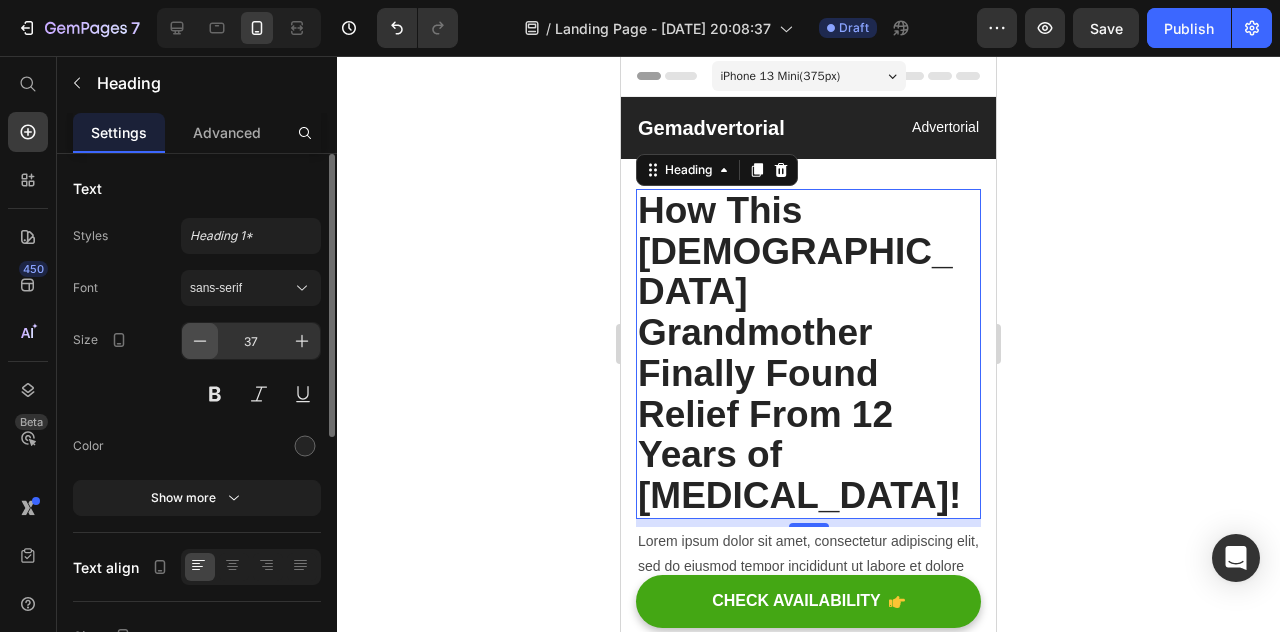 click 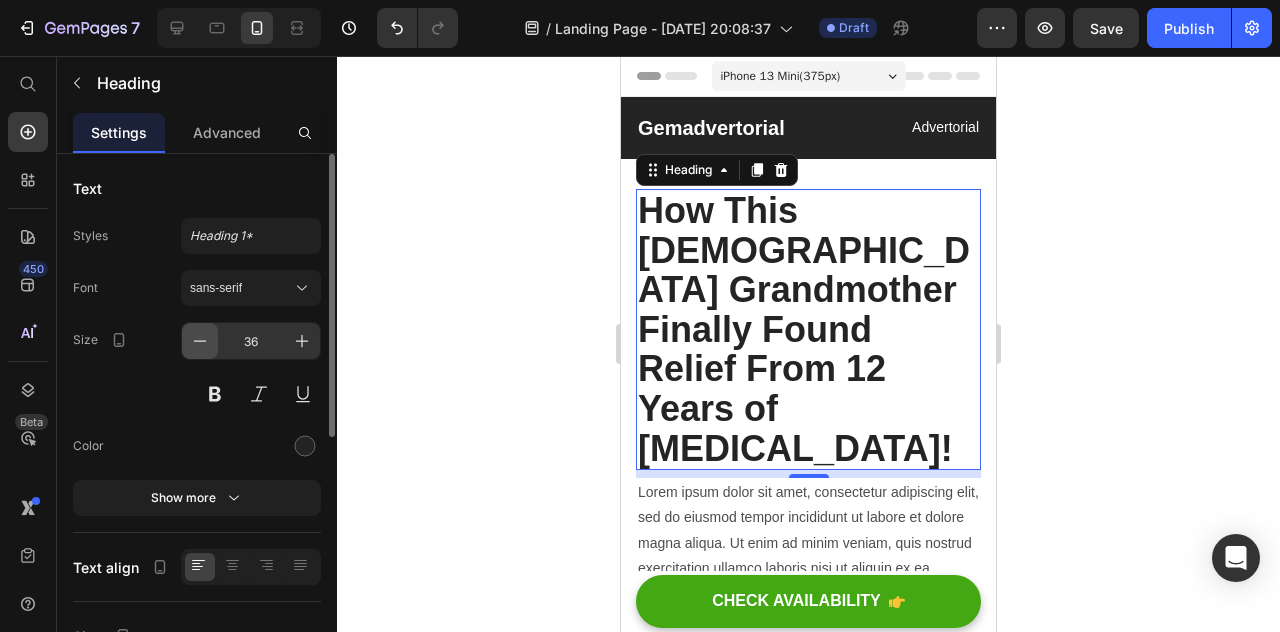 click 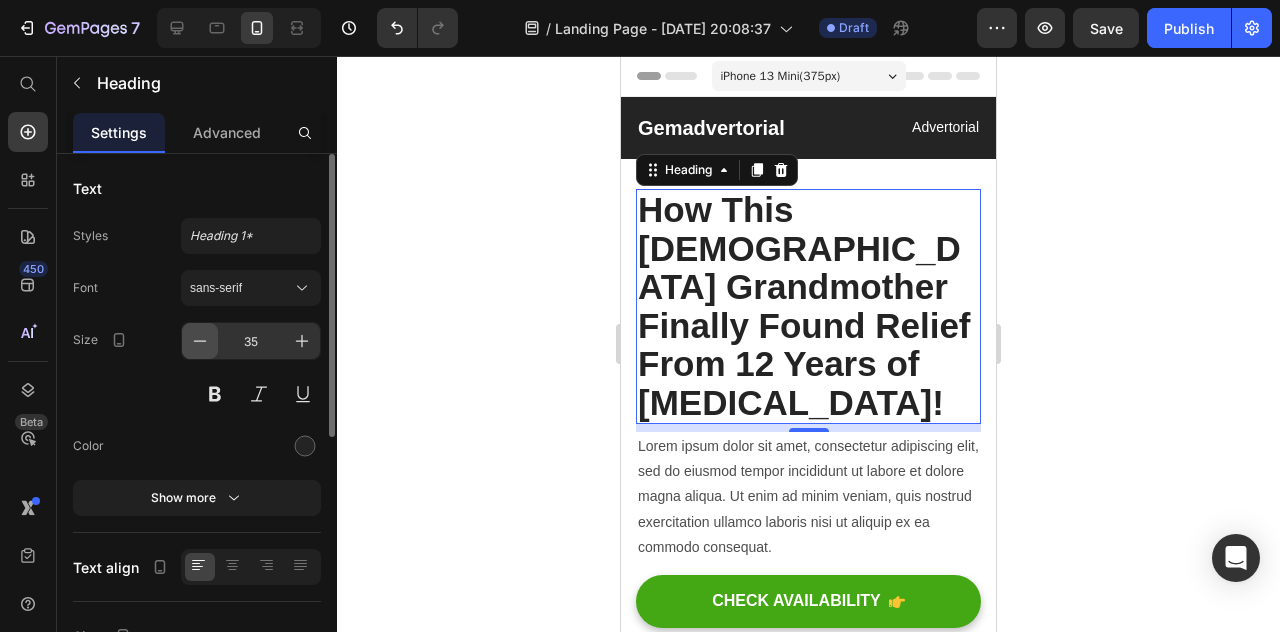 click 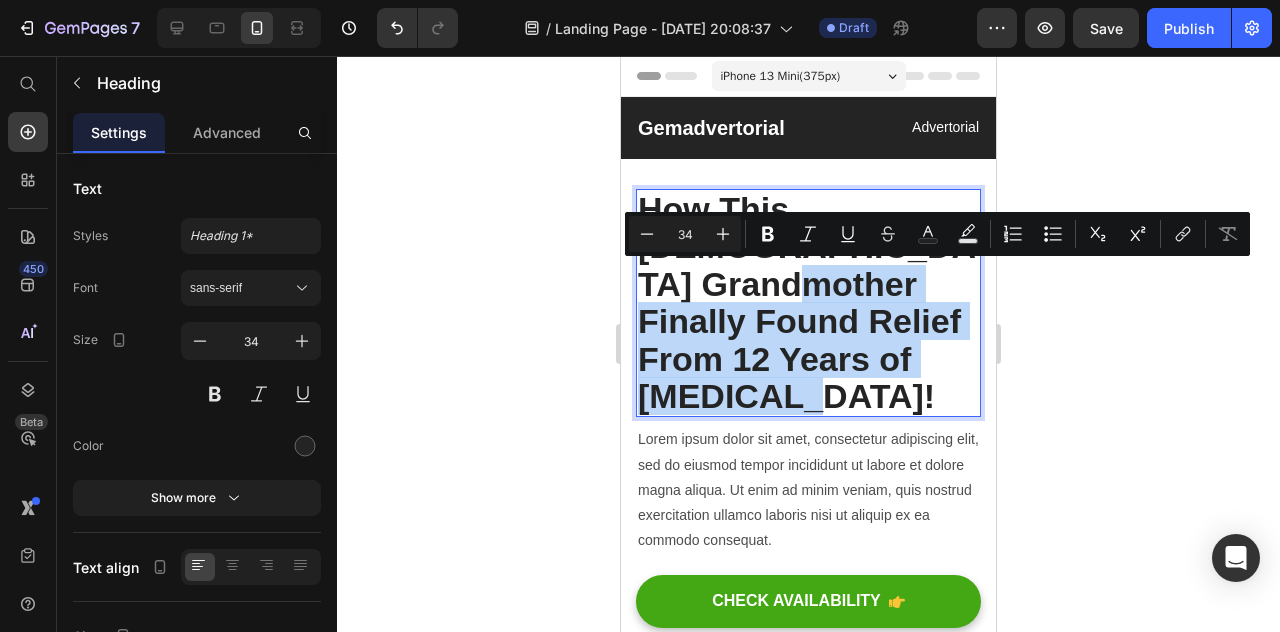 drag, startPoint x: 646, startPoint y: 282, endPoint x: 903, endPoint y: 350, distance: 265.84393 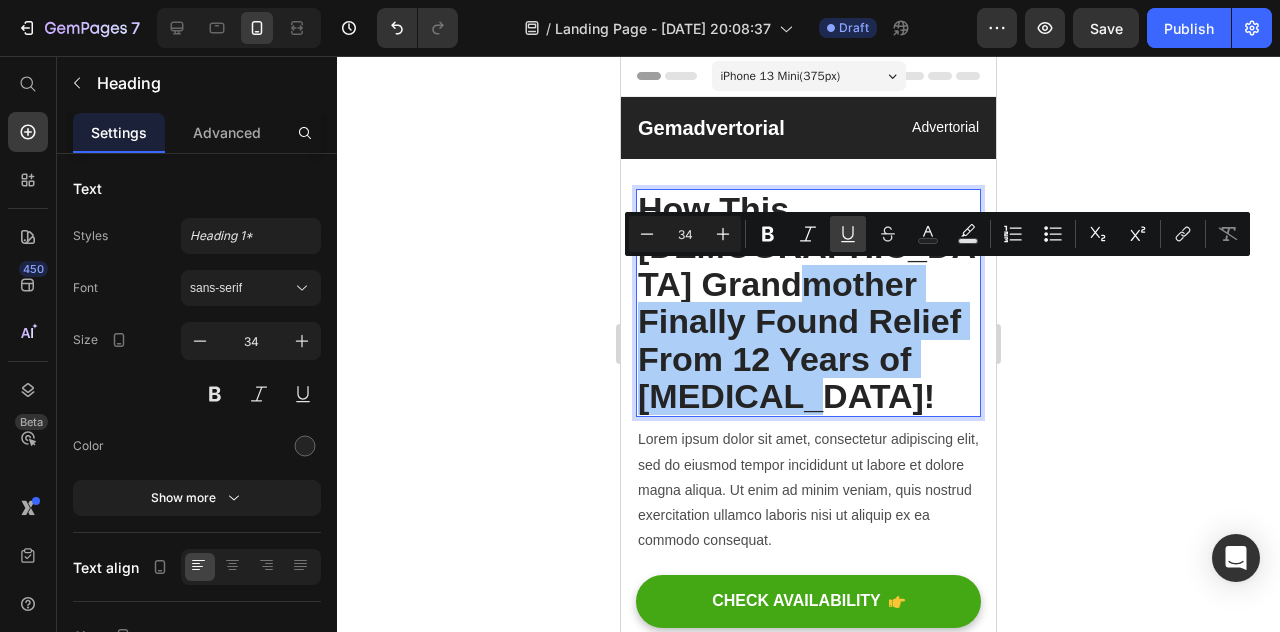 click on "Underline" at bounding box center (848, 234) 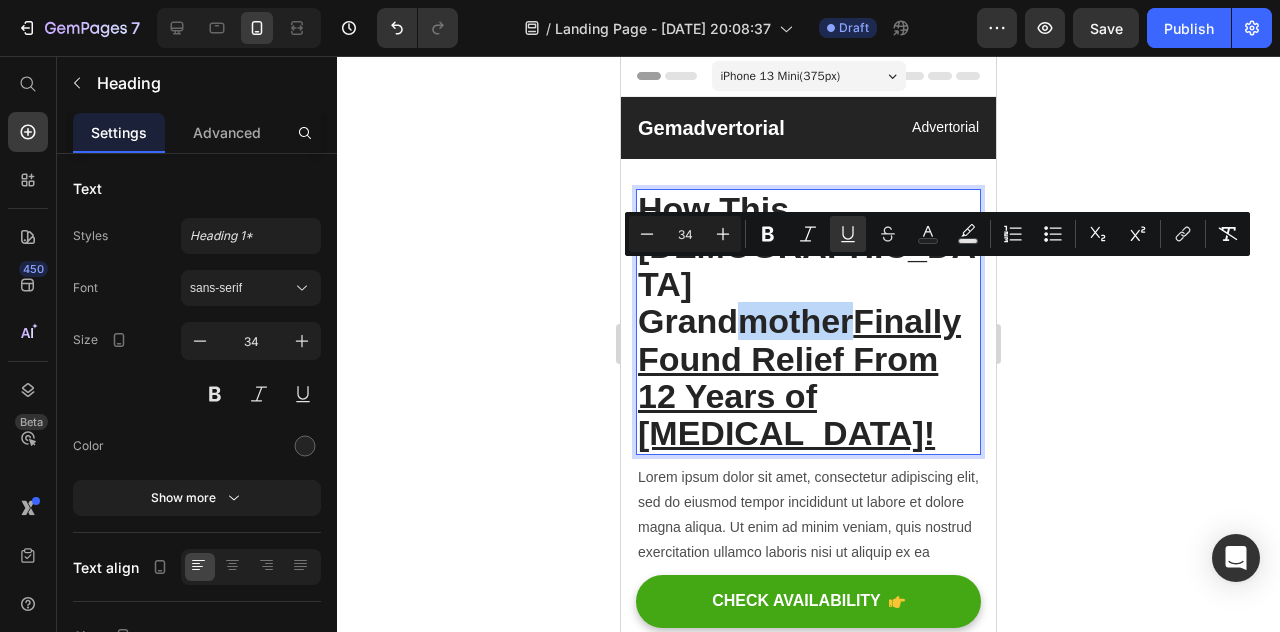 click on "How This [DEMOGRAPHIC_DATA] Grandmother  Finally Found Relief From 12 Years of [MEDICAL_DATA]!" at bounding box center [808, 322] 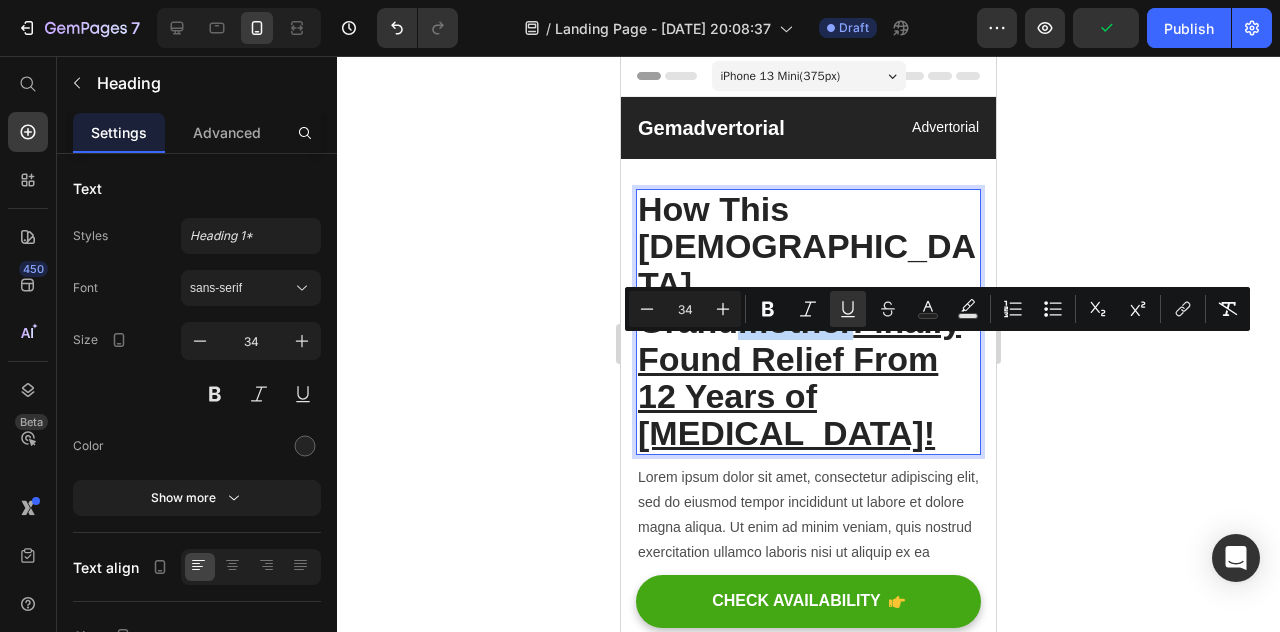 drag, startPoint x: 932, startPoint y: 361, endPoint x: 639, endPoint y: 355, distance: 293.06143 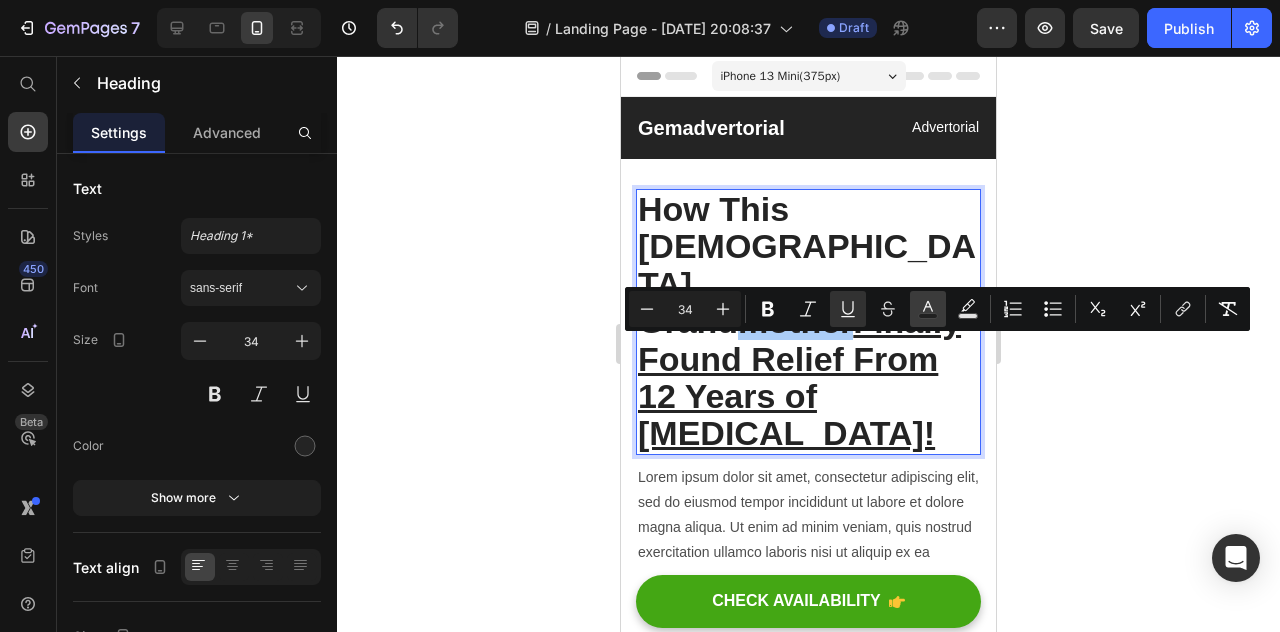 click 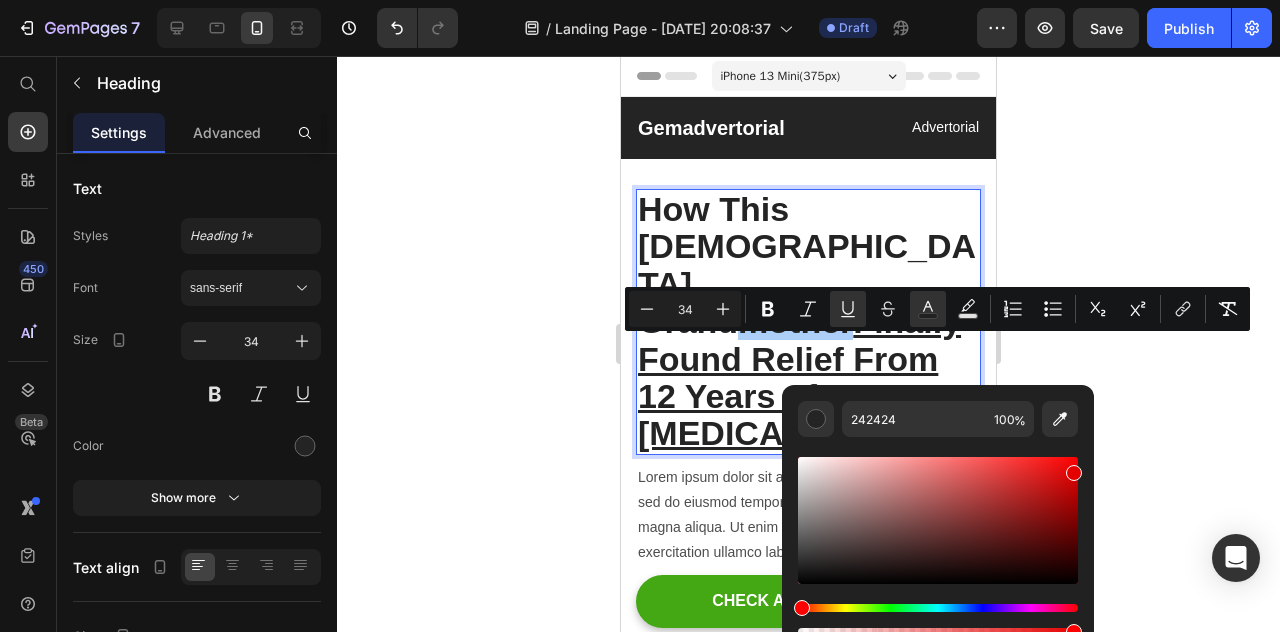 drag, startPoint x: 1011, startPoint y: 469, endPoint x: 1112, endPoint y: 471, distance: 101.0198 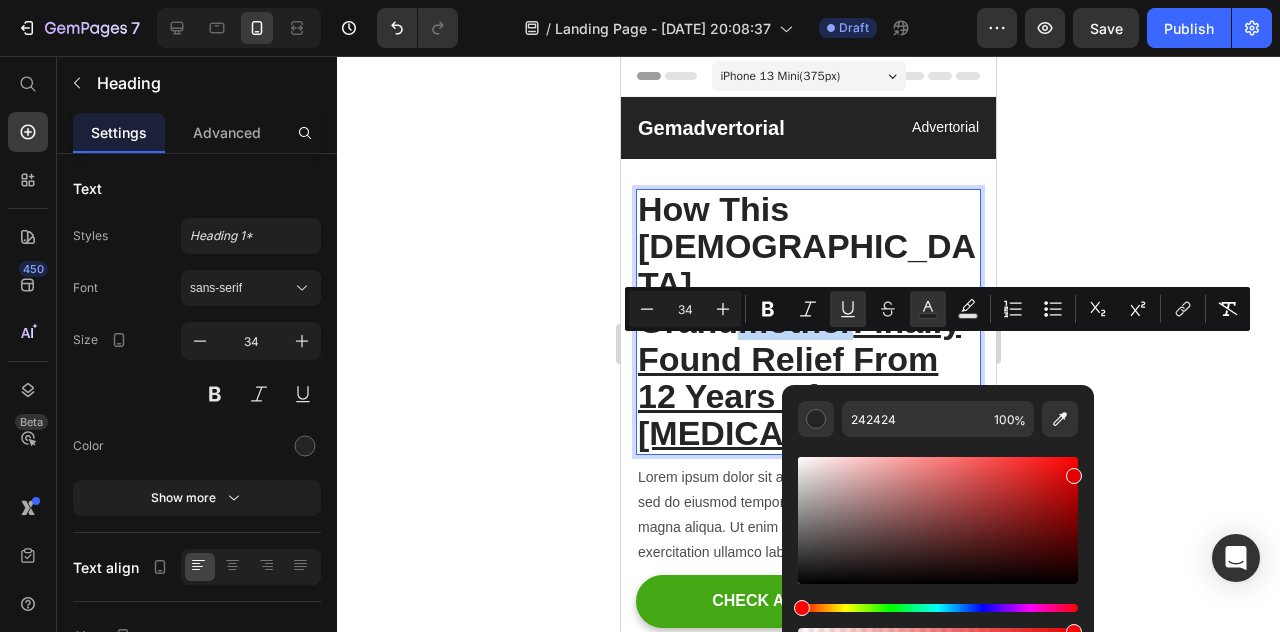 type on "E00000" 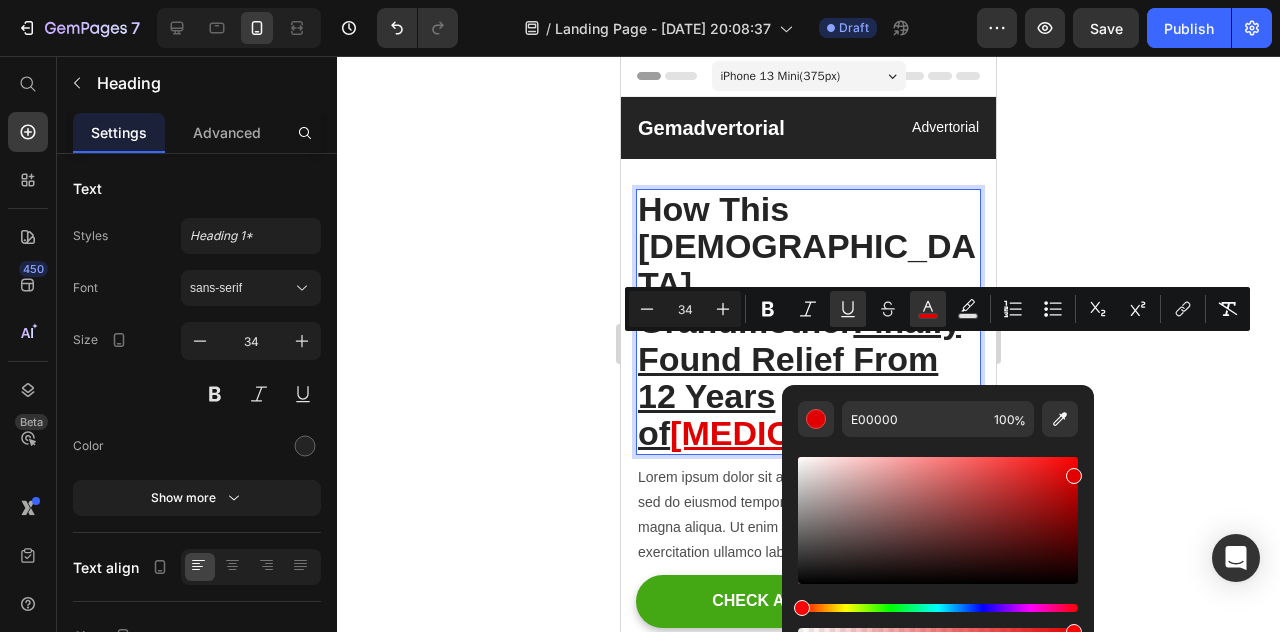click 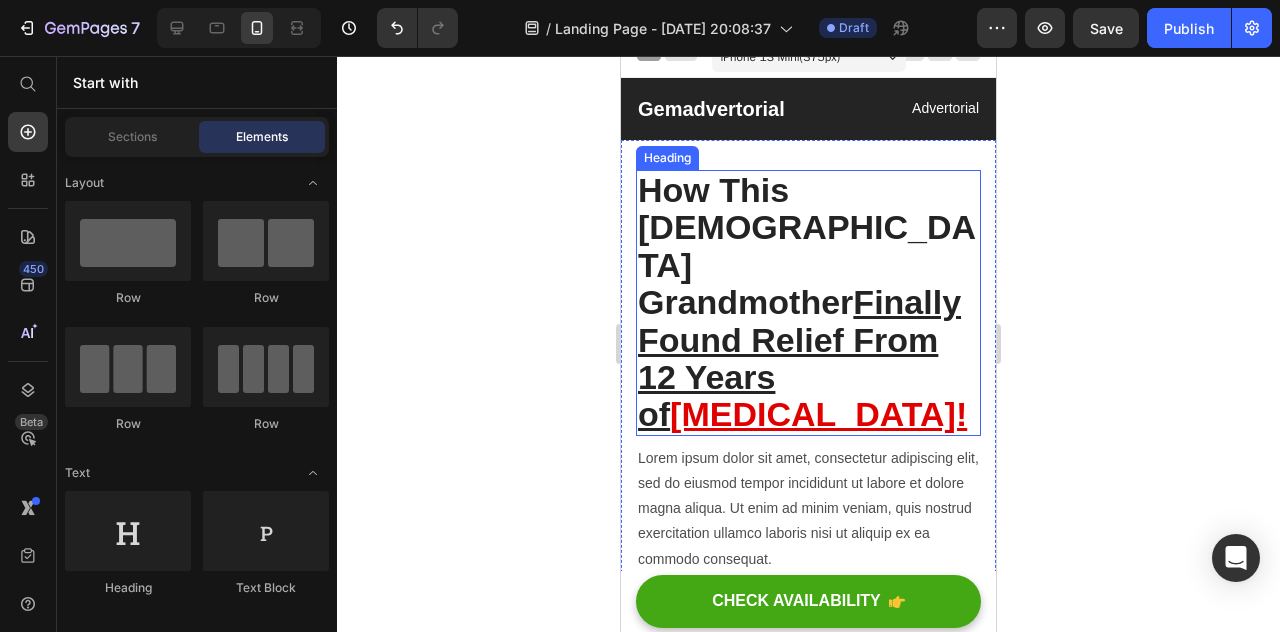 scroll, scrollTop: 0, scrollLeft: 0, axis: both 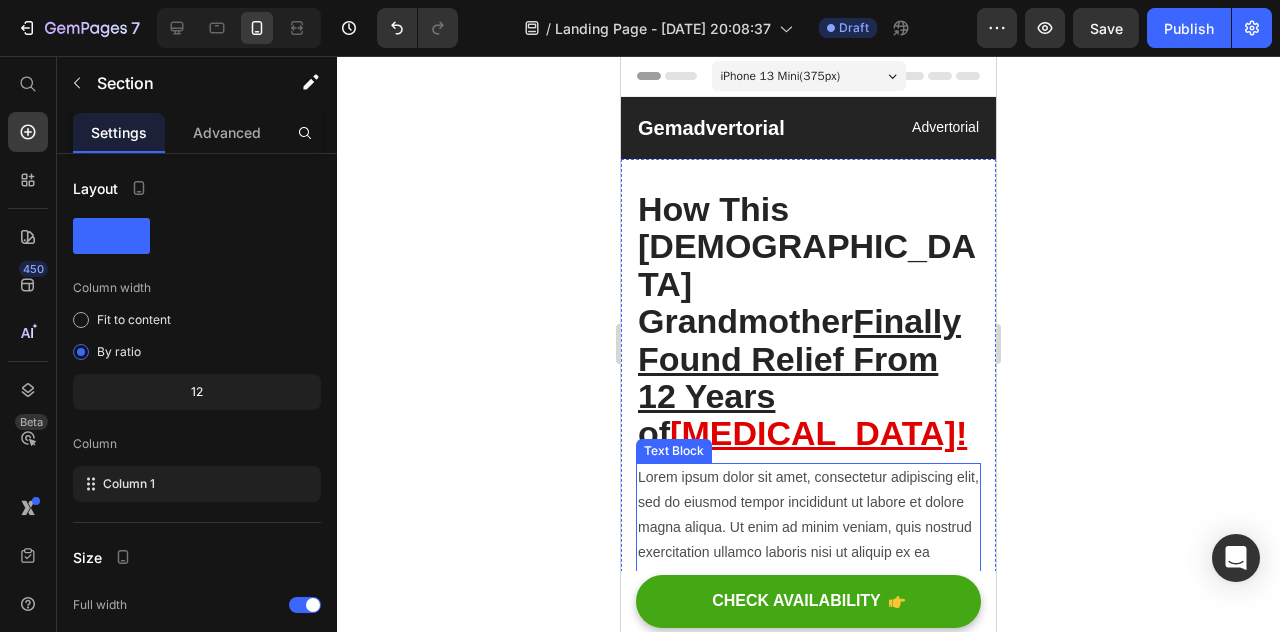 click on "Lorem ipsum dolor sit amet, consectetur adipiscing elit, sed do eiusmod tempor incididunt ut labore et dolore magna aliqua. Ut enim ad minim veniam, quis nostrud exercitation ullamco laboris nisi ut aliquip ex ea commodo consequat." at bounding box center [808, 528] 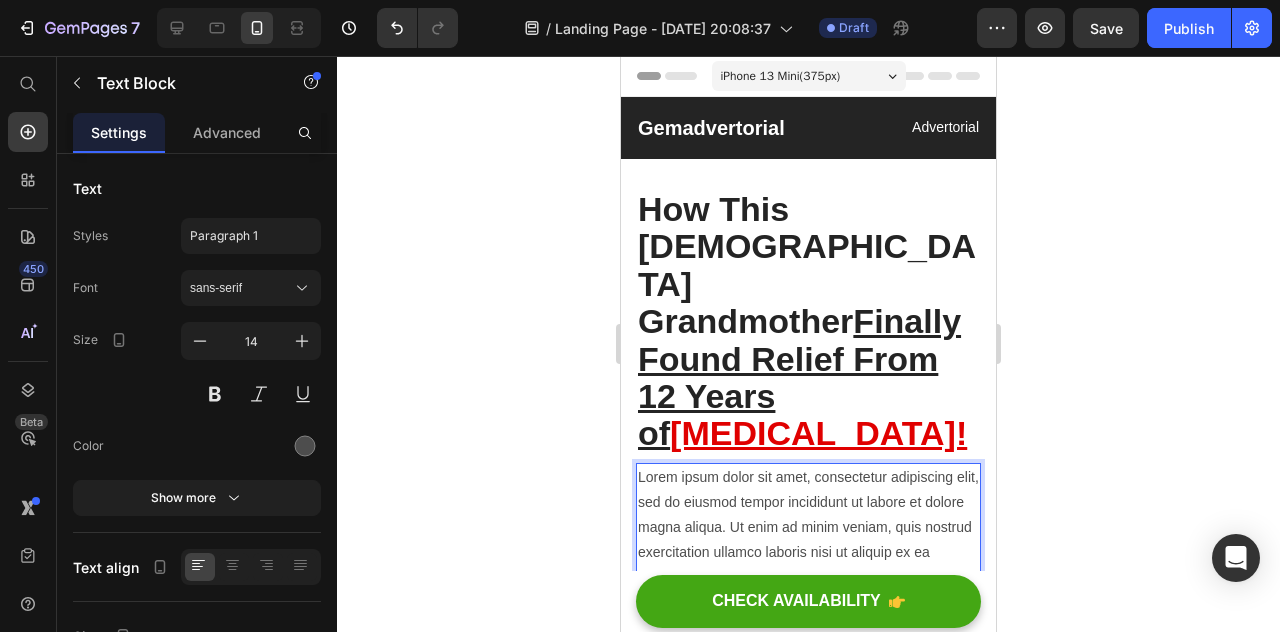 click on "Lorem ipsum dolor sit amet, consectetur adipiscing elit, sed do eiusmod tempor incididunt ut labore et dolore magna aliqua. Ut enim ad minim veniam, quis nostrud exercitation ullamco laboris nisi ut aliquip ex ea commodo consequat." at bounding box center [808, 528] 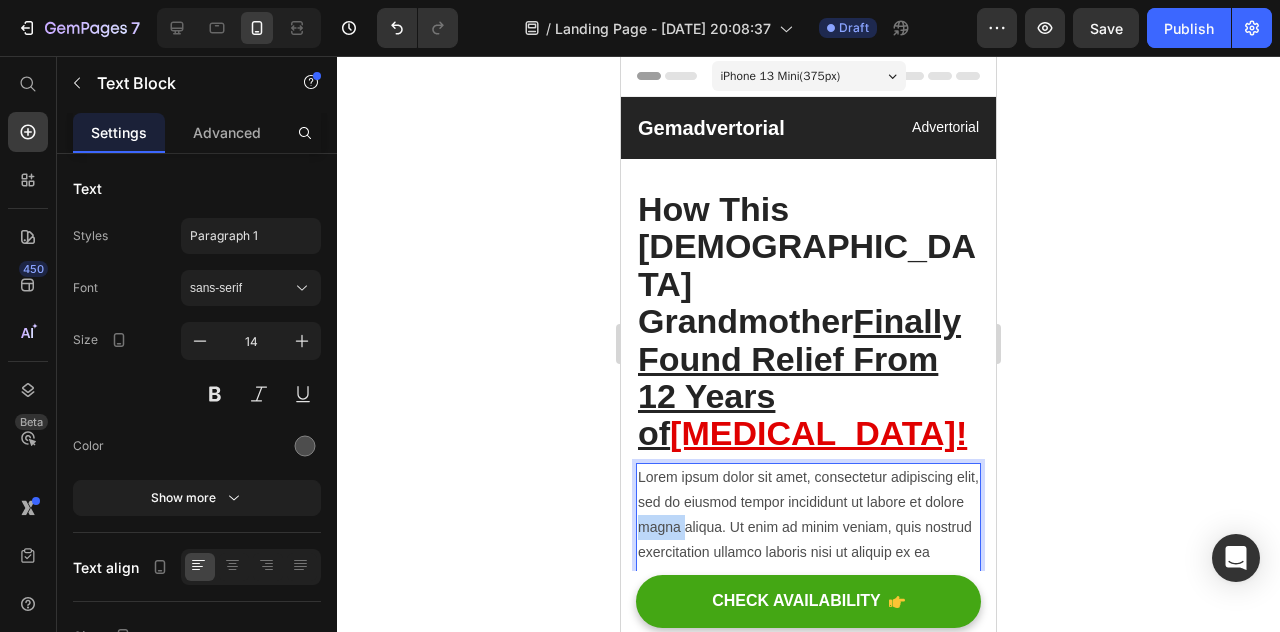 click on "Lorem ipsum dolor sit amet, consectetur adipiscing elit, sed do eiusmod tempor incididunt ut labore et dolore magna aliqua. Ut enim ad minim veniam, quis nostrud exercitation ullamco laboris nisi ut aliquip ex ea commodo consequat." at bounding box center (808, 528) 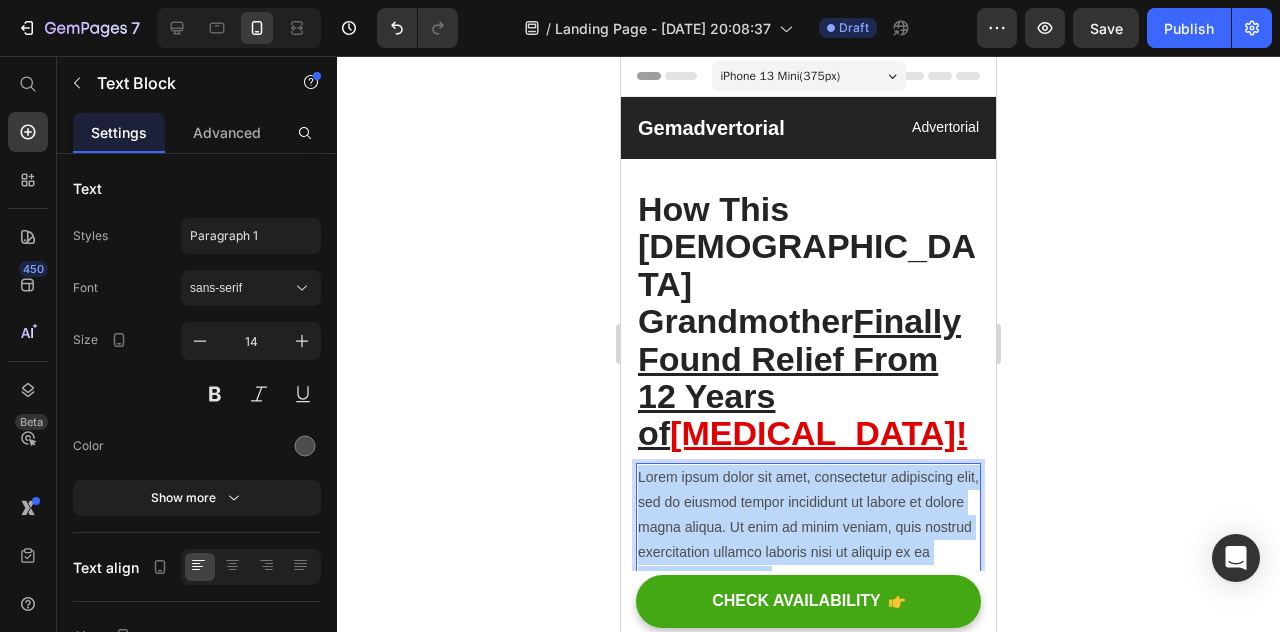 click on "Lorem ipsum dolor sit amet, consectetur adipiscing elit, sed do eiusmod tempor incididunt ut labore et dolore magna aliqua. Ut enim ad minim veniam, quis nostrud exercitation ullamco laboris nisi ut aliquip ex ea commodo consequat." at bounding box center [808, 528] 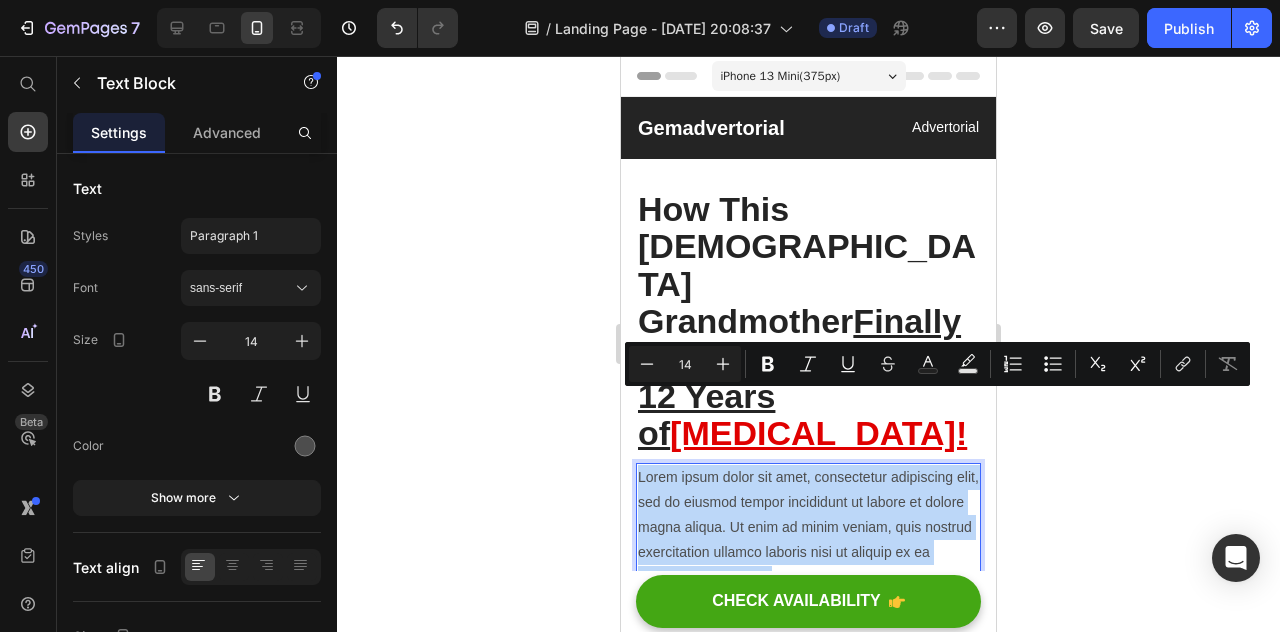 click on "Lorem ipsum dolor sit amet, consectetur adipiscing elit, sed do eiusmod tempor incididunt ut labore et dolore magna aliqua. Ut enim ad minim veniam, quis nostrud exercitation ullamco laboris nisi ut aliquip ex ea commodo consequat." at bounding box center [808, 528] 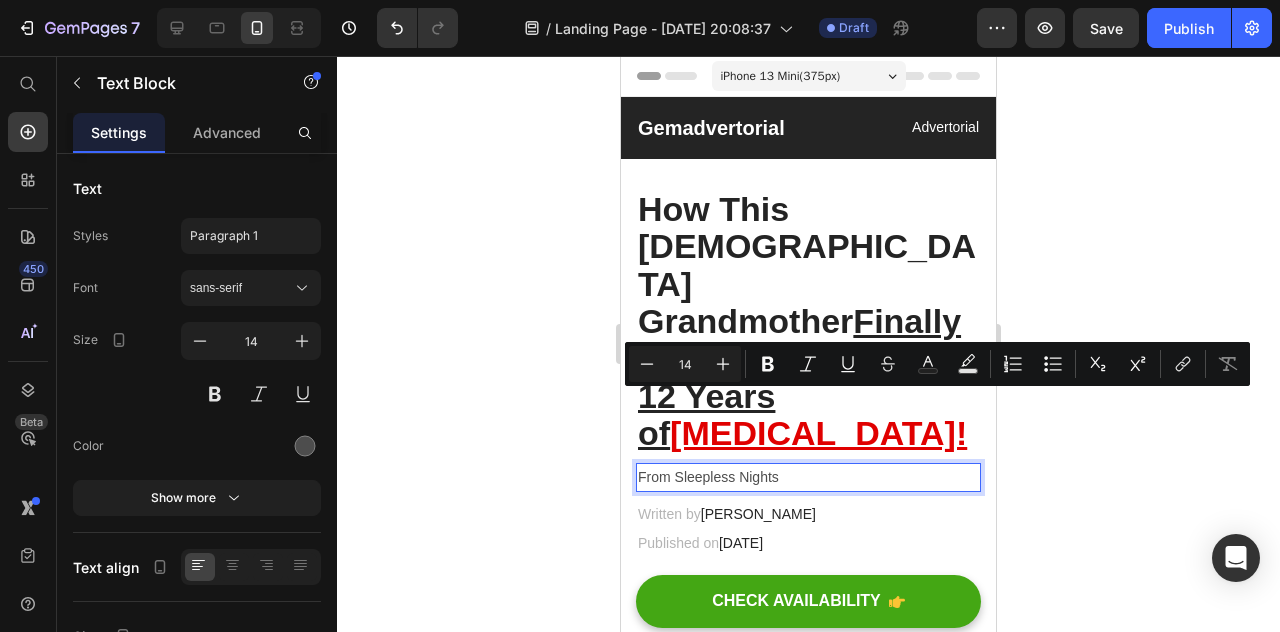 drag, startPoint x: 800, startPoint y: 406, endPoint x: 615, endPoint y: 395, distance: 185.32674 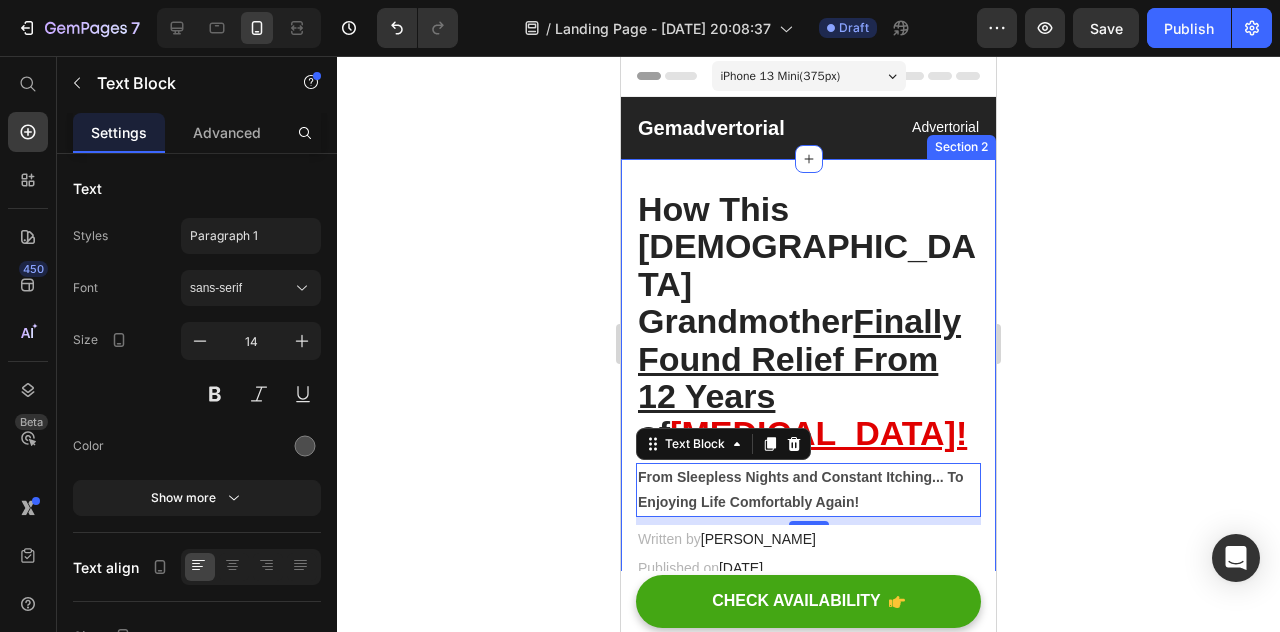 click 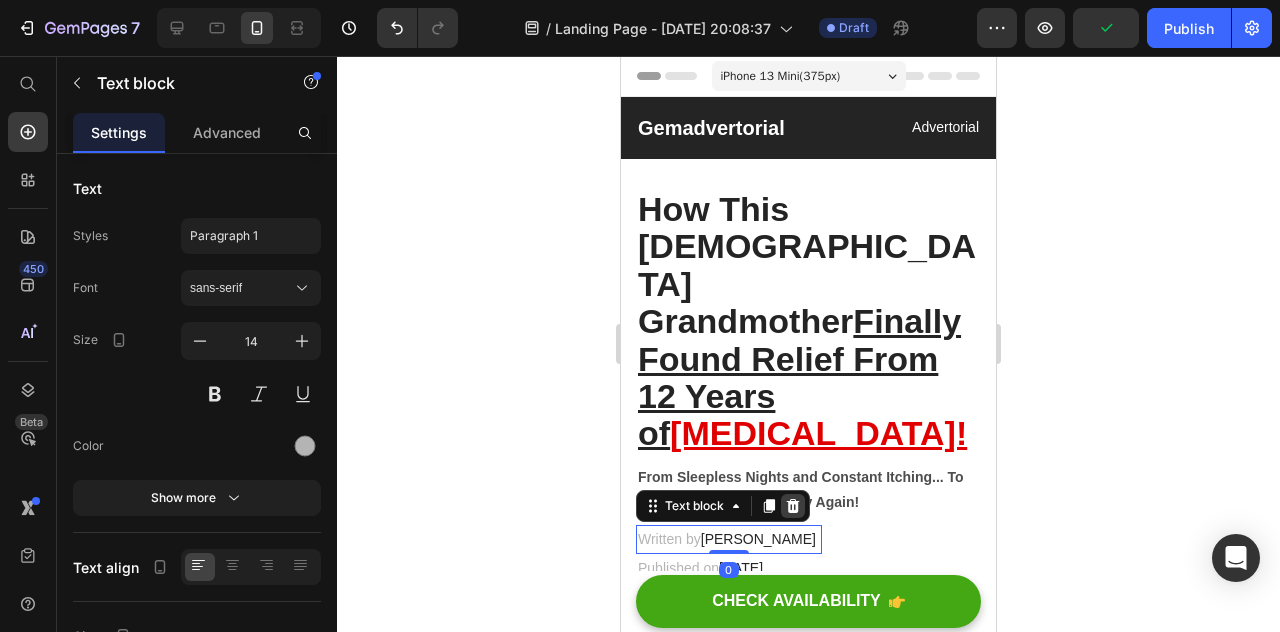click 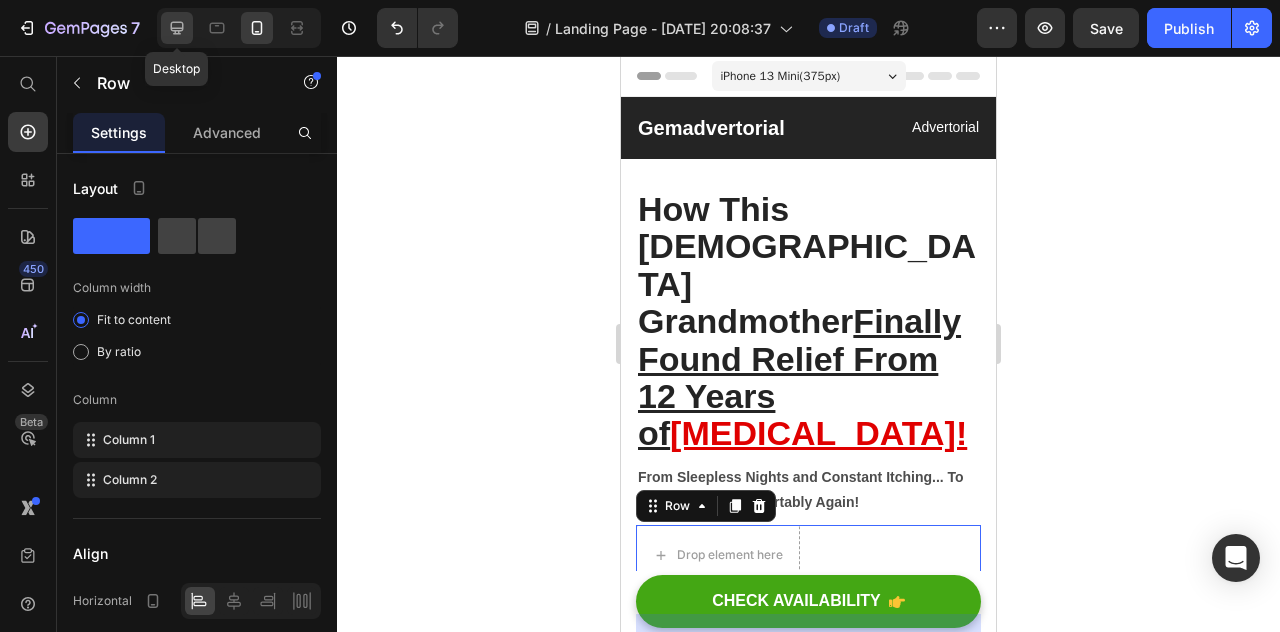 click 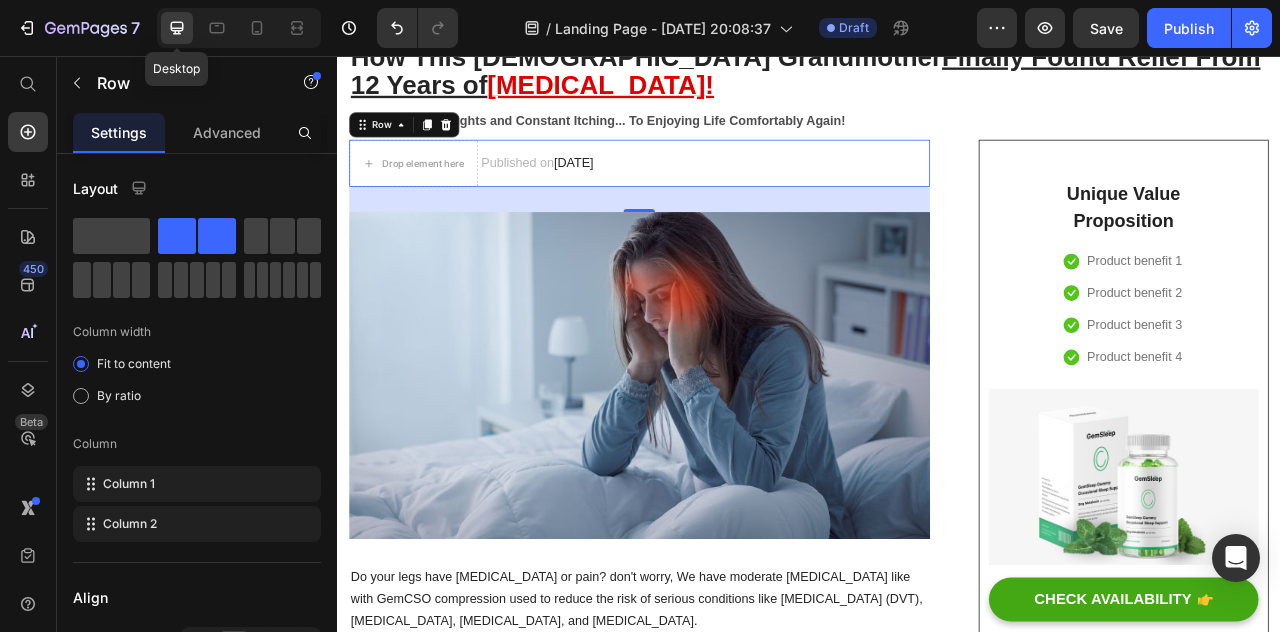 scroll, scrollTop: 242, scrollLeft: 0, axis: vertical 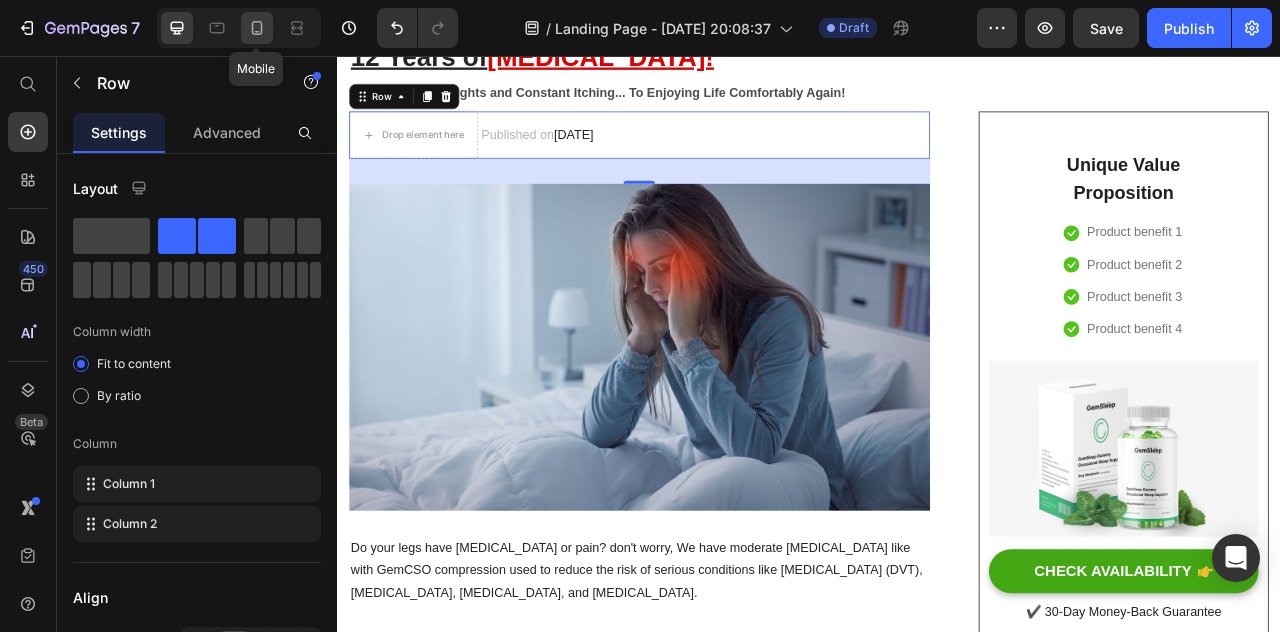 click 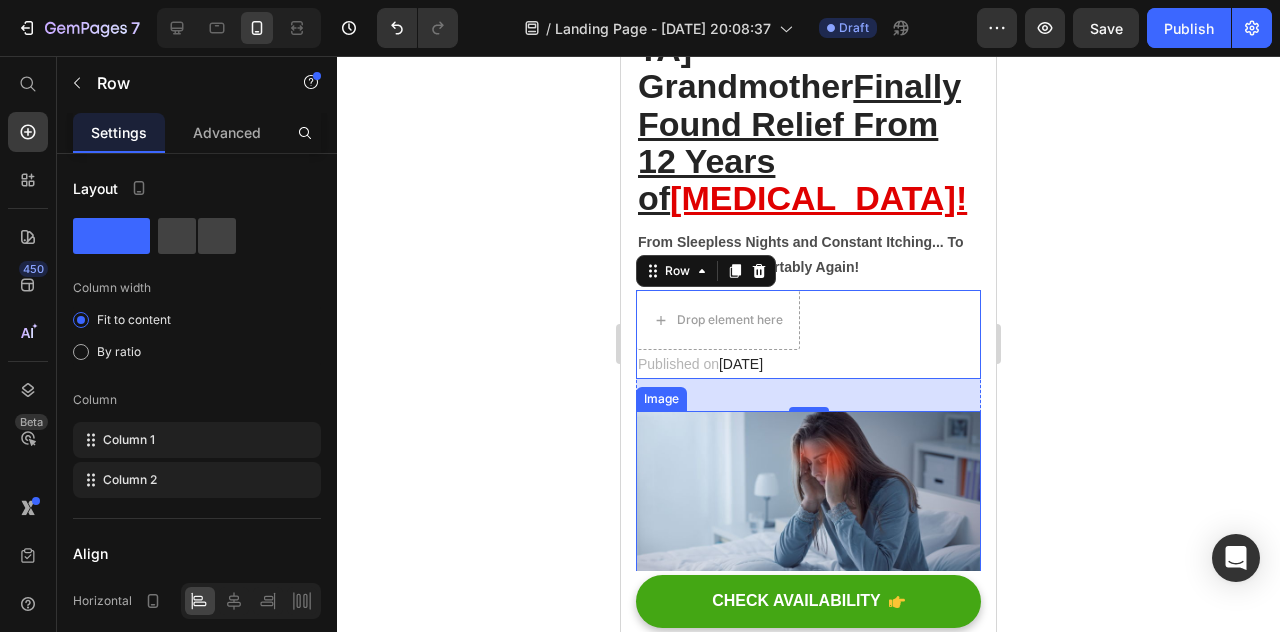 scroll, scrollTop: 221, scrollLeft: 0, axis: vertical 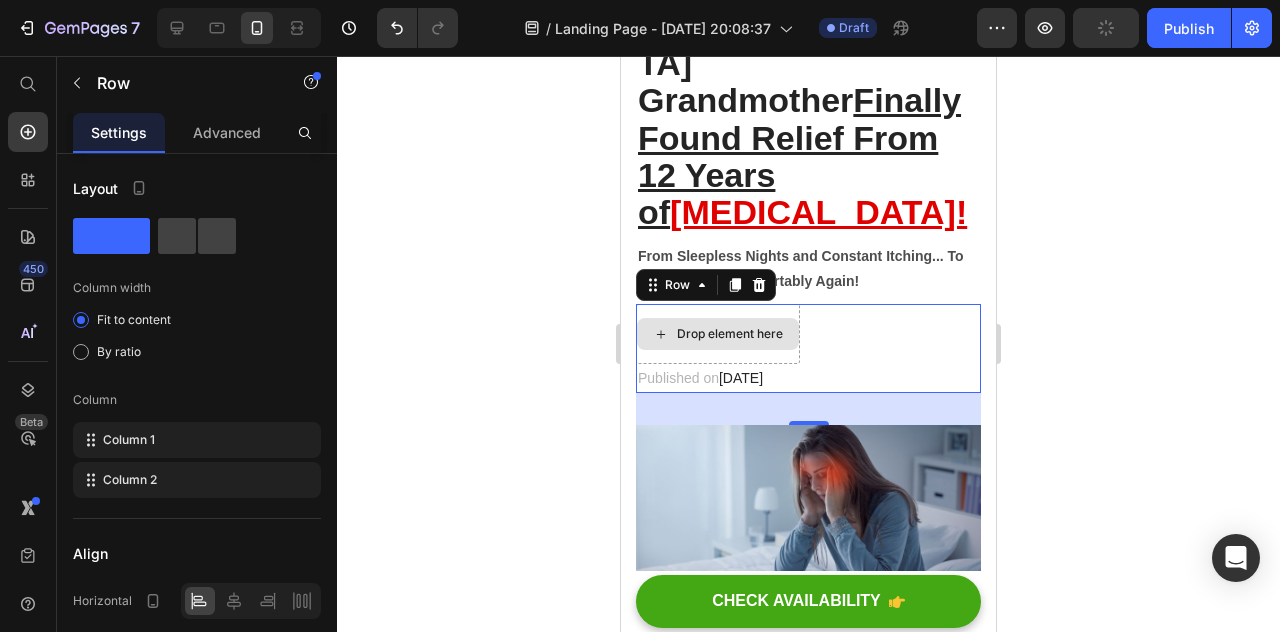click on "Drop element here" at bounding box center [718, 334] 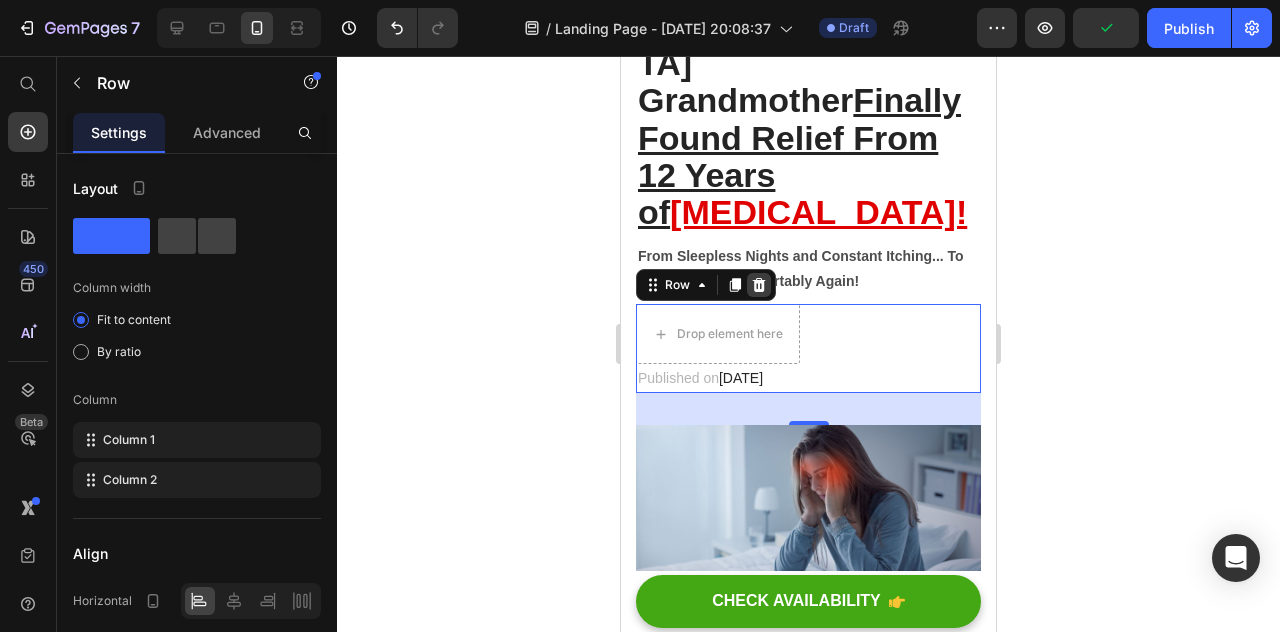 click 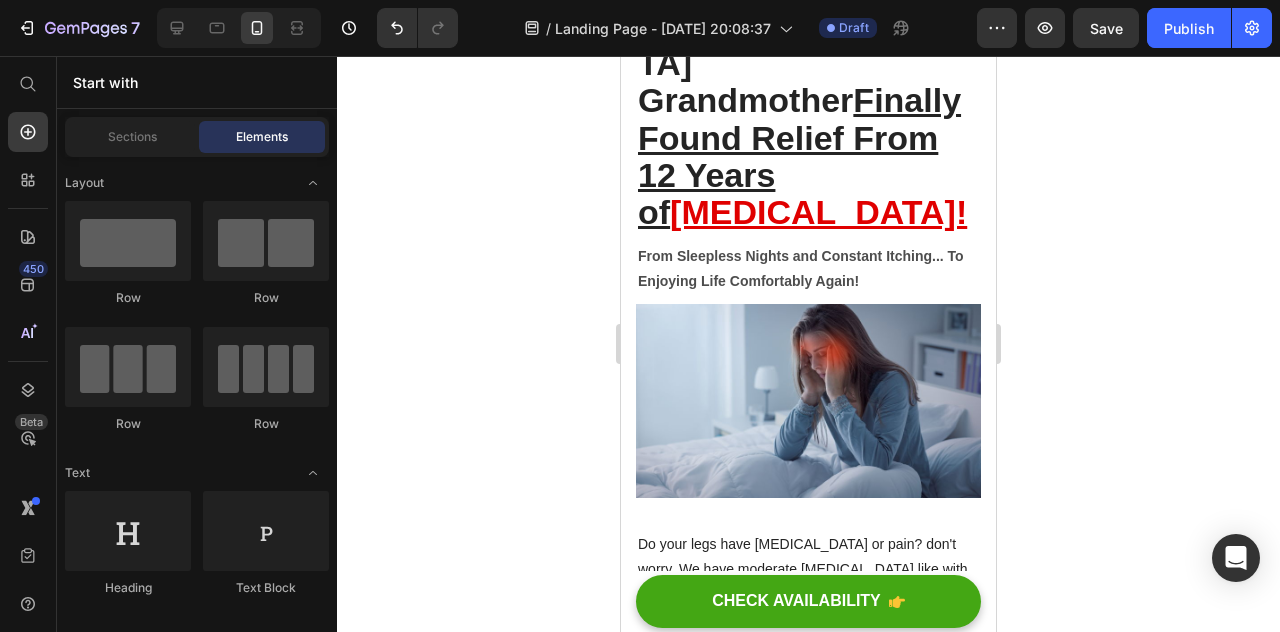 click at bounding box center (413, 28) 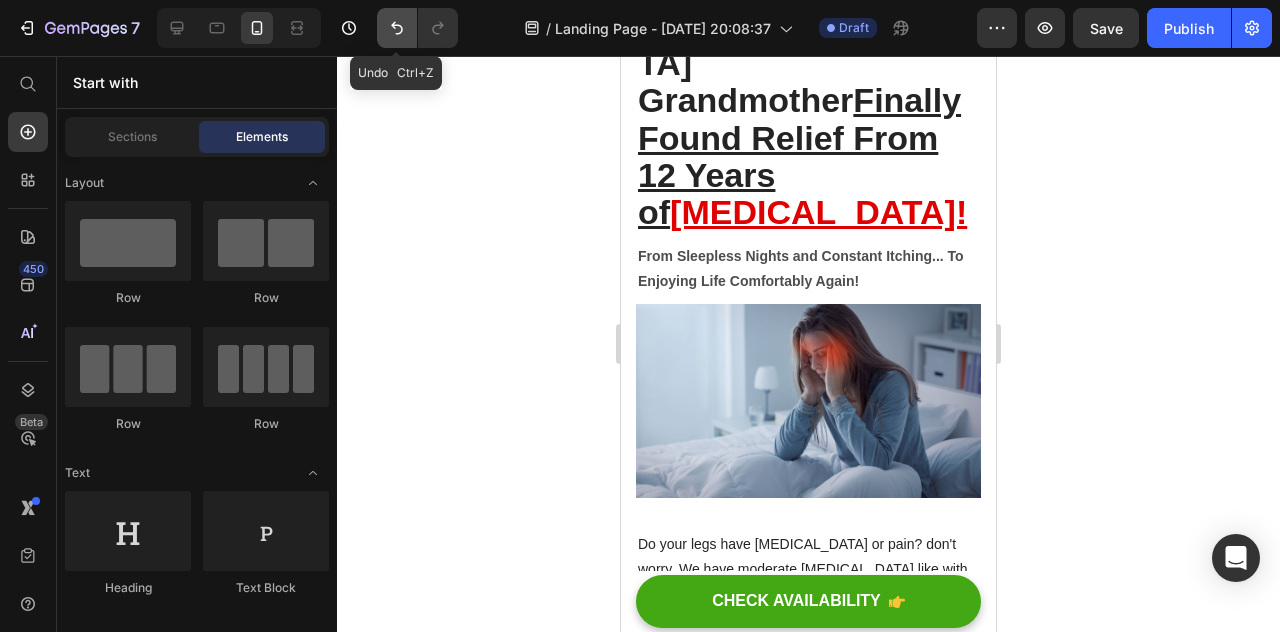 click 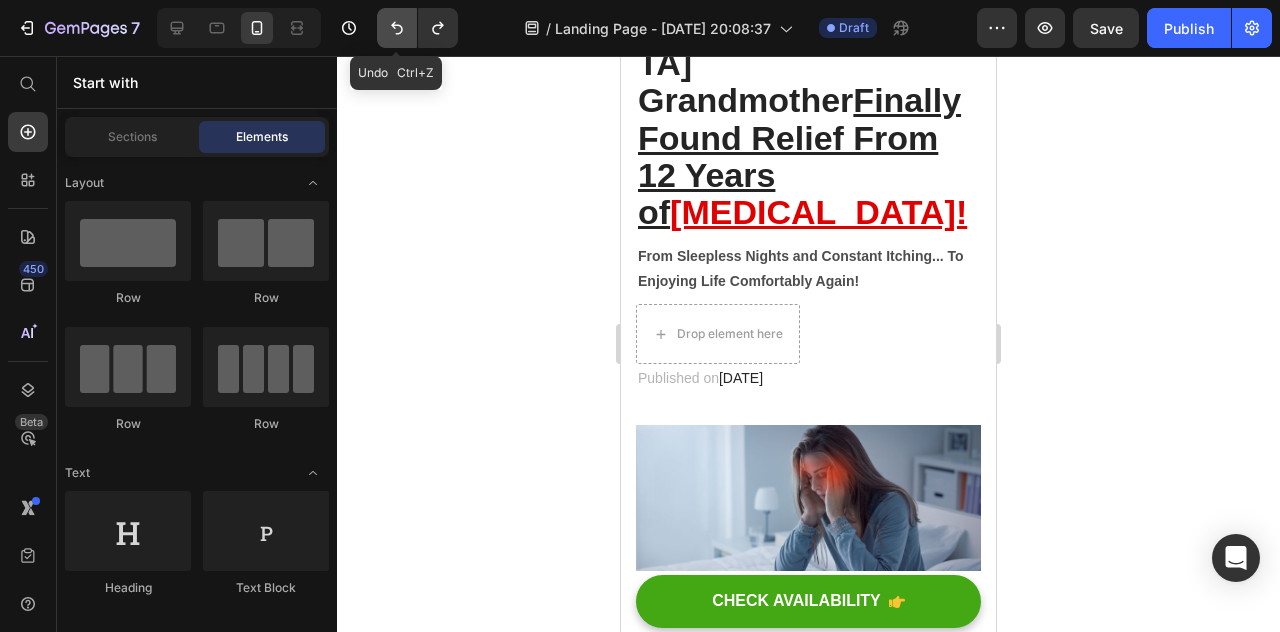 click 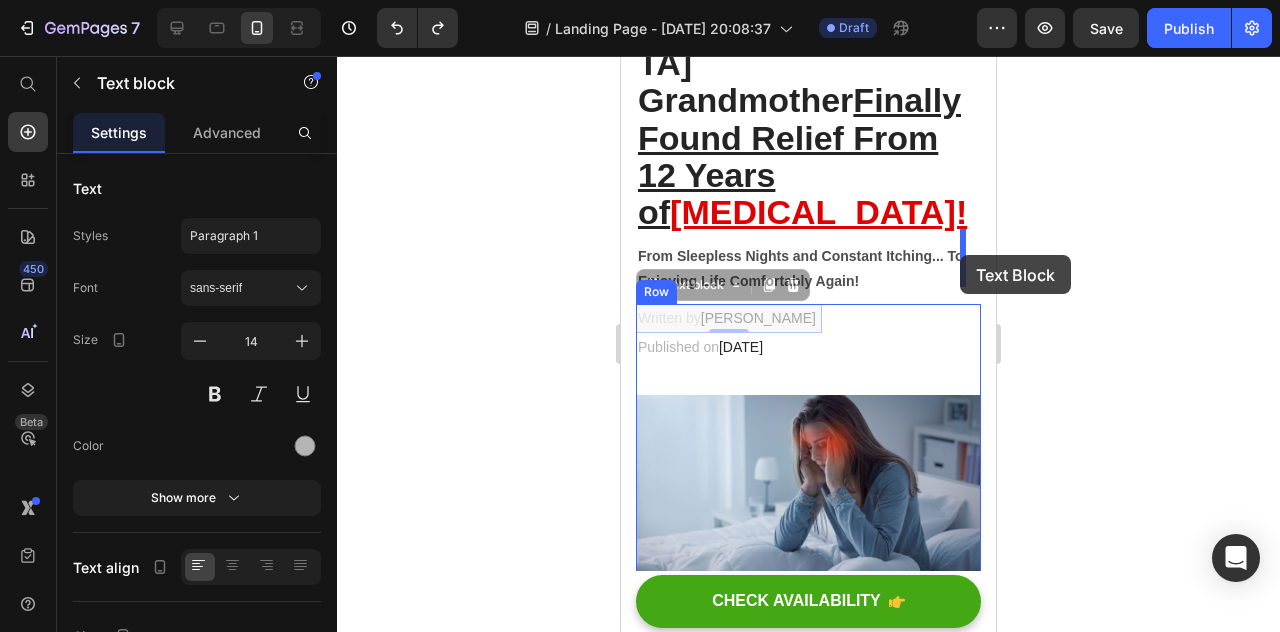 drag, startPoint x: 777, startPoint y: 237, endPoint x: 959, endPoint y: 255, distance: 182.88794 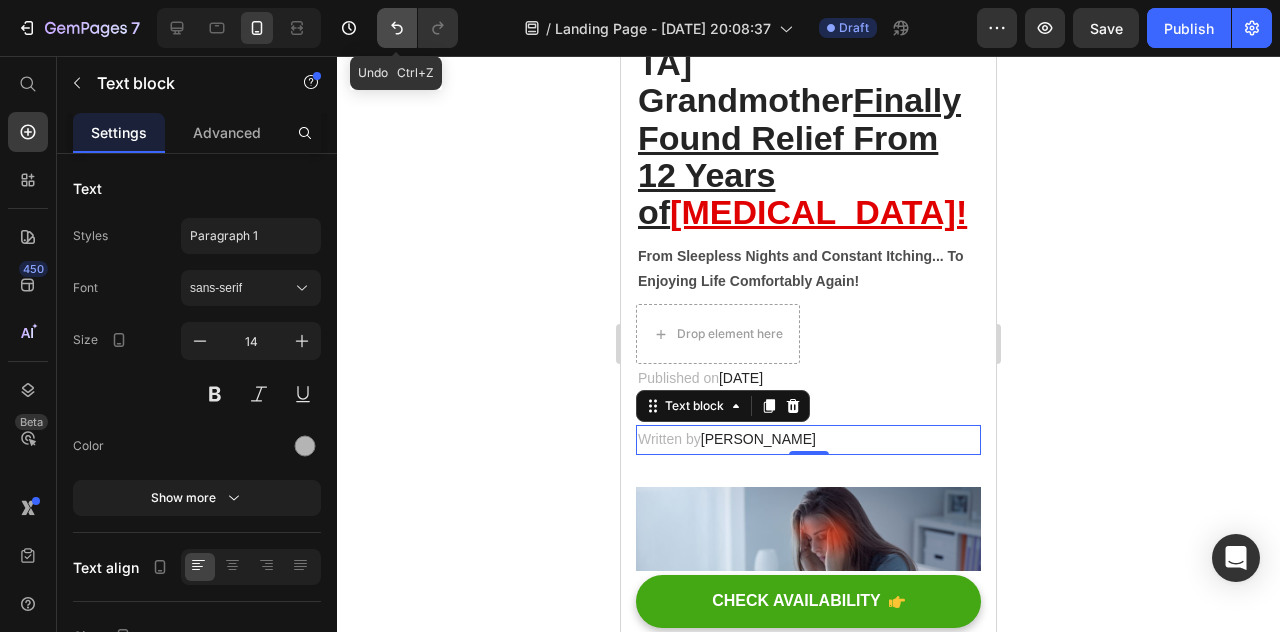 click 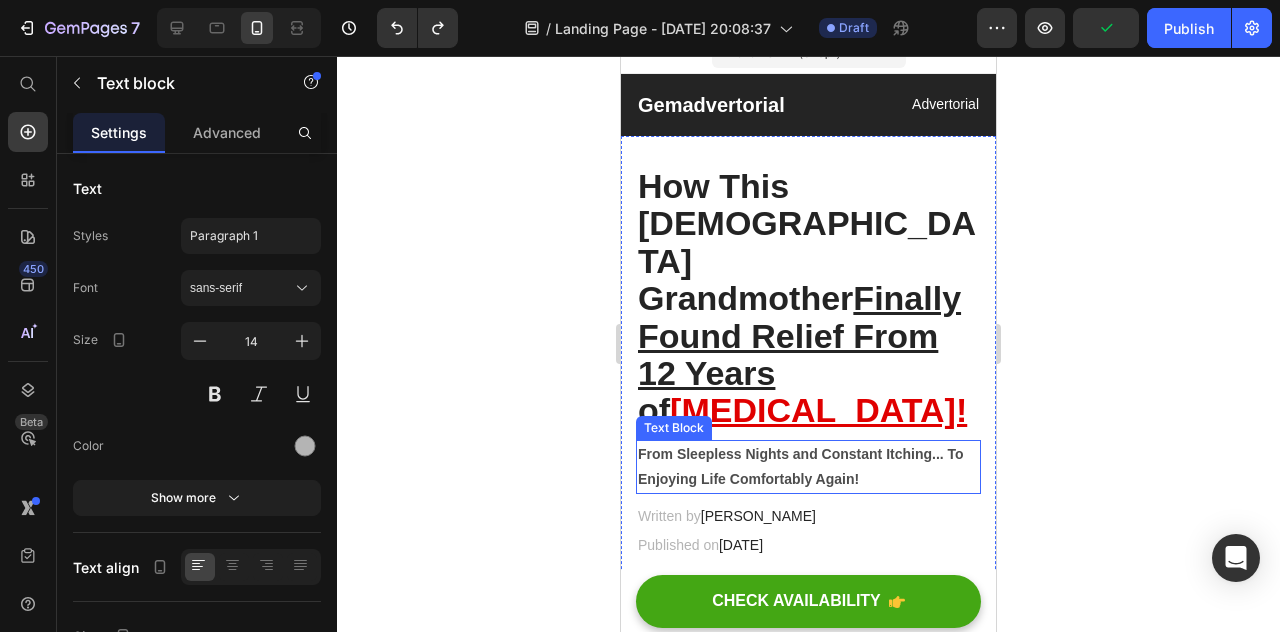 scroll, scrollTop: 20, scrollLeft: 0, axis: vertical 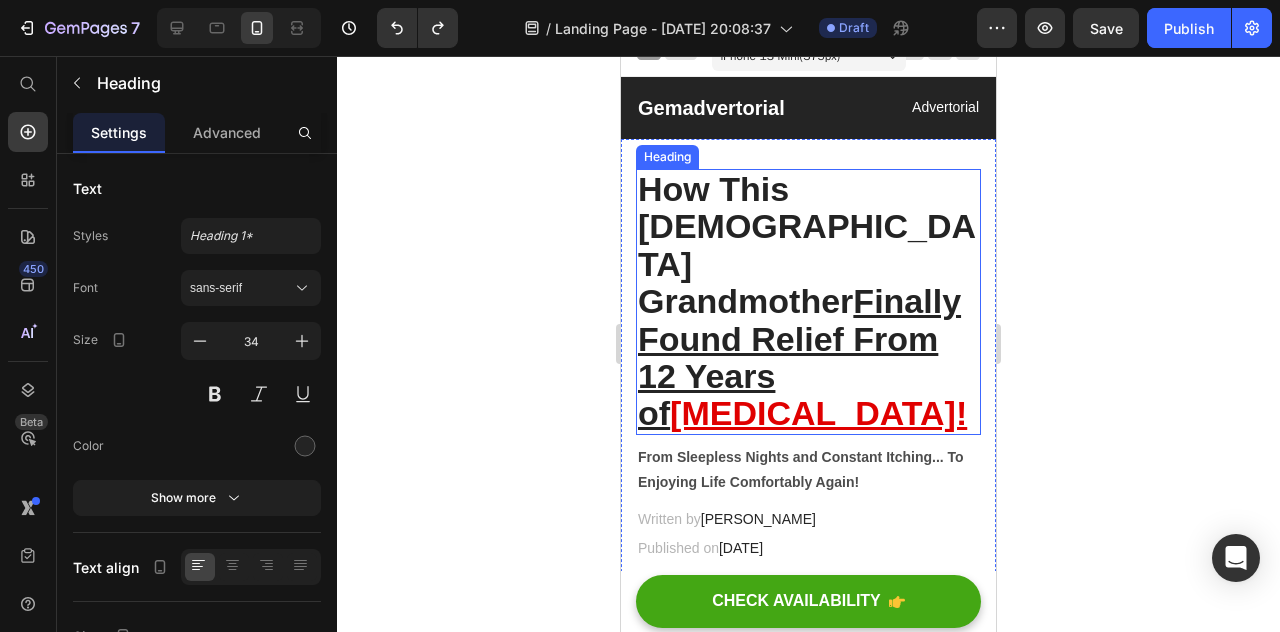 click on "Finally Found Relief From 12 Years of" at bounding box center (799, 357) 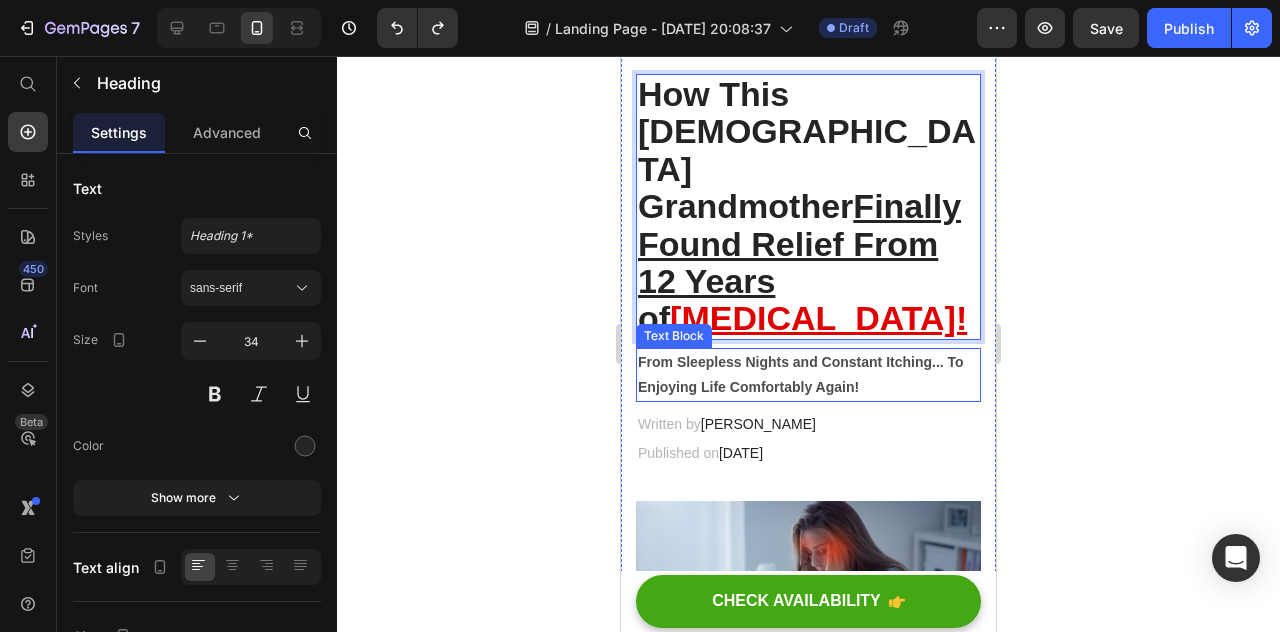 scroll, scrollTop: 116, scrollLeft: 0, axis: vertical 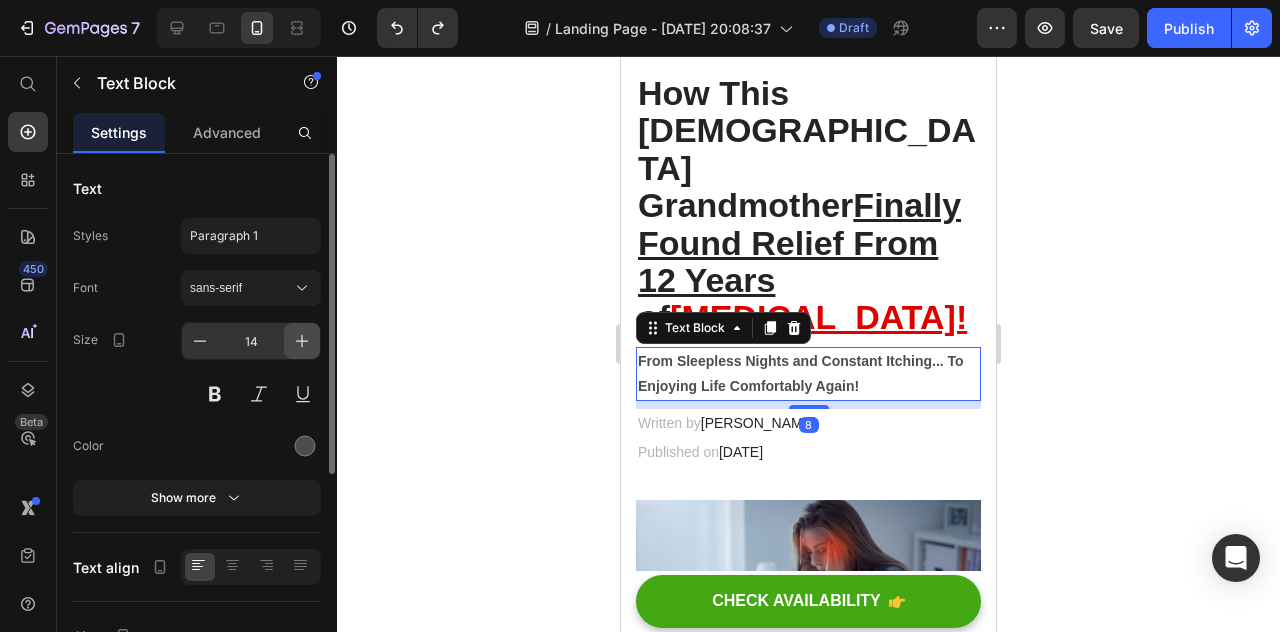 click 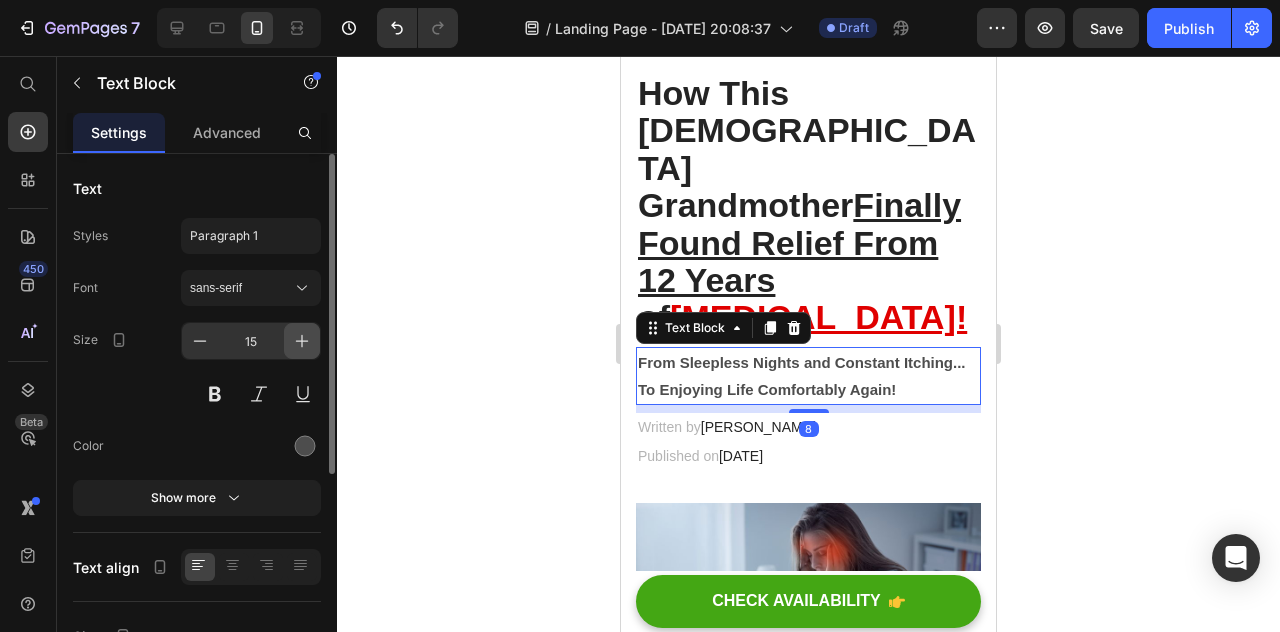 click 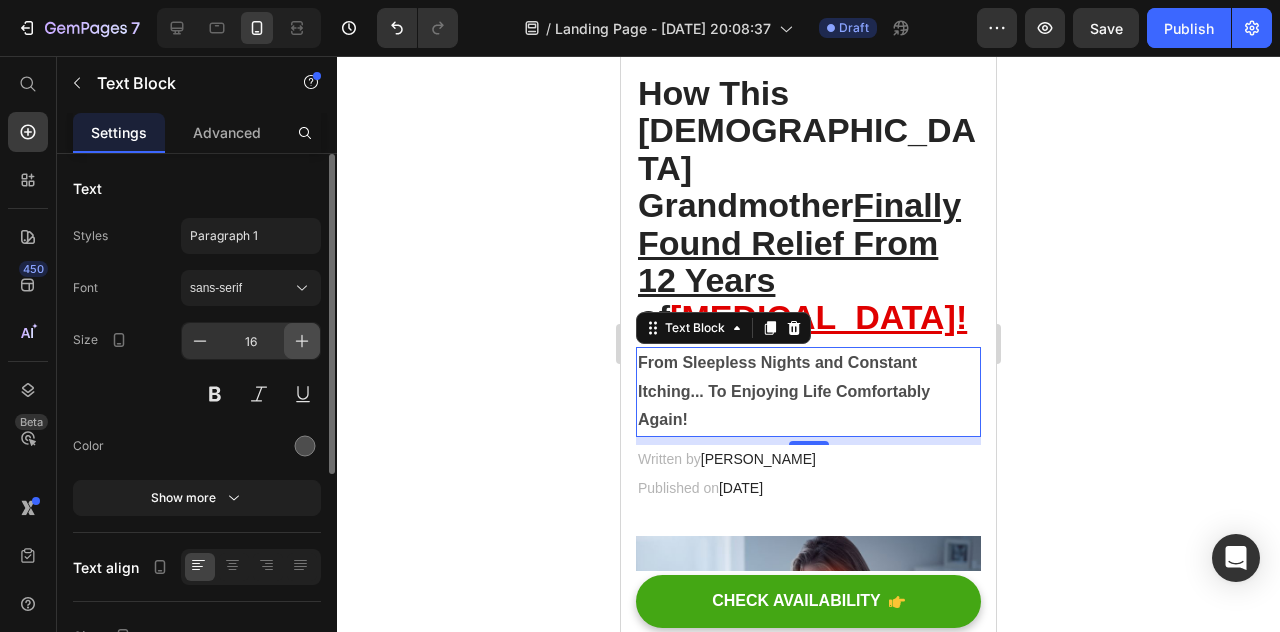 click 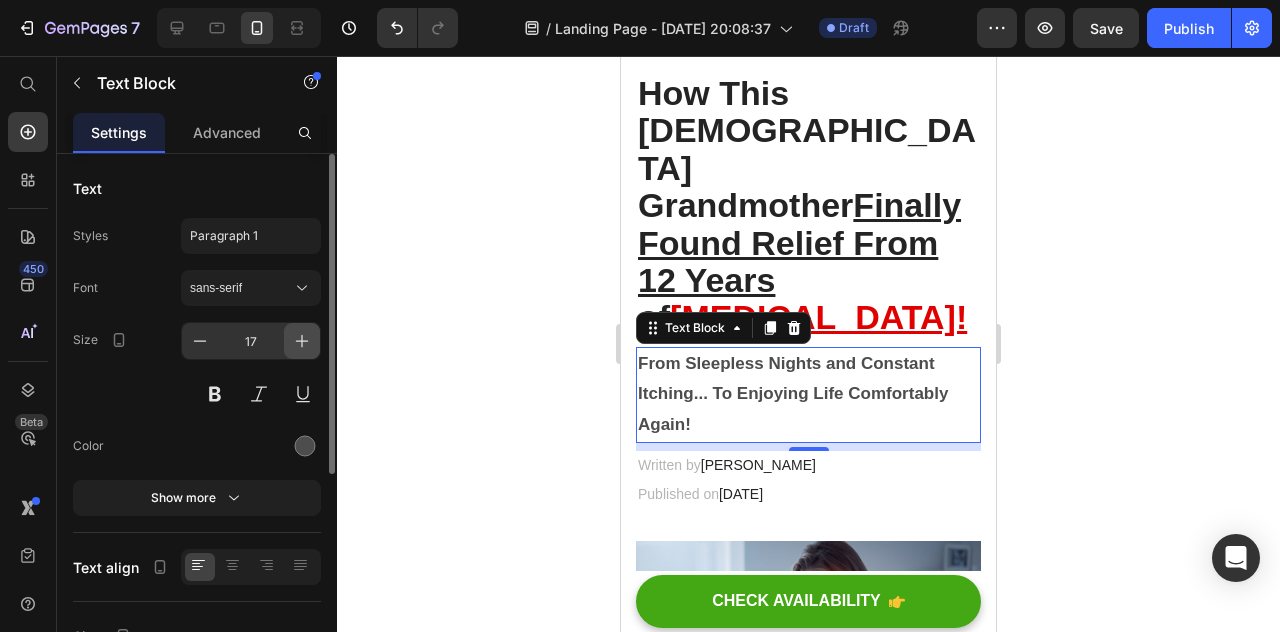 click 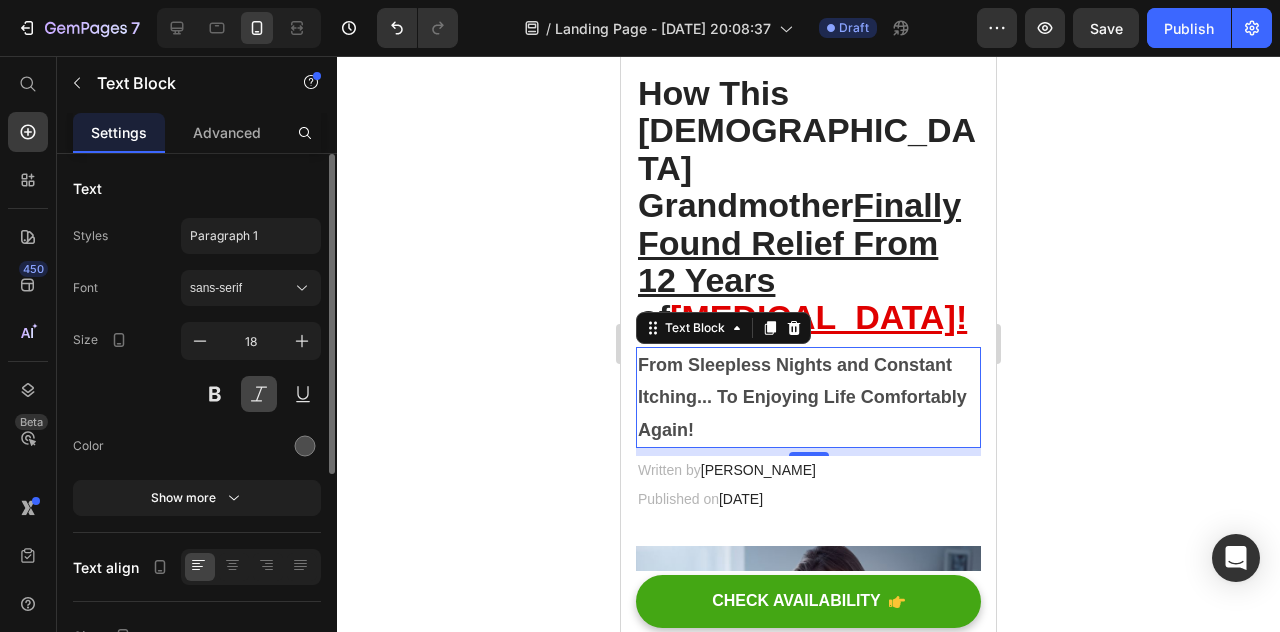 click at bounding box center (259, 394) 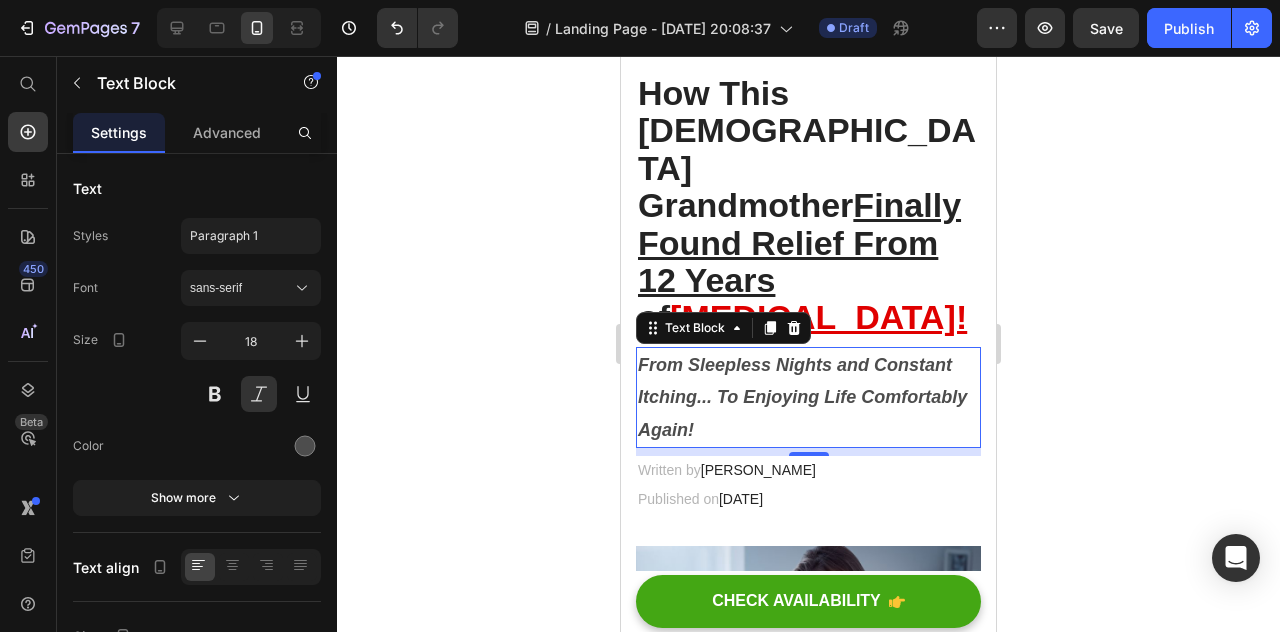click 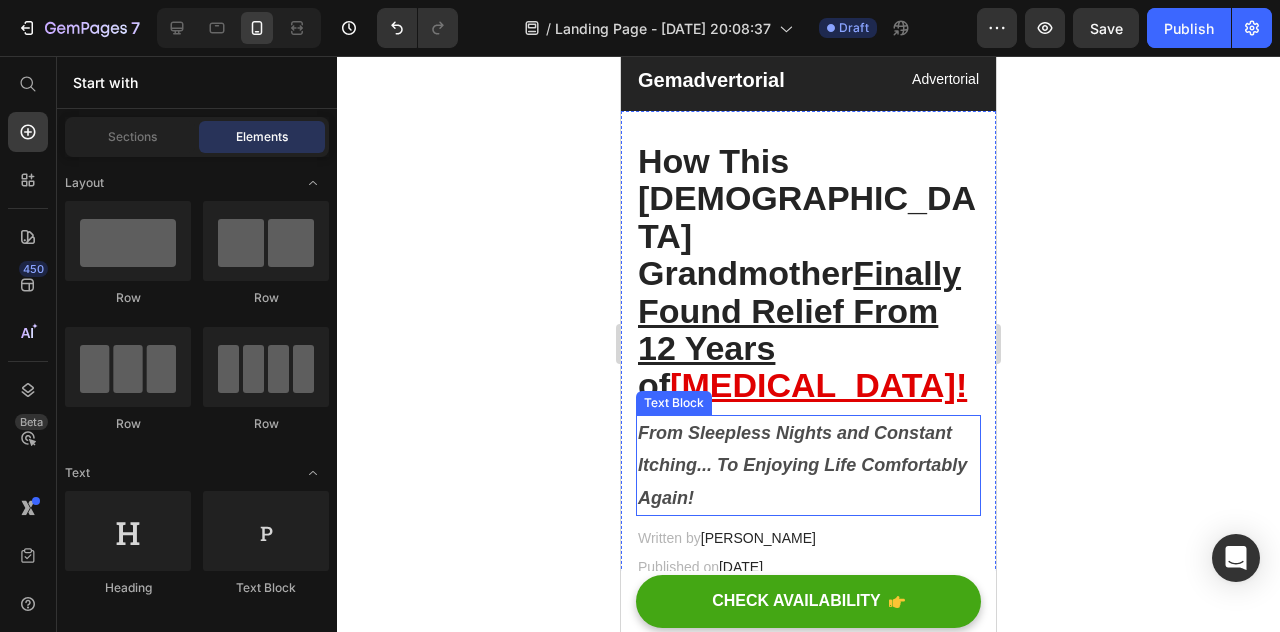 scroll, scrollTop: 53, scrollLeft: 0, axis: vertical 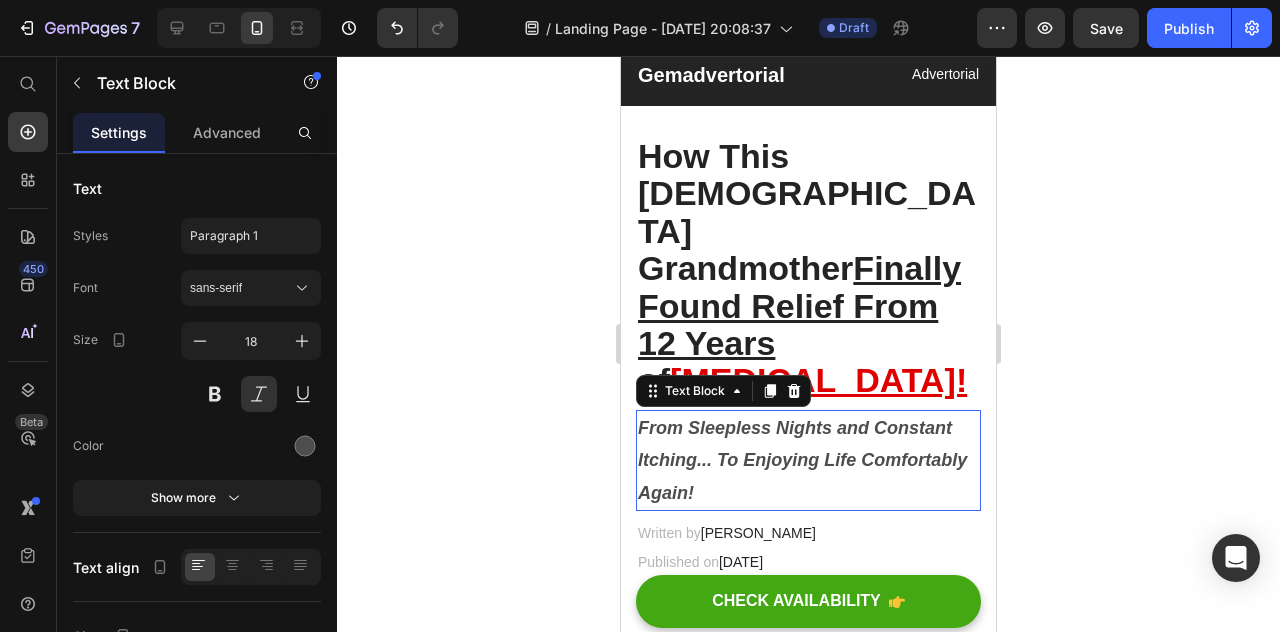 click on "From Sleepless Nights and Constant Itching... To Enjoying Life Comfortably Again!" at bounding box center (808, 460) 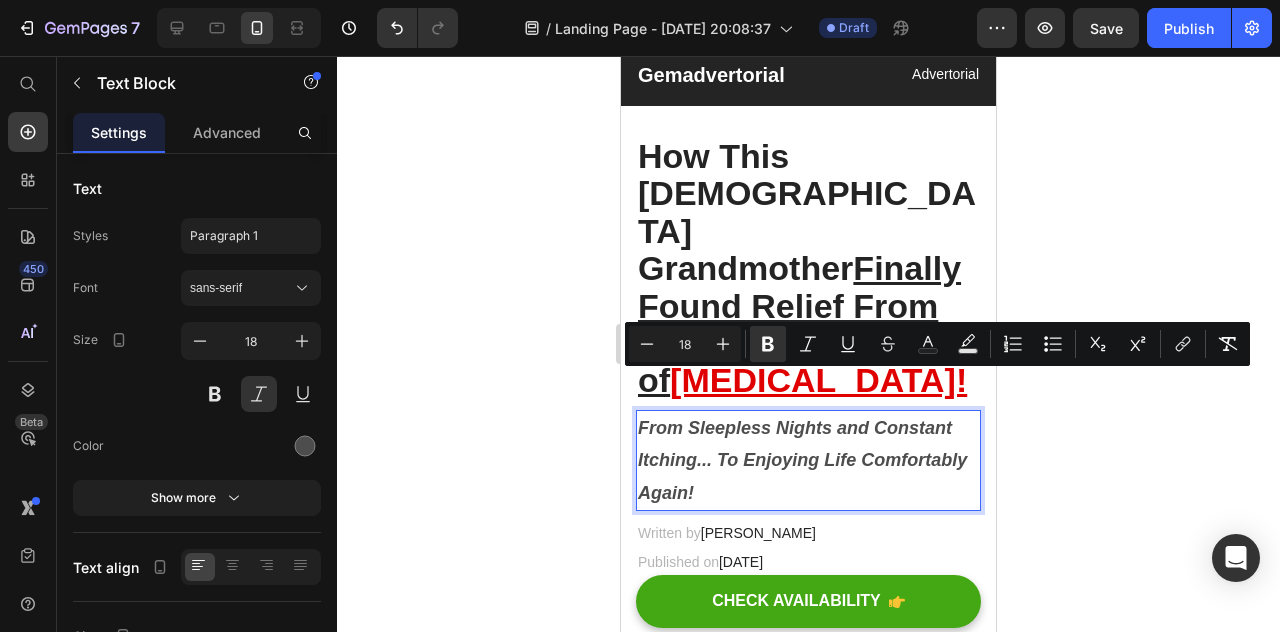click on "From Sleepless Nights and Constant Itching... To Enjoying Life Comfortably Again!" at bounding box center (802, 460) 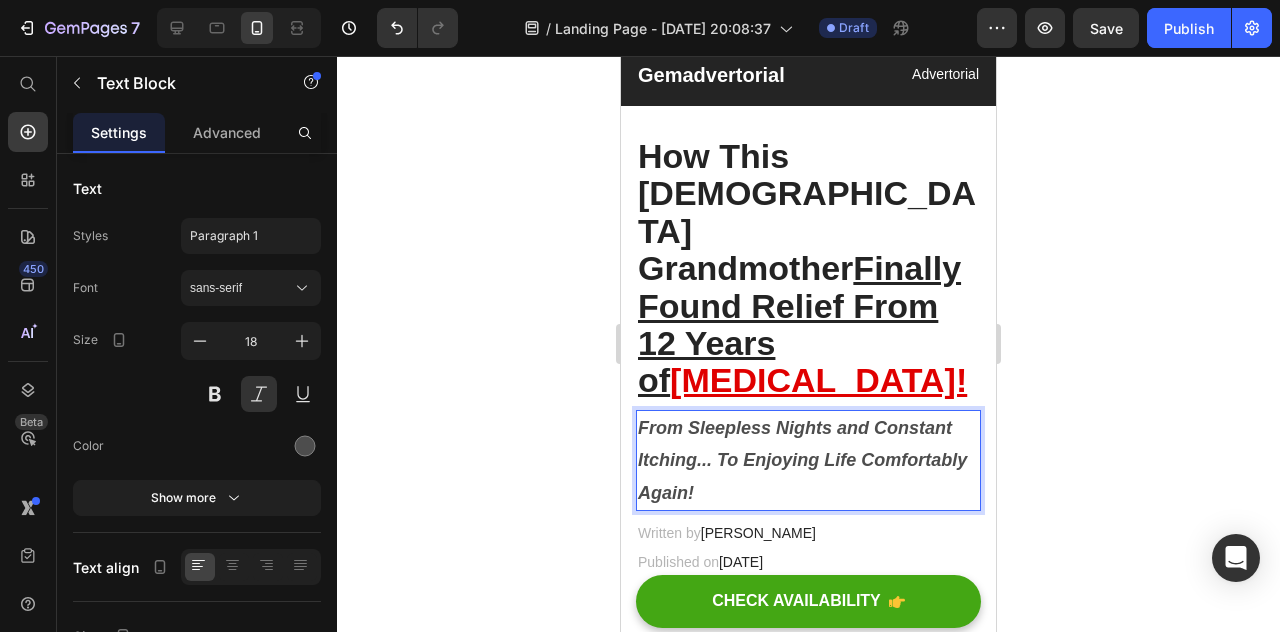 click on "From Sleepless Nights and Constant Itching... To Enjoying Life Comfortably Again!" at bounding box center [802, 460] 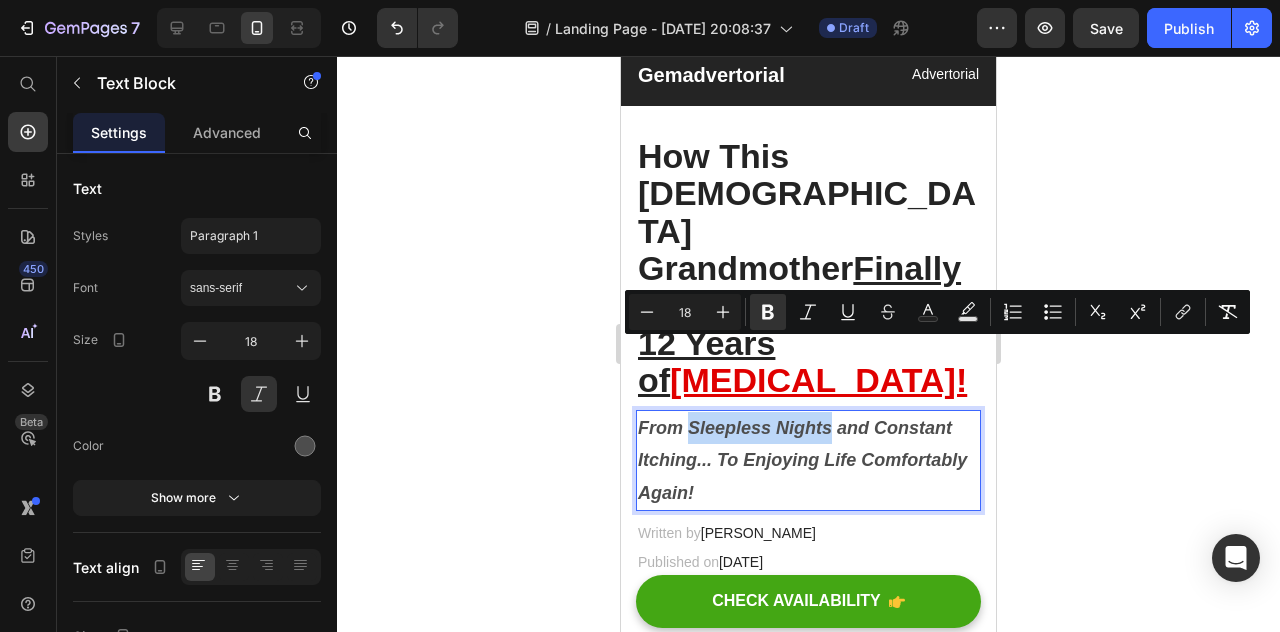 drag, startPoint x: 692, startPoint y: 347, endPoint x: 812, endPoint y: 357, distance: 120.41595 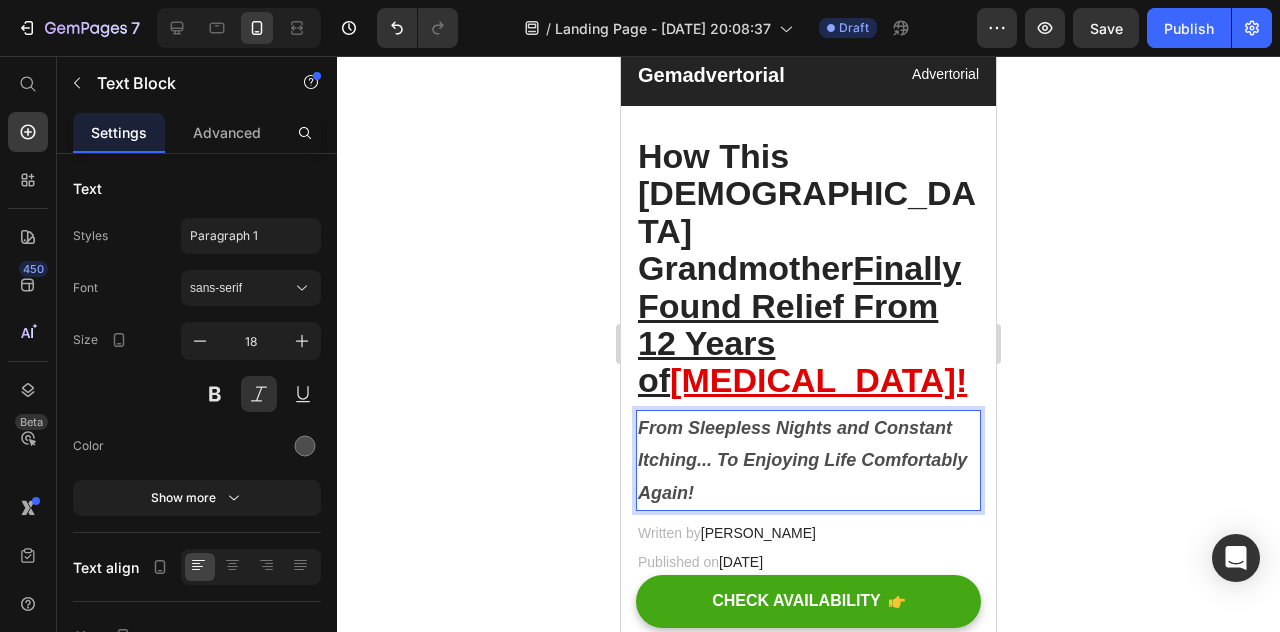 click on "From Sleepless Nights and Constant Itching... To Enjoying Life Comfortably Again!" at bounding box center [802, 460] 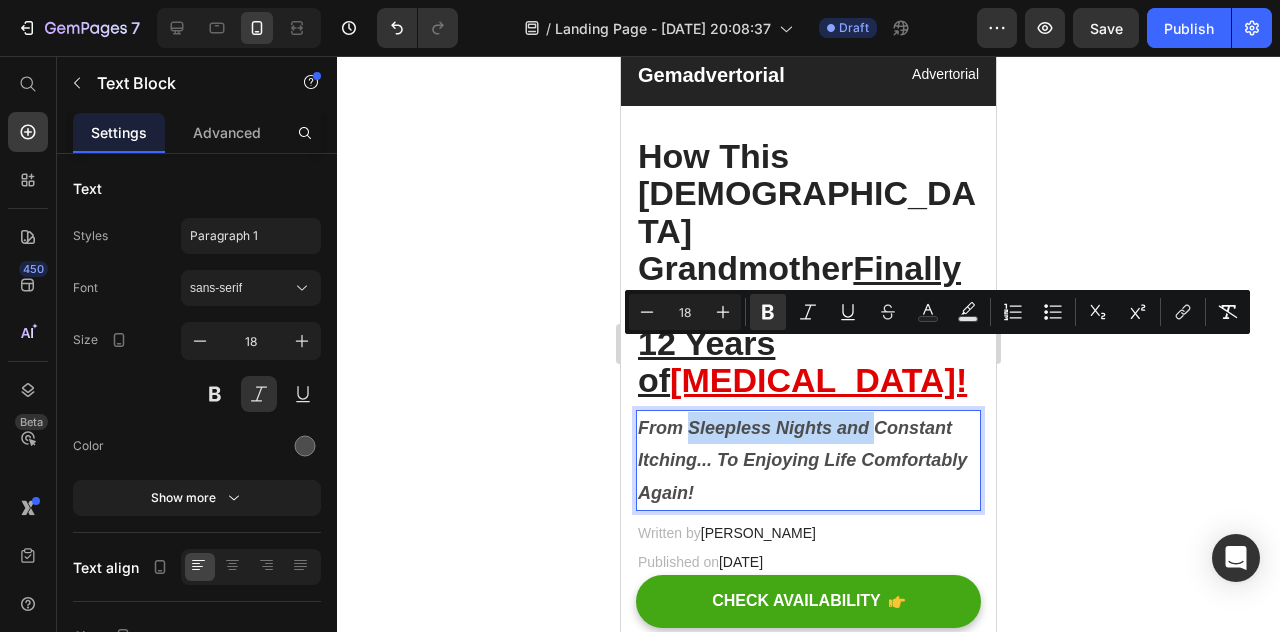 drag, startPoint x: 873, startPoint y: 353, endPoint x: 690, endPoint y: 351, distance: 183.01093 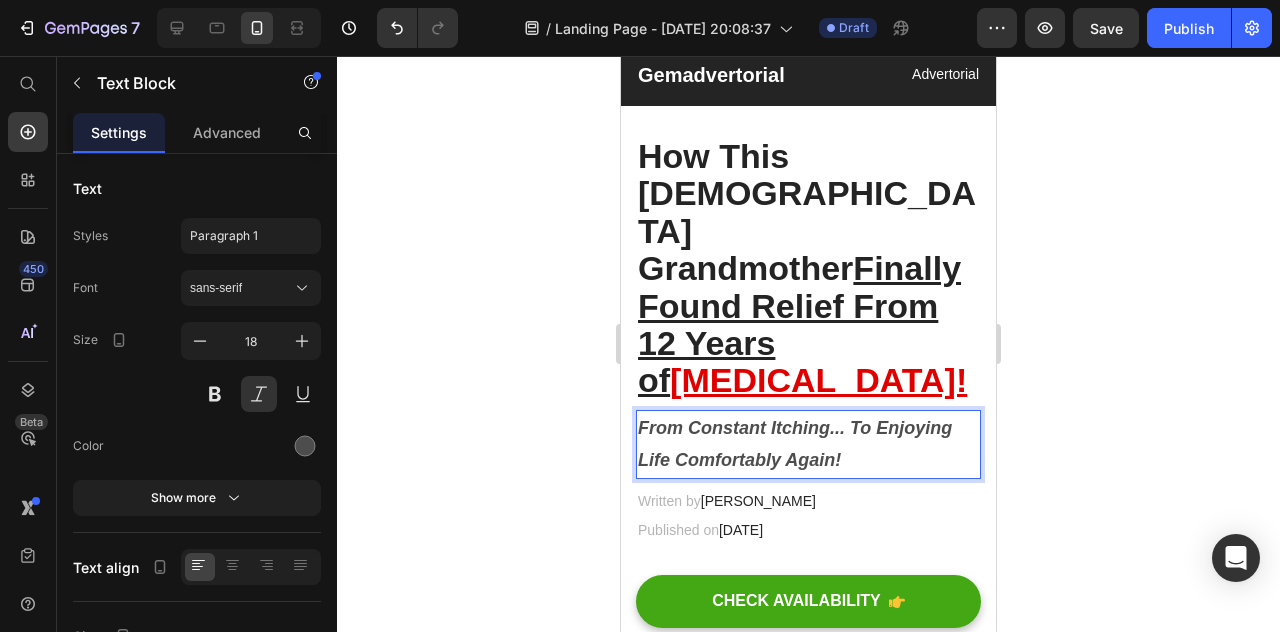 click on "From Constant Itching... To Enjoying Life Comfortably Again!" at bounding box center (795, 444) 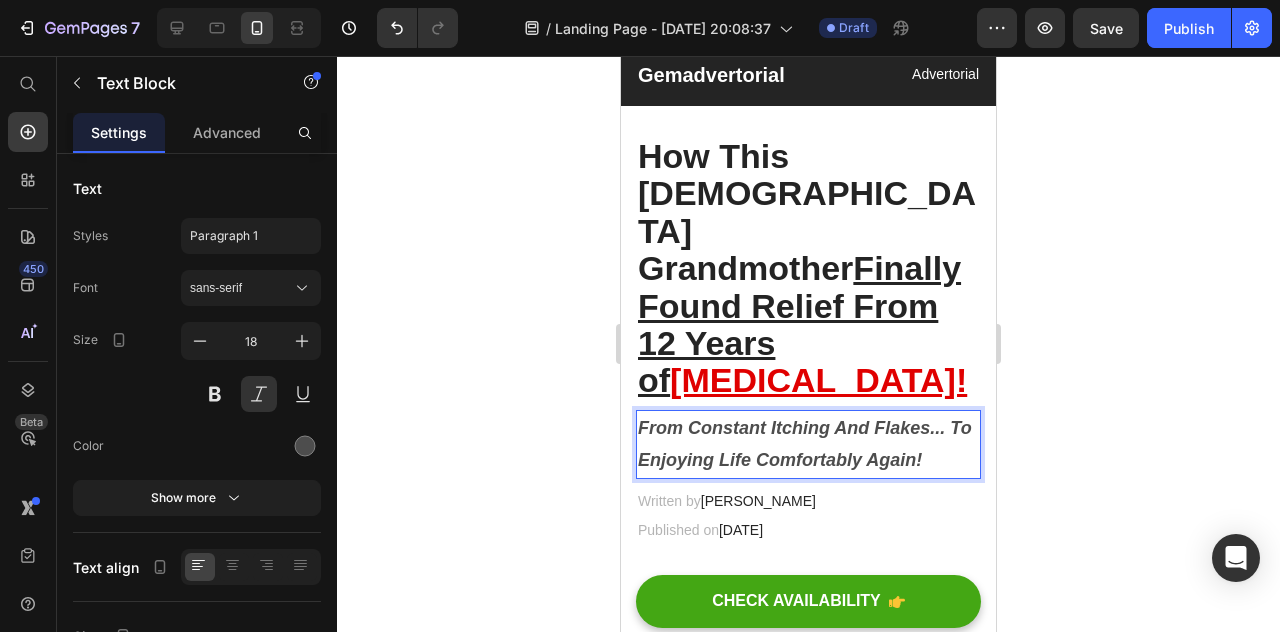 click on "From Constant Itching And Flakes... To Enjoying Life Comfortably Again!" at bounding box center (805, 444) 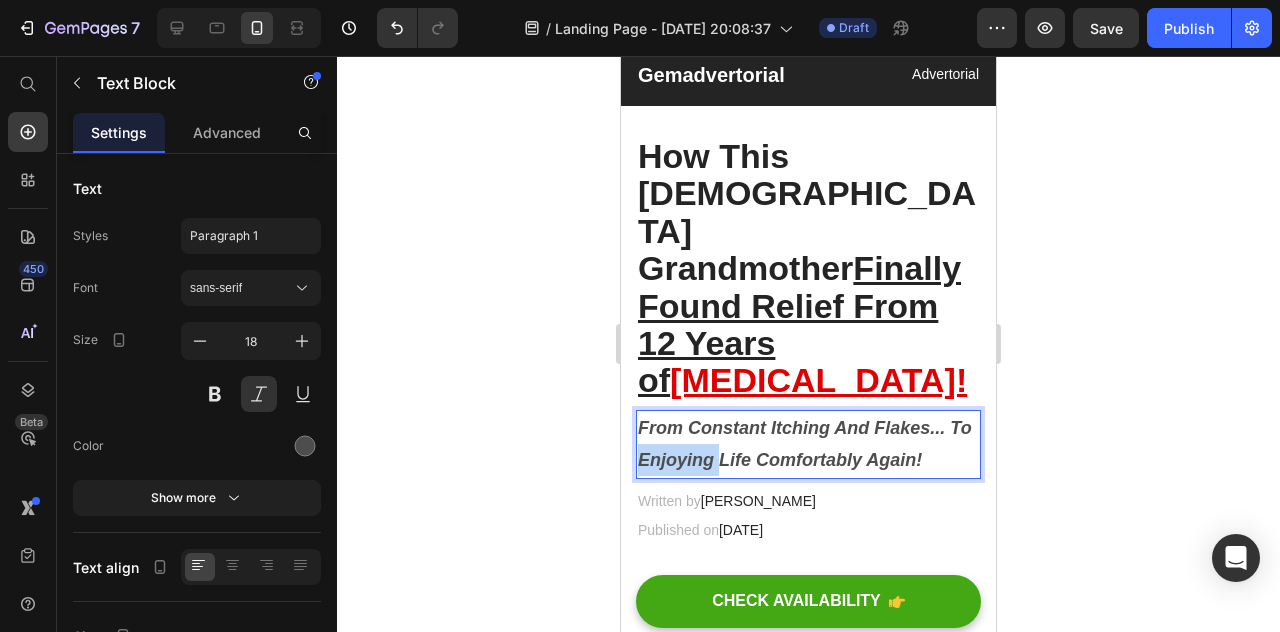 click on "From Constant Itching And Flakes... To Enjoying Life Comfortably Again!" at bounding box center (805, 444) 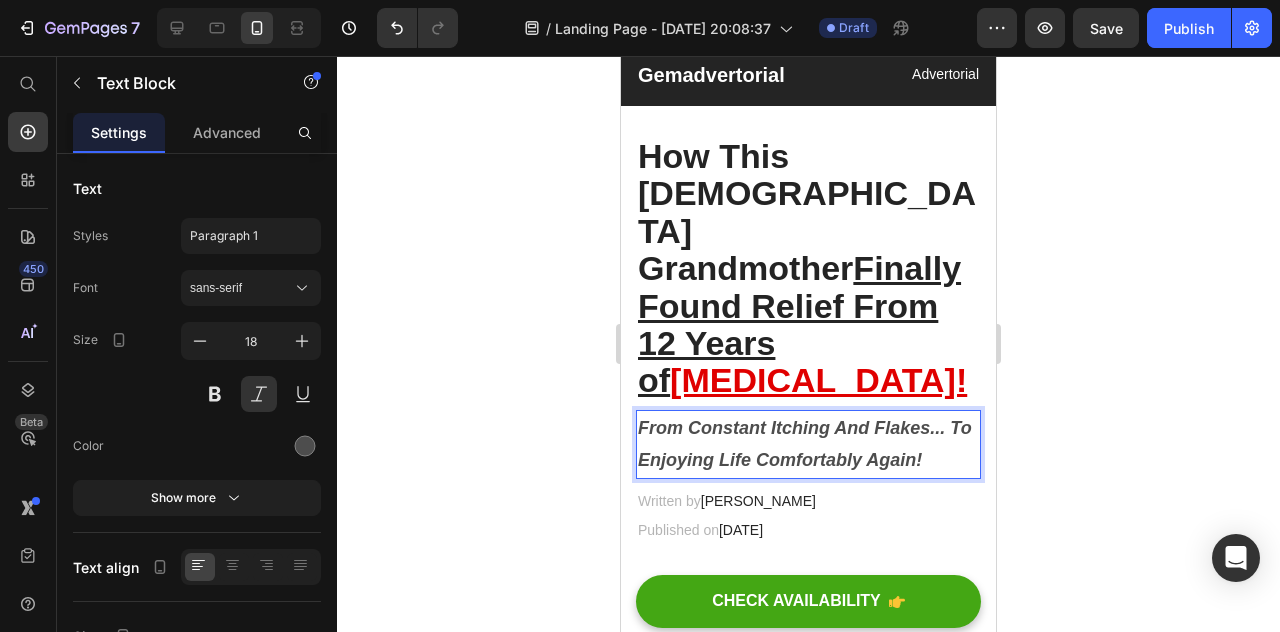 click on "From Constant Itching And Flakes... To Enjoying Life Comfortably Again!" at bounding box center (805, 444) 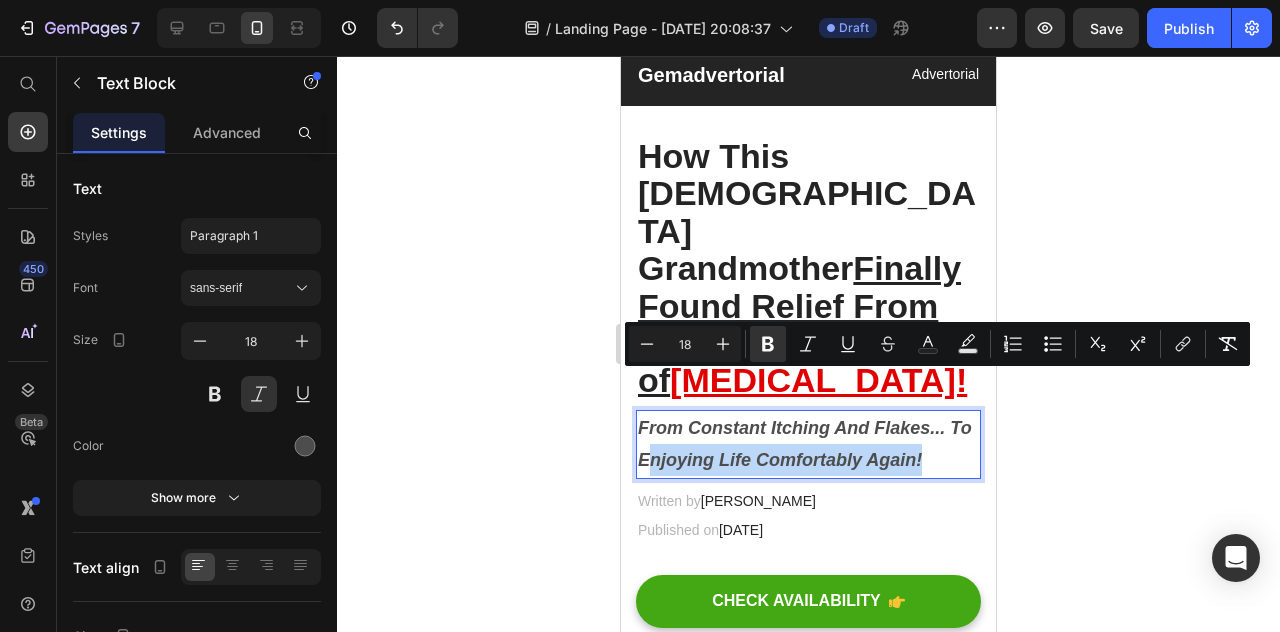 drag, startPoint x: 949, startPoint y: 387, endPoint x: 677, endPoint y: 381, distance: 272.06616 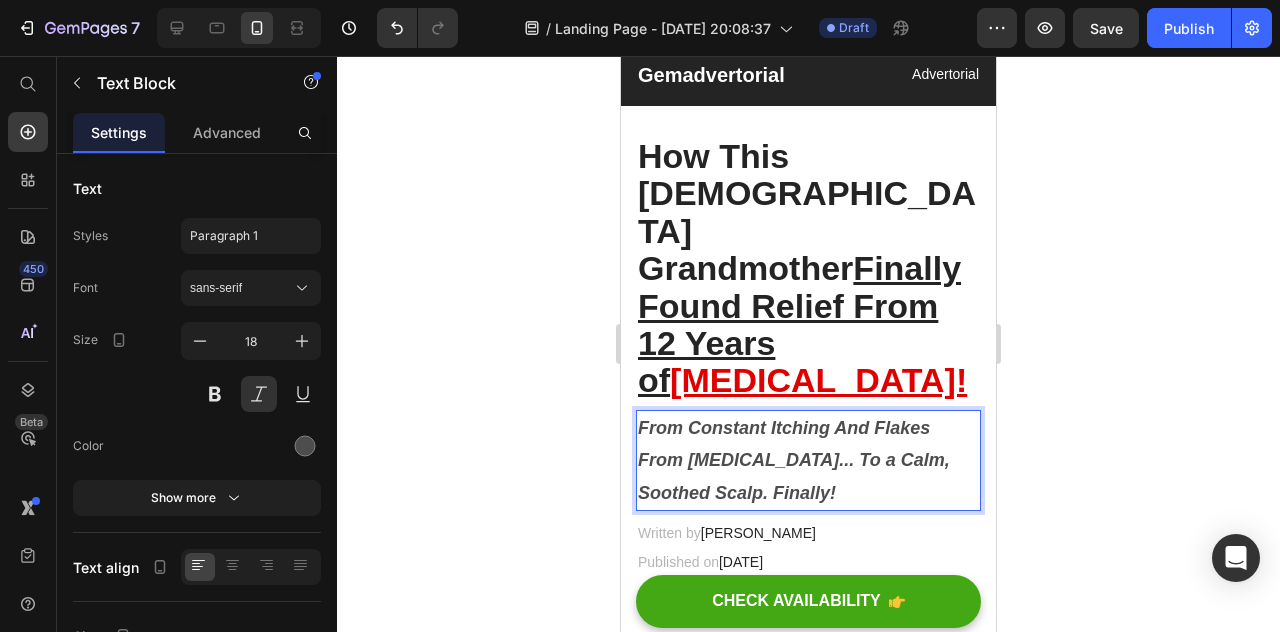 click on "From Constant Itching And Flakes From [MEDICAL_DATA]... To a Calm, Soothed Scalp. Finally!" at bounding box center [794, 460] 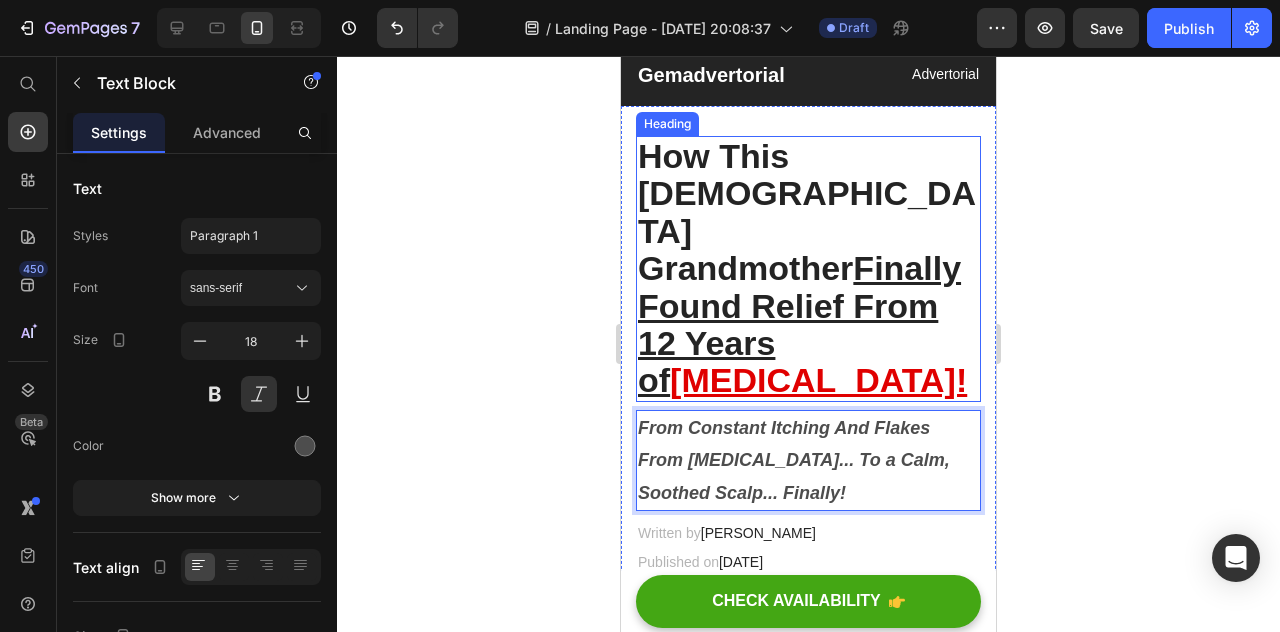 scroll, scrollTop: 0, scrollLeft: 0, axis: both 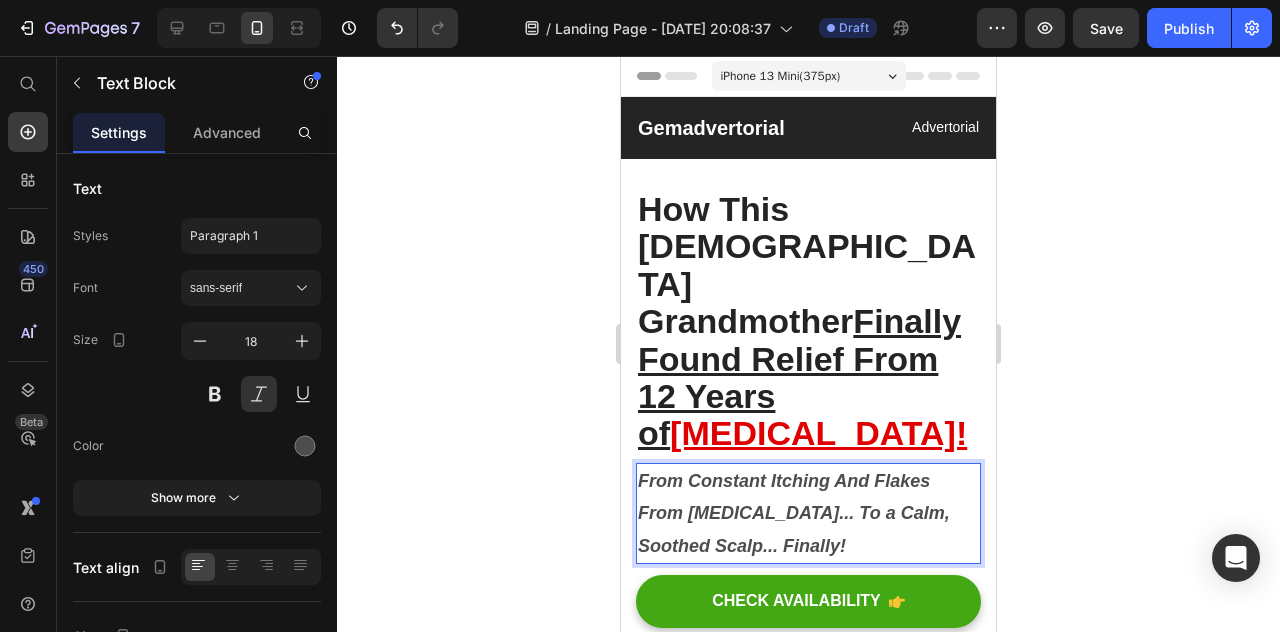 click on "From Constant Itching And Flakes From [MEDICAL_DATA]... To a Calm, Soothed Scalp... Finally!" at bounding box center (794, 513) 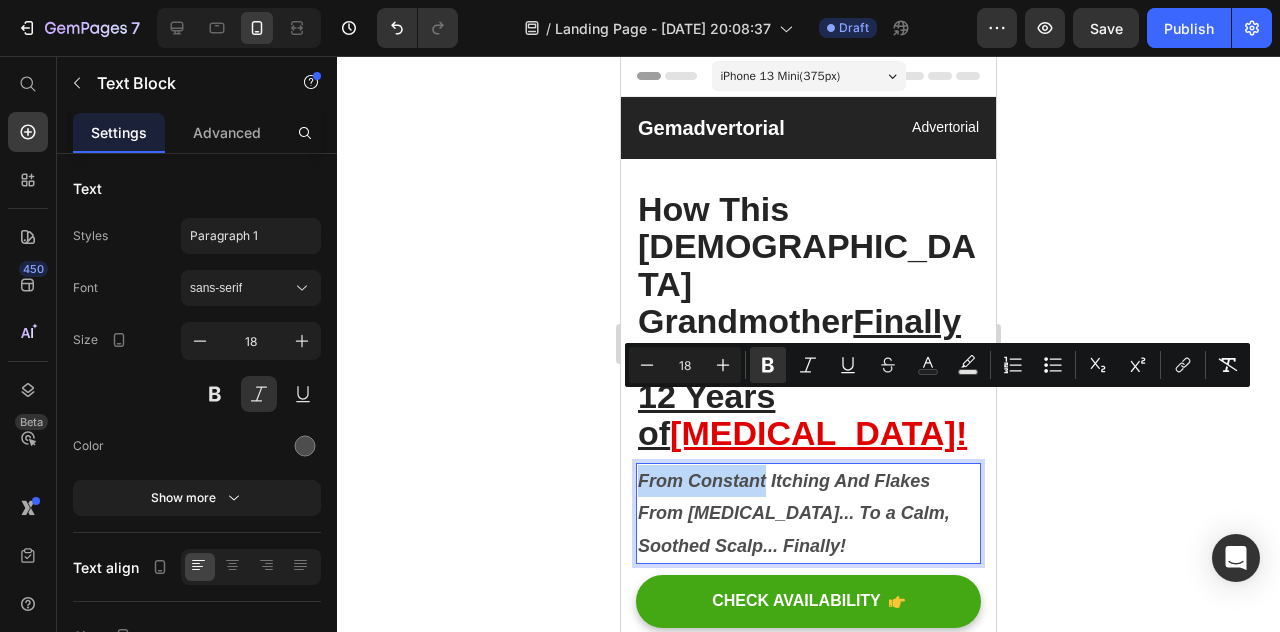 drag, startPoint x: 690, startPoint y: 411, endPoint x: 668, endPoint y: 411, distance: 22 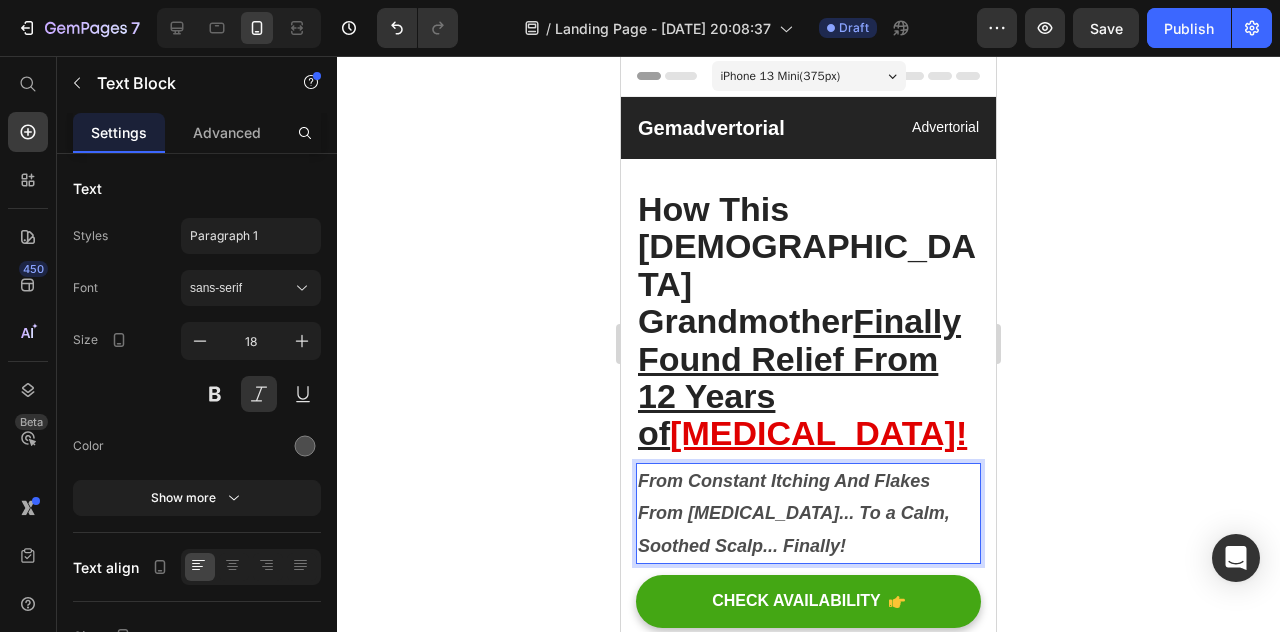 click on "From Constant Itching And Flakes From [MEDICAL_DATA]... To a Calm, Soothed Scalp... Finally!" at bounding box center (794, 513) 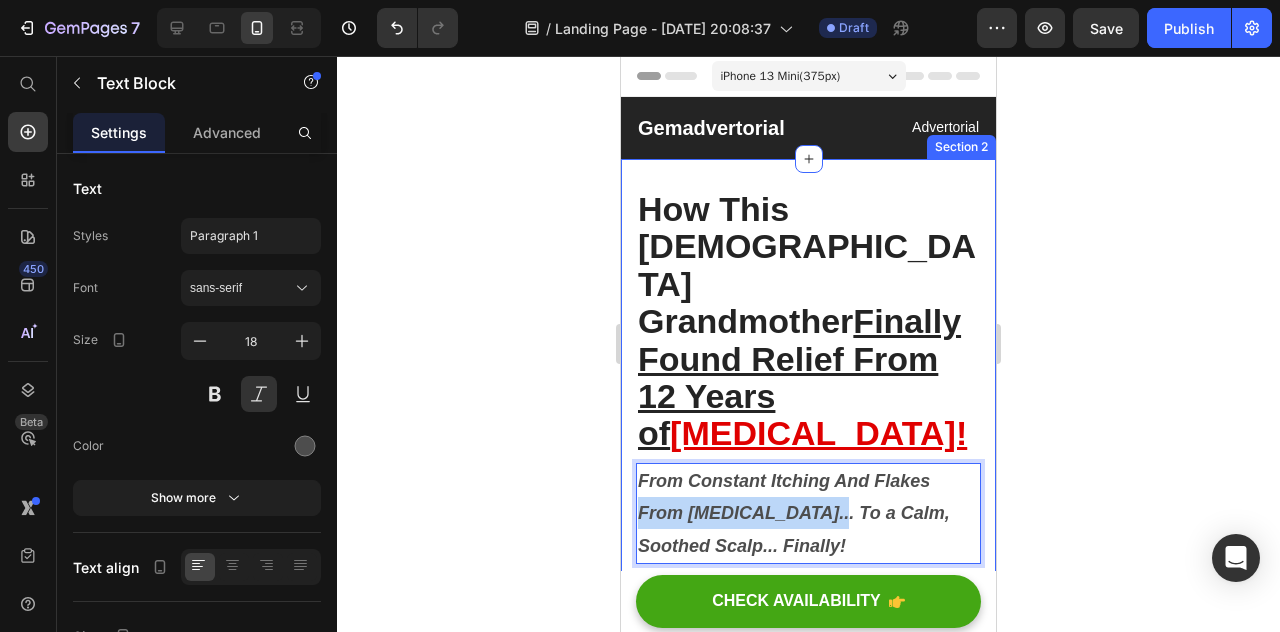 drag, startPoint x: 826, startPoint y: 437, endPoint x: 612, endPoint y: 436, distance: 214.00233 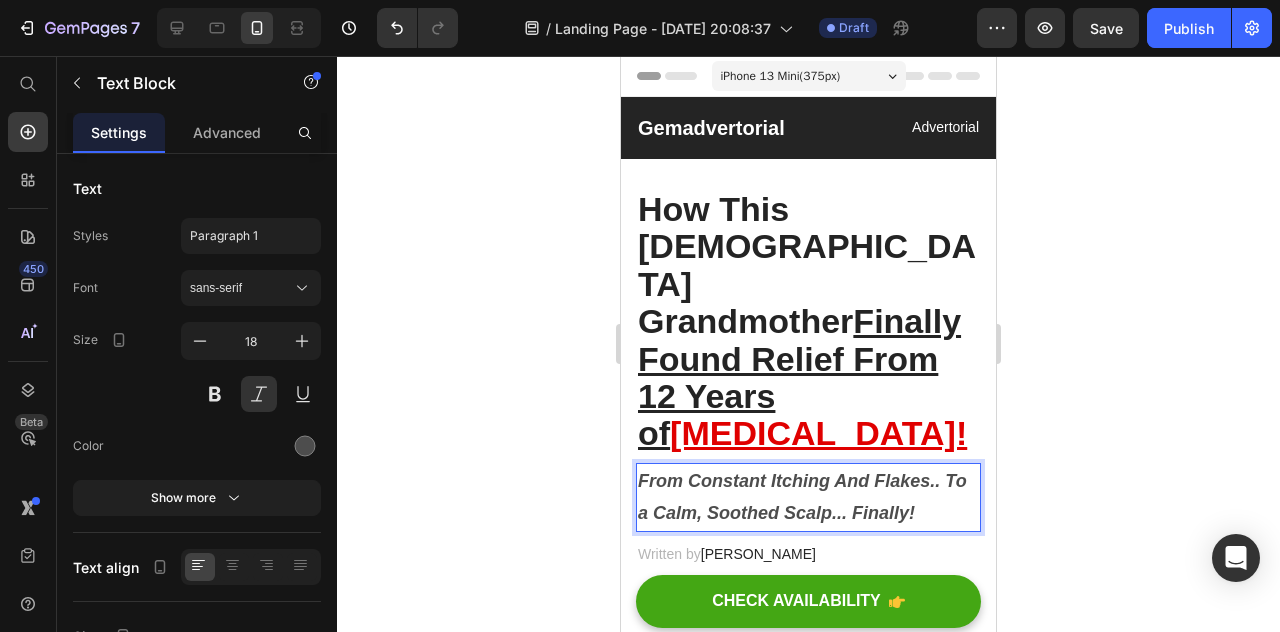 click on "From Constant Itching And Flakes.. To a Calm, Soothed Scalp... Finally!" at bounding box center (802, 497) 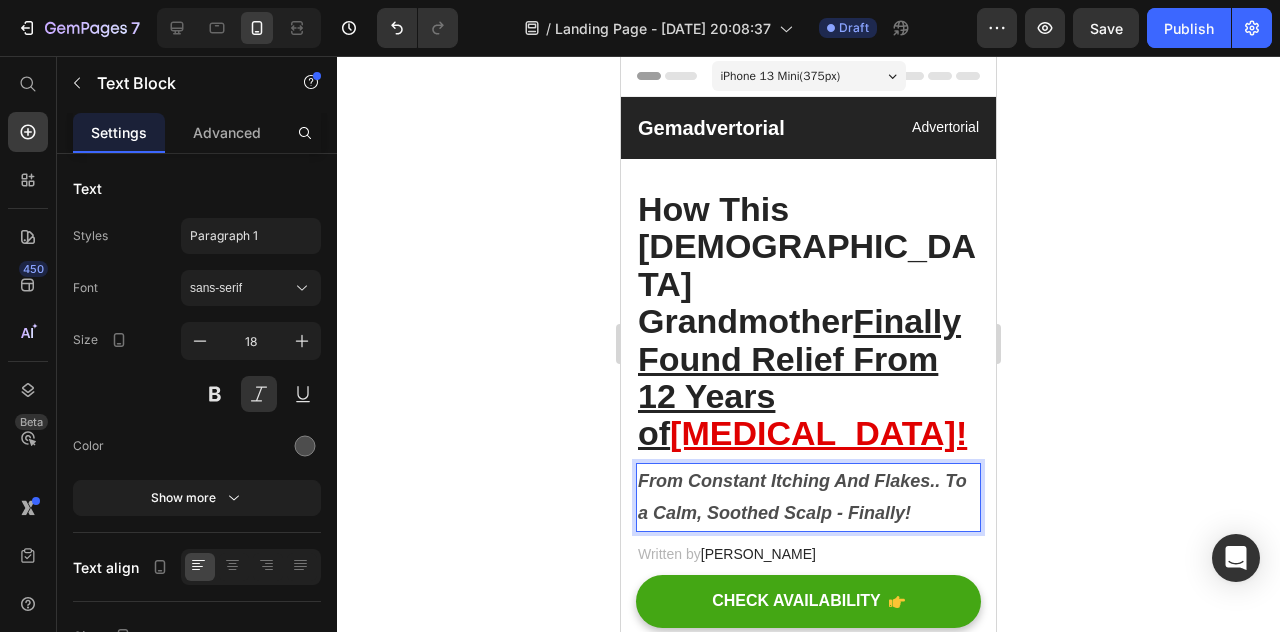 click on "From Constant Itching And Flakes.. To a Calm, Soothed Scalp - Finally!" at bounding box center [808, 497] 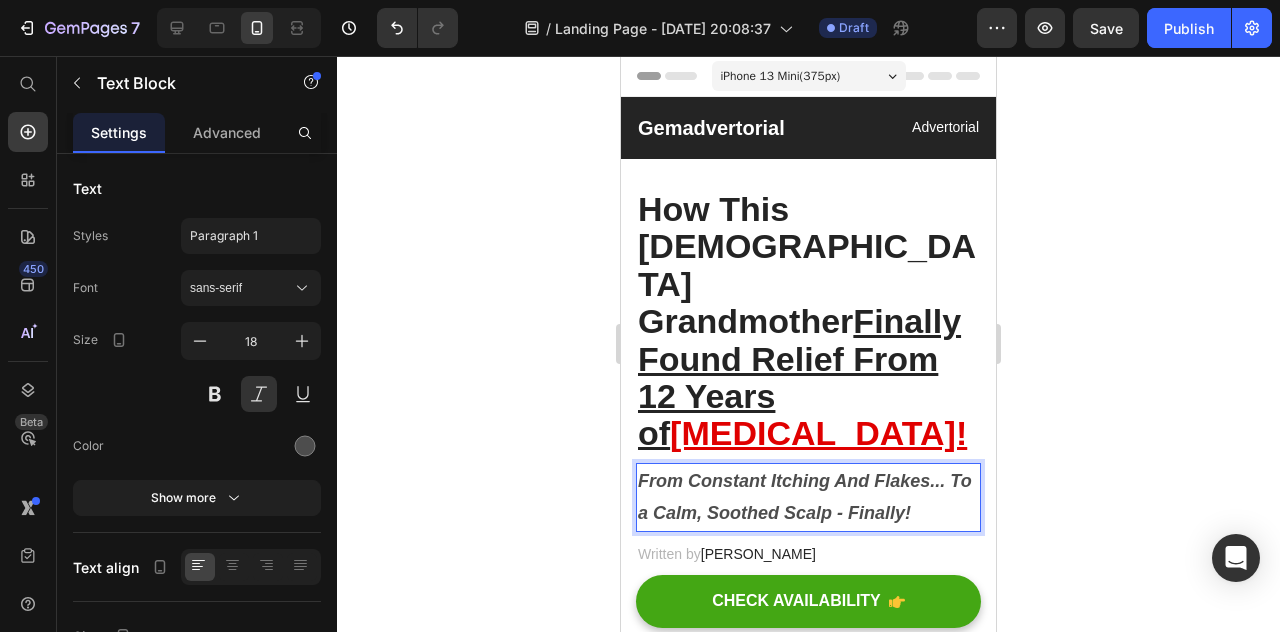 click 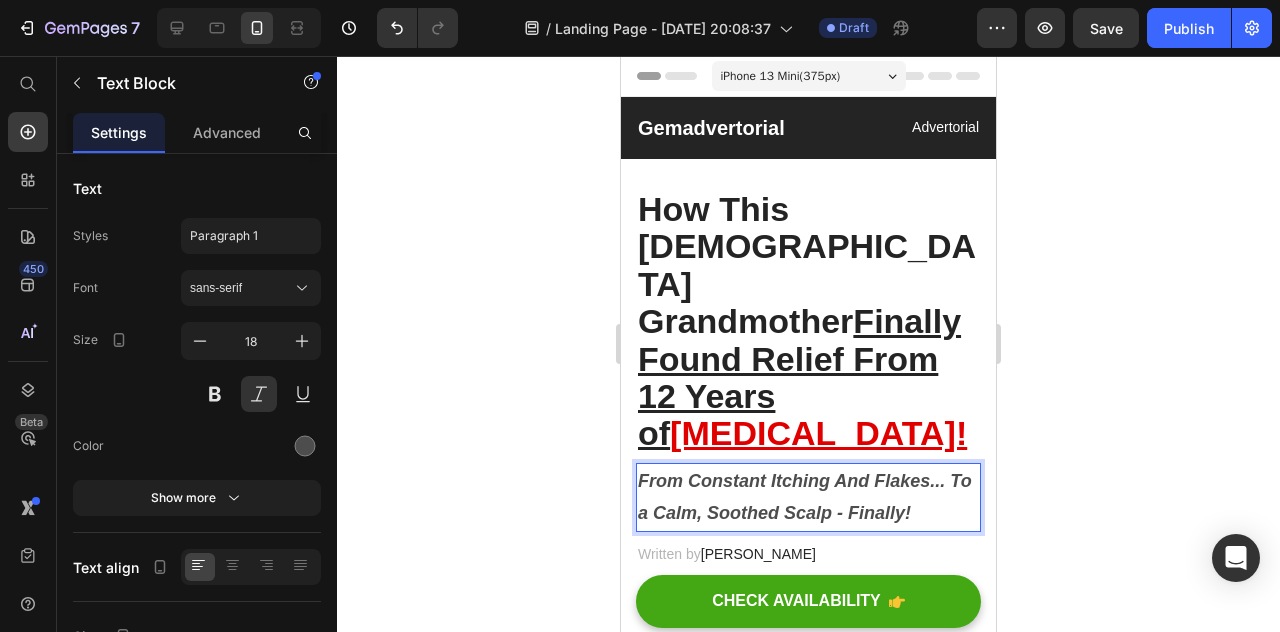 click on "From Constant Itching And Flakes... To a Calm, Soothed Scalp - Finally!" at bounding box center [805, 497] 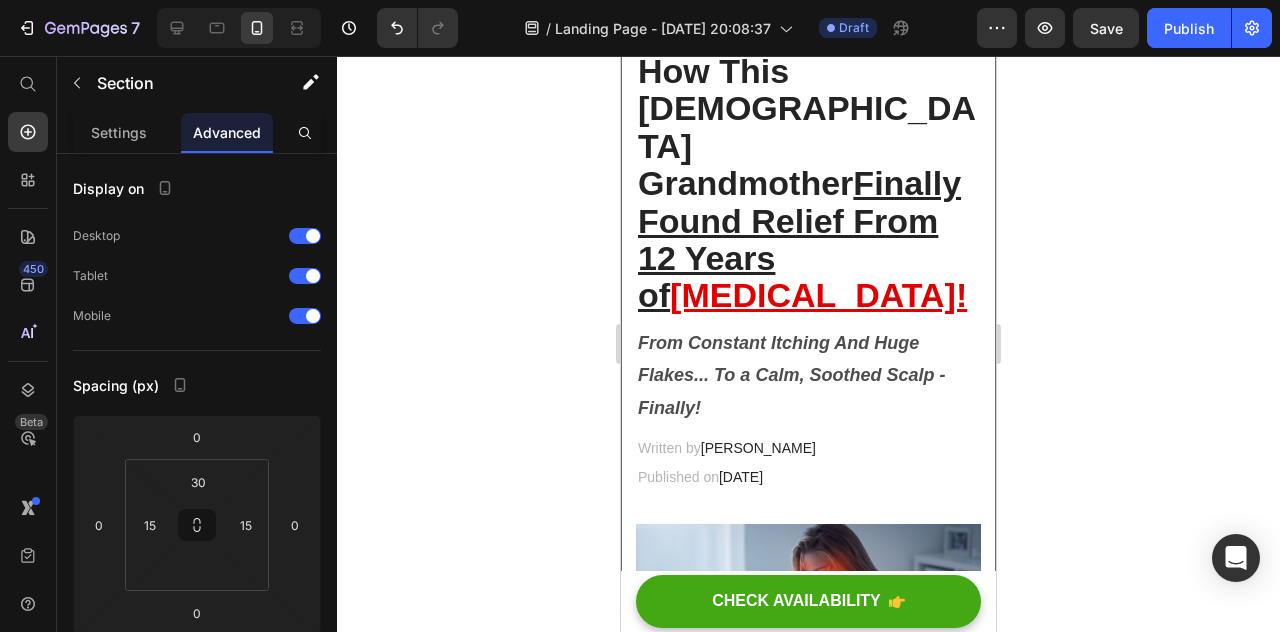 scroll, scrollTop: 139, scrollLeft: 0, axis: vertical 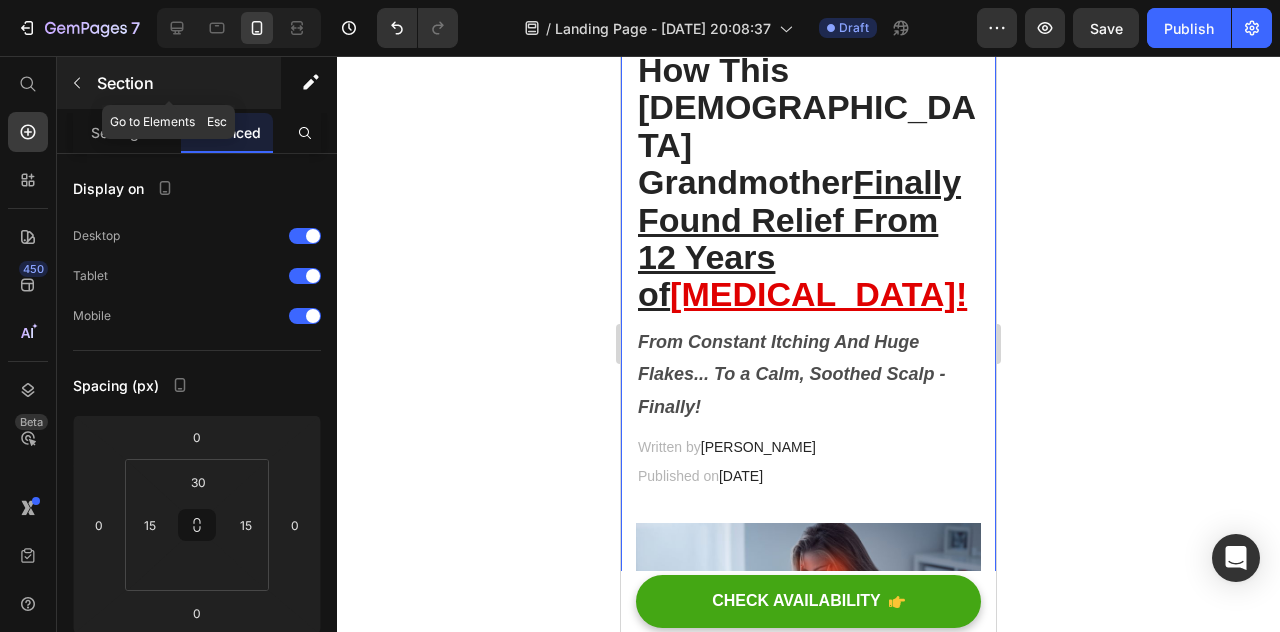 click 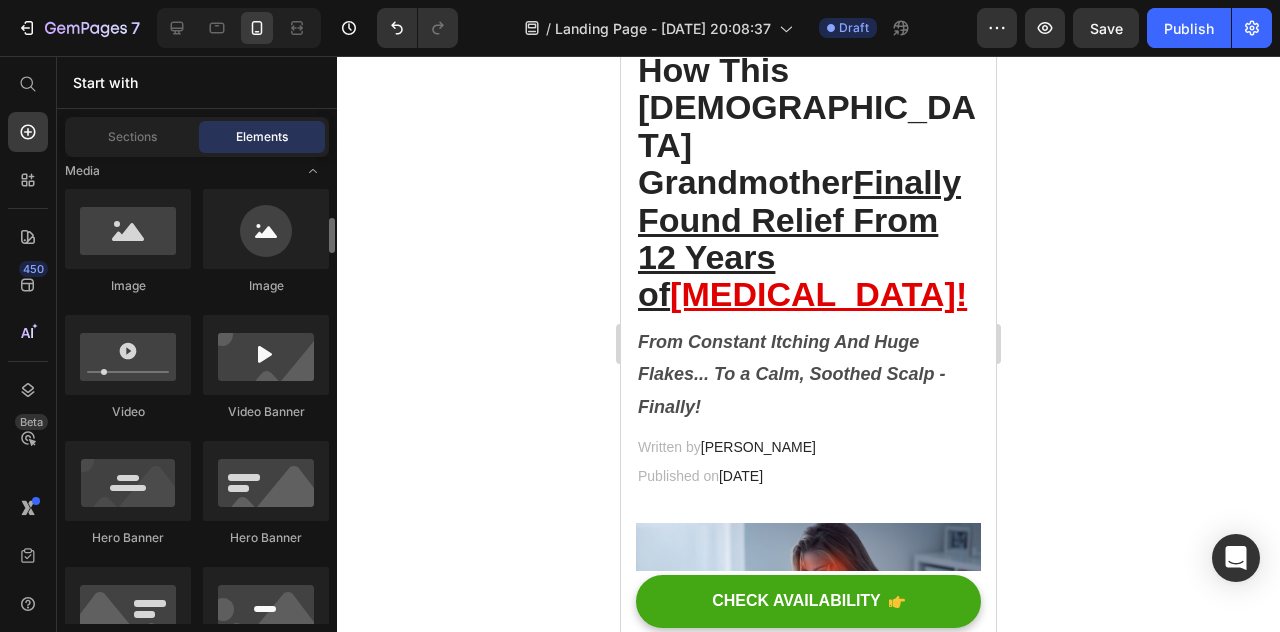 scroll, scrollTop: 764, scrollLeft: 0, axis: vertical 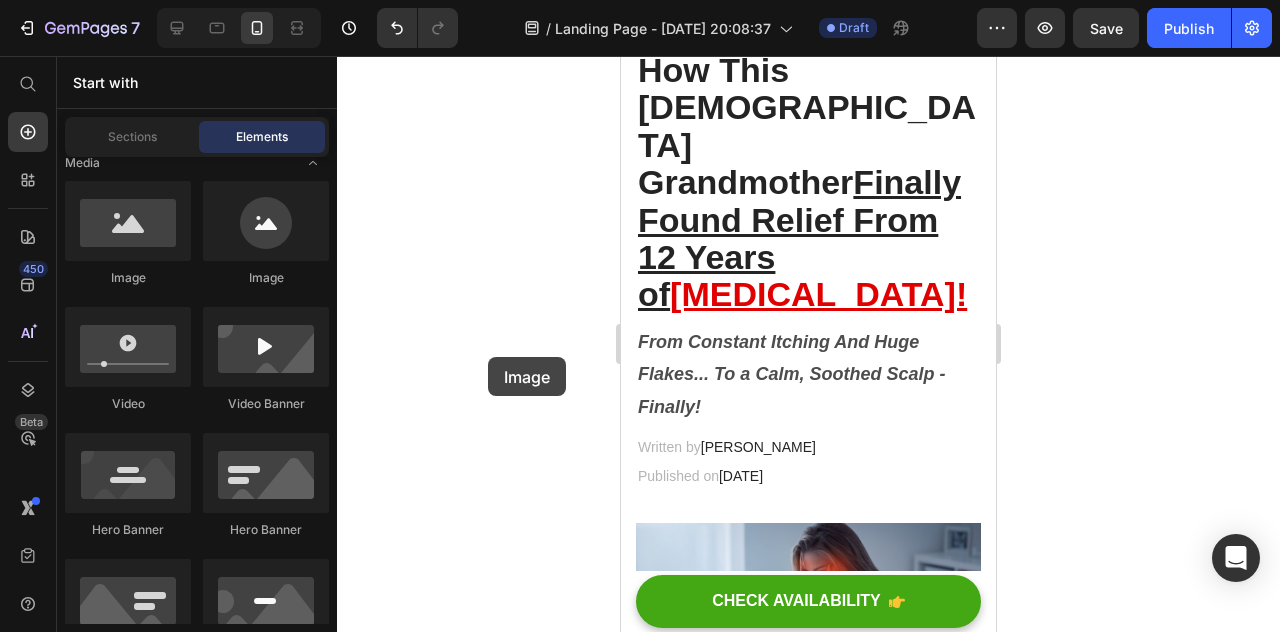 drag, startPoint x: 155, startPoint y: 251, endPoint x: 488, endPoint y: 357, distance: 349.46387 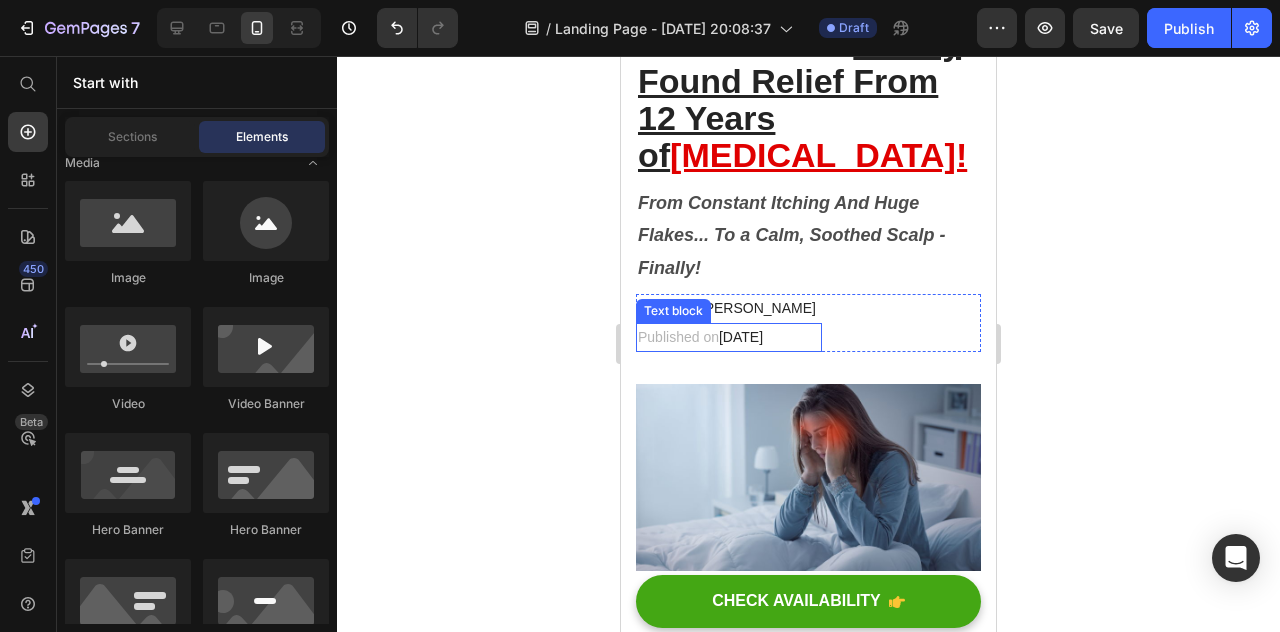 scroll, scrollTop: 280, scrollLeft: 0, axis: vertical 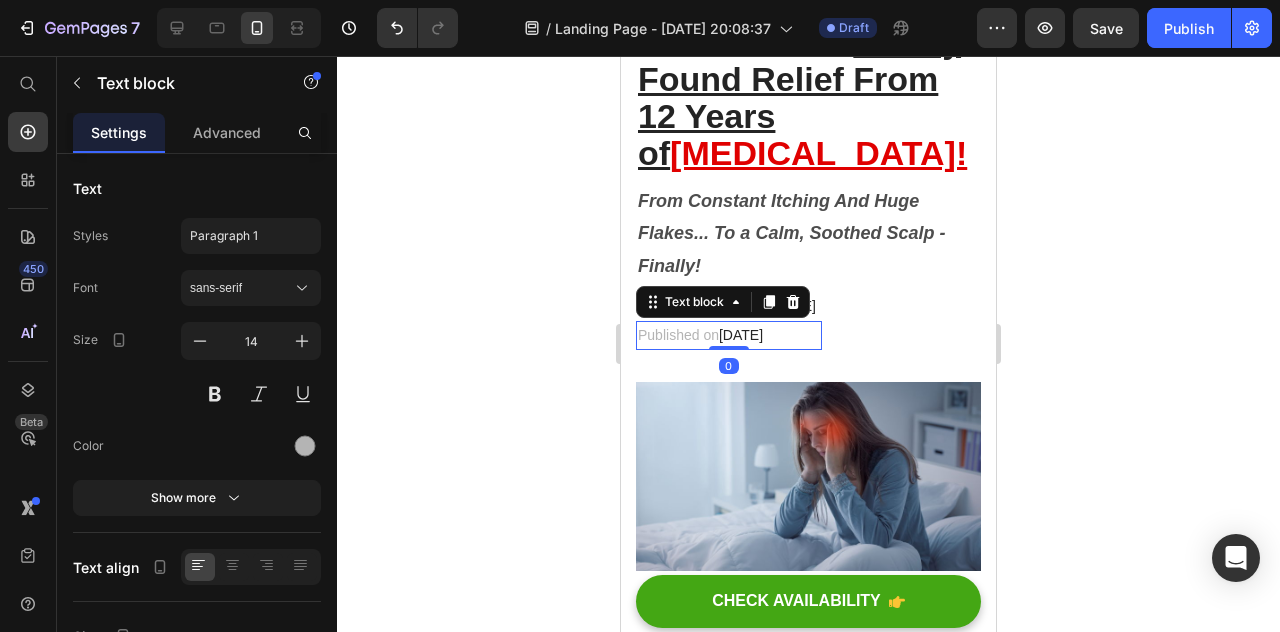 click on "[DATE]" at bounding box center (741, 335) 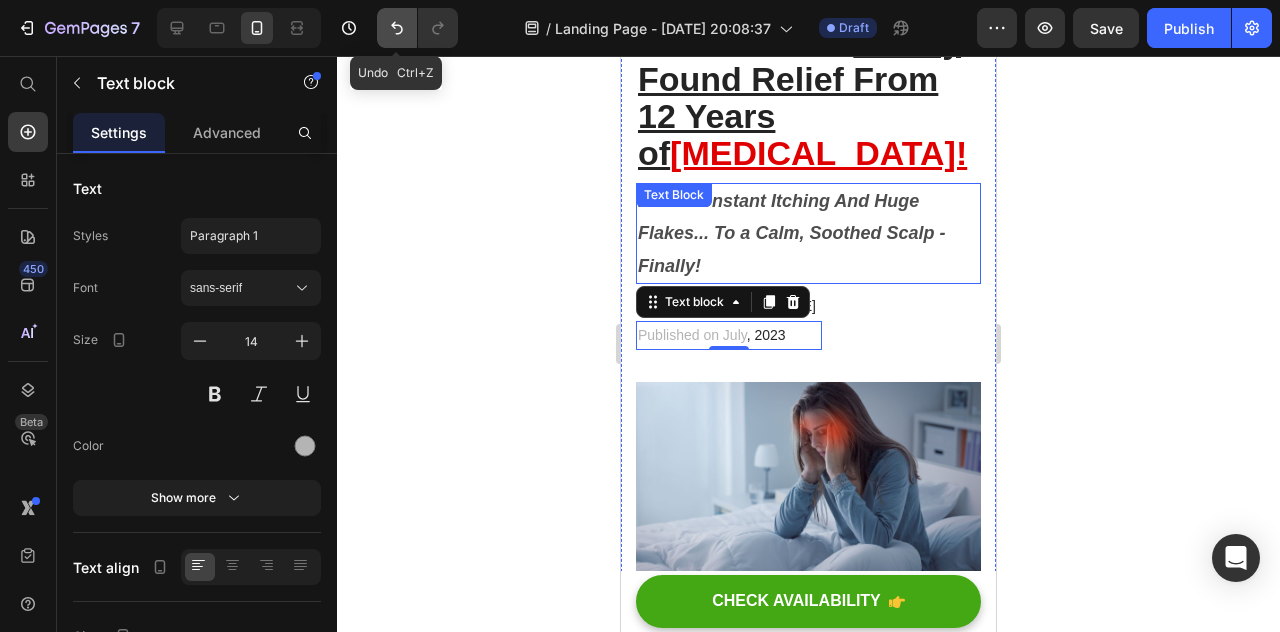click 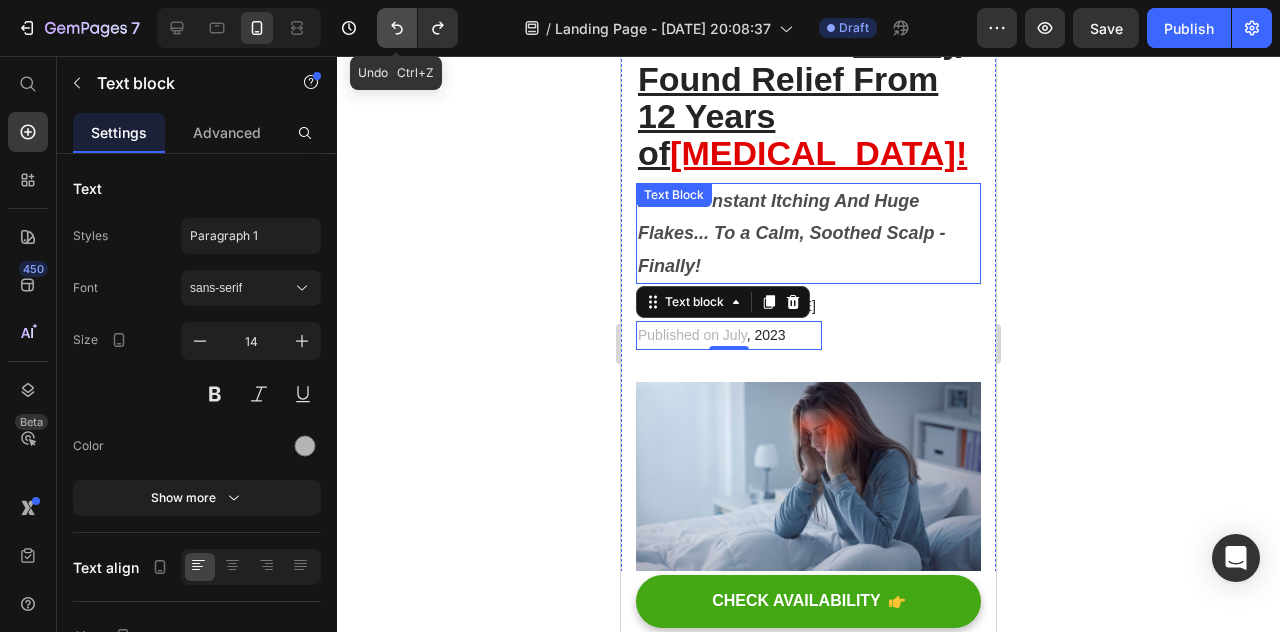 click 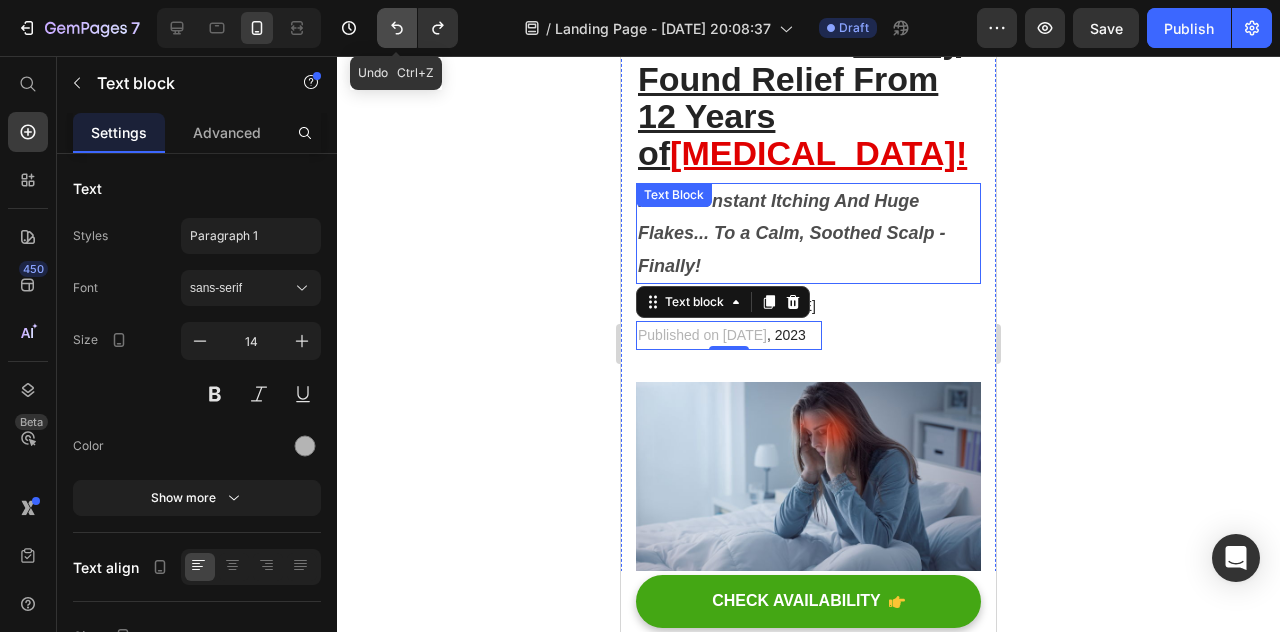 click 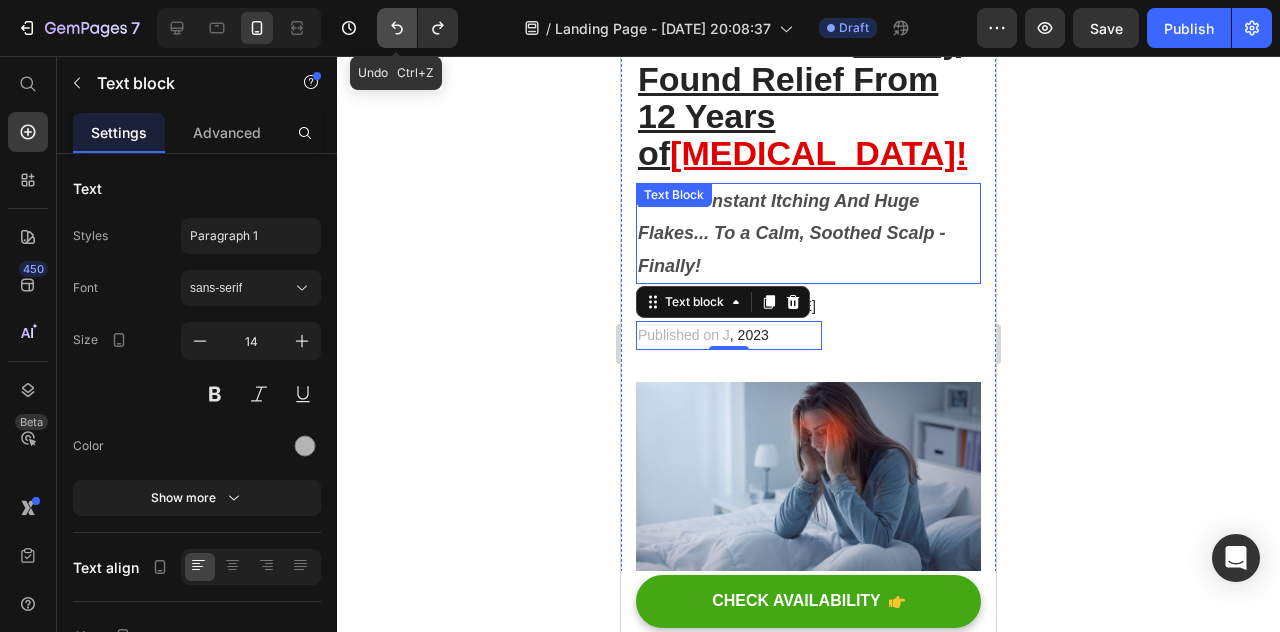 click 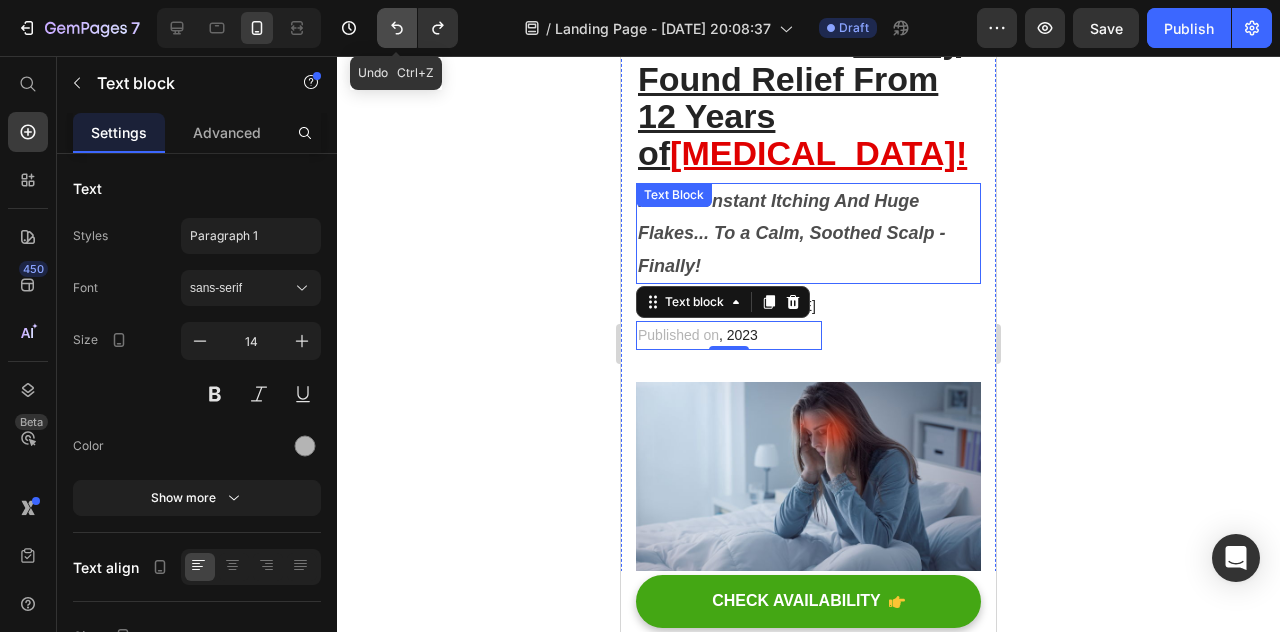 click 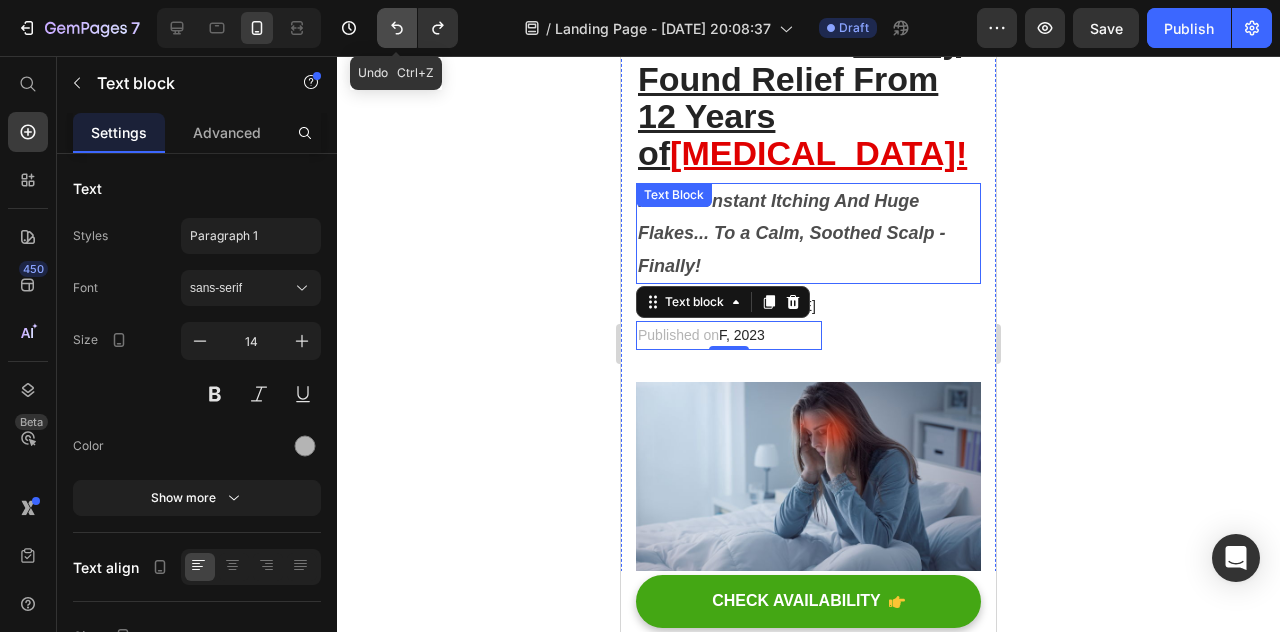click 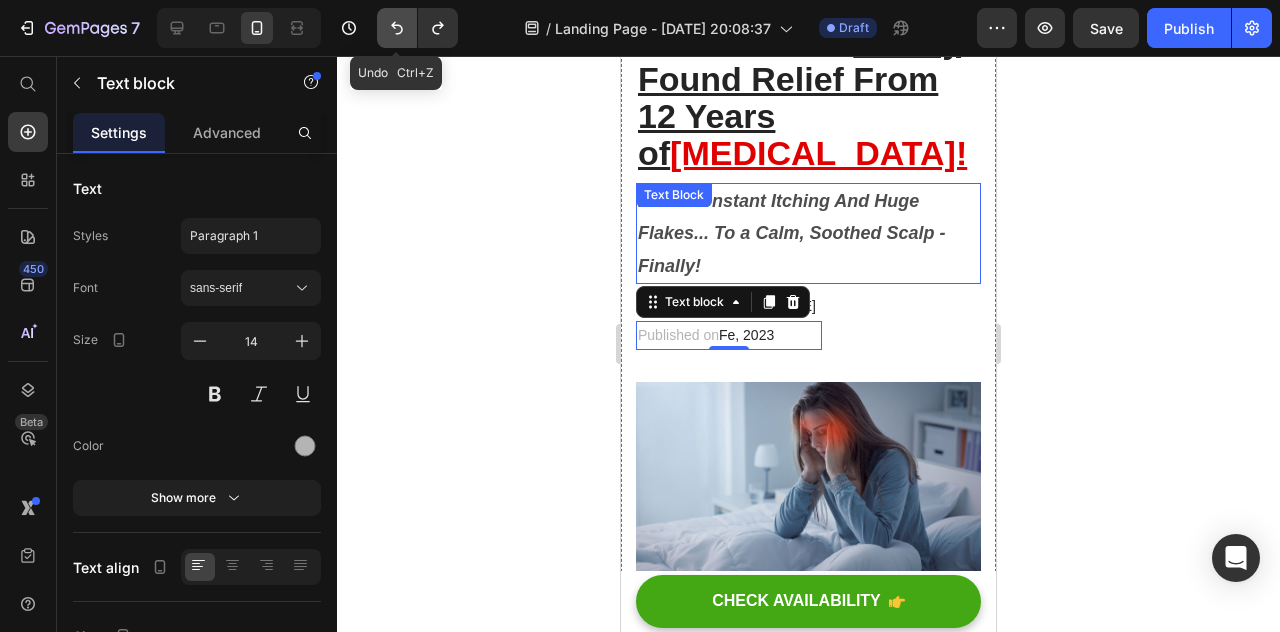 click 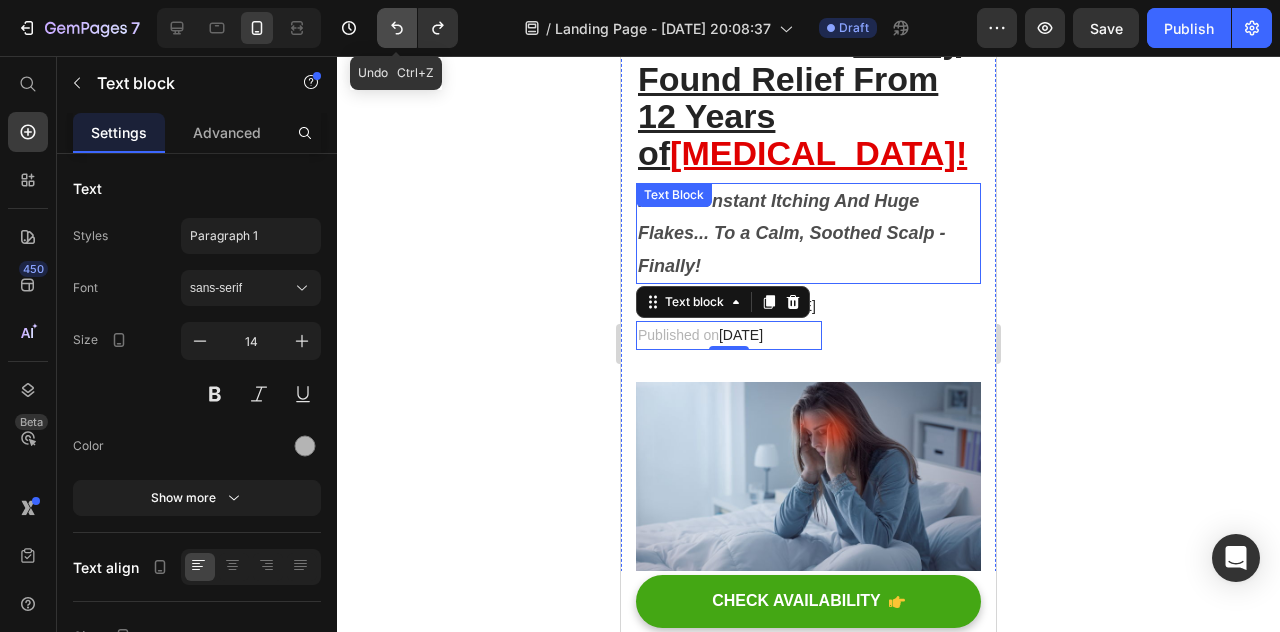 click 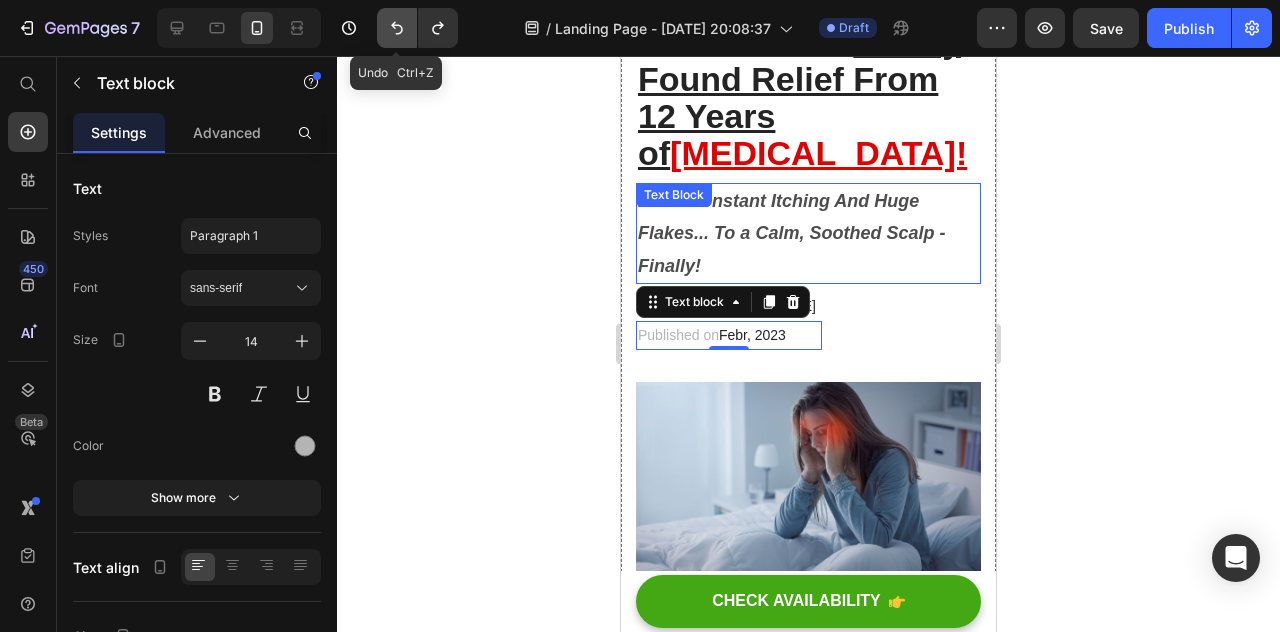 click 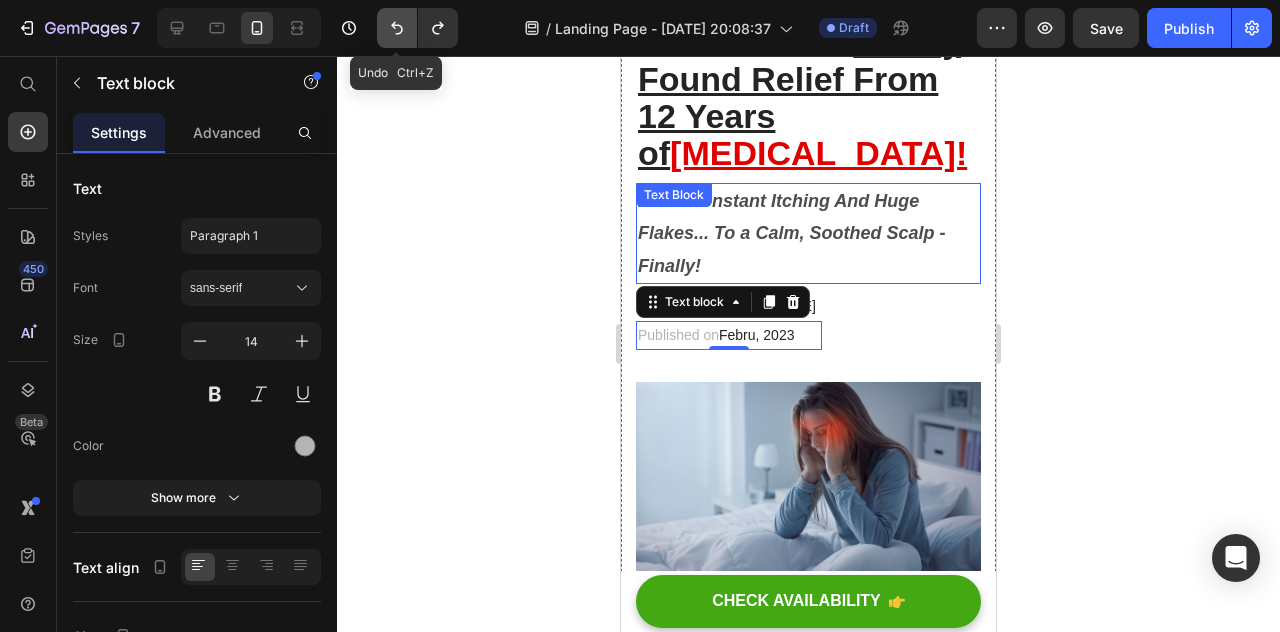 click 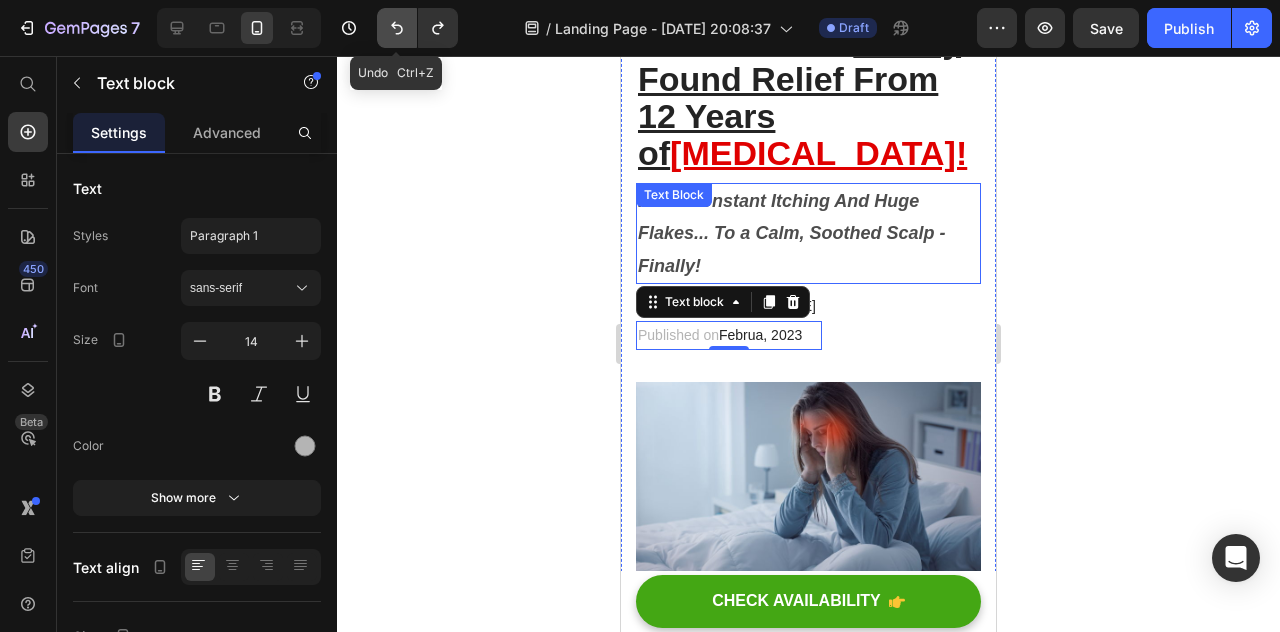 click 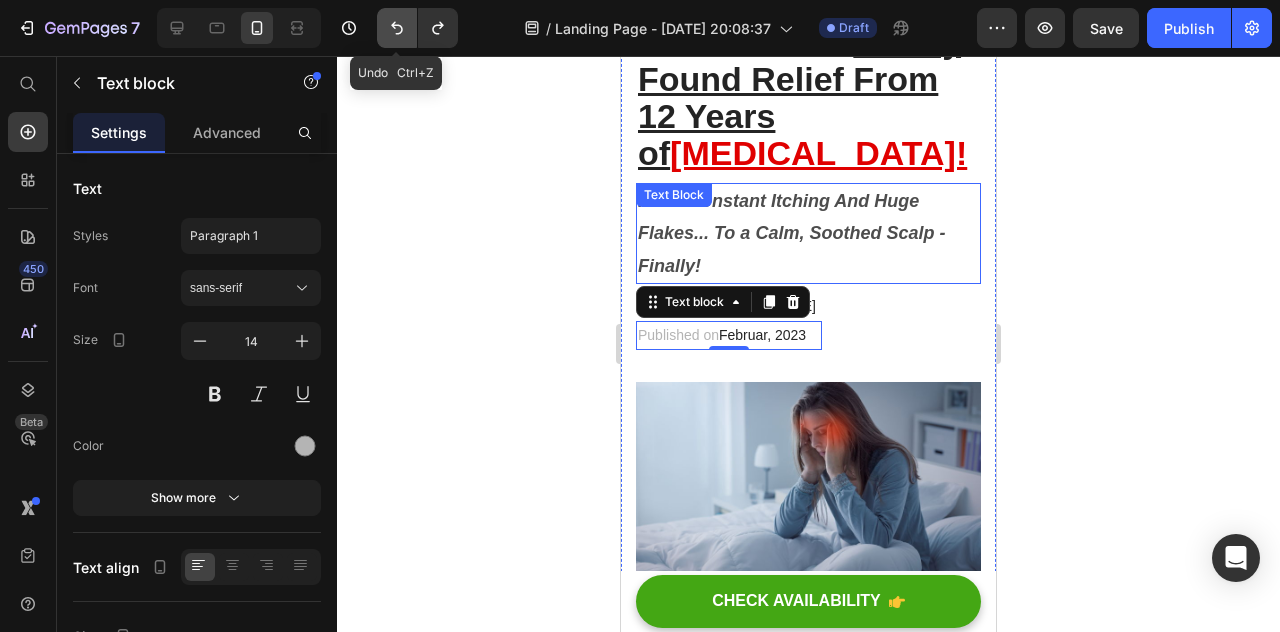 click 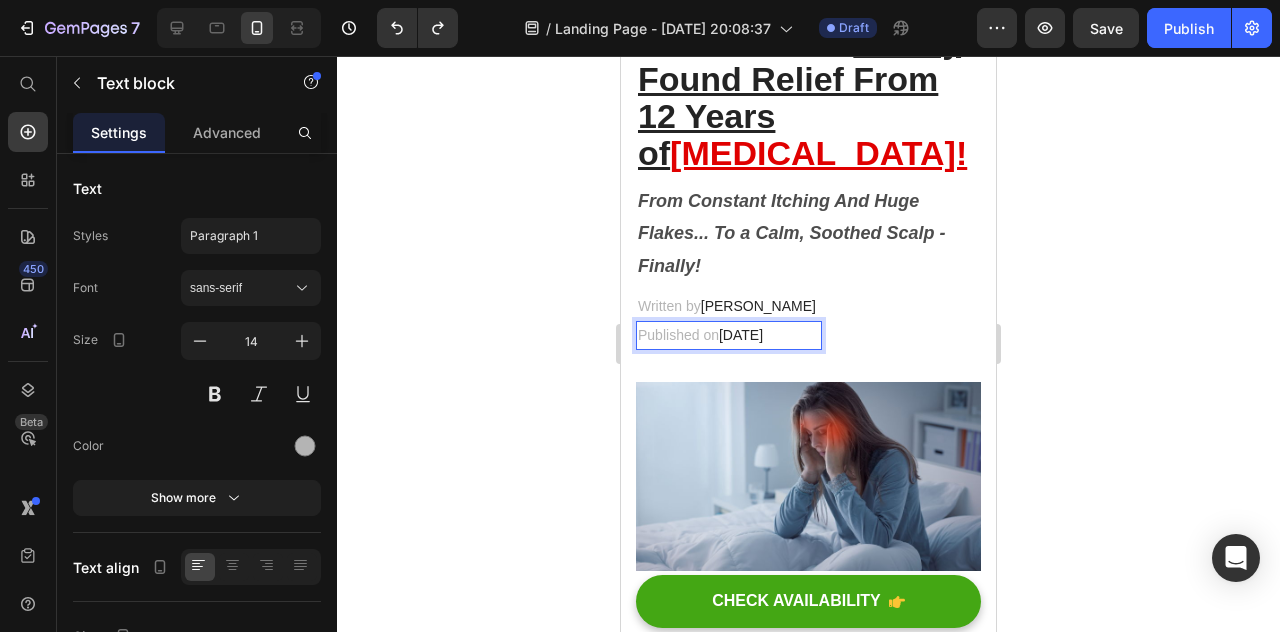 click on "[DATE]" at bounding box center (741, 335) 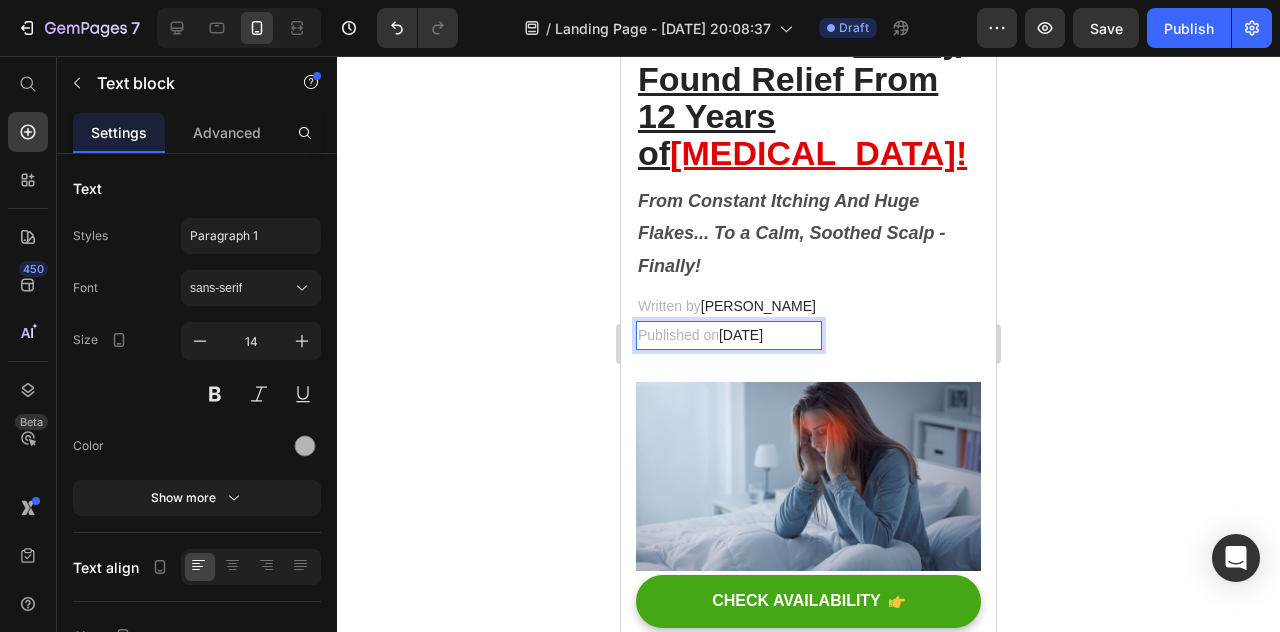 click on "[DATE]" at bounding box center [741, 335] 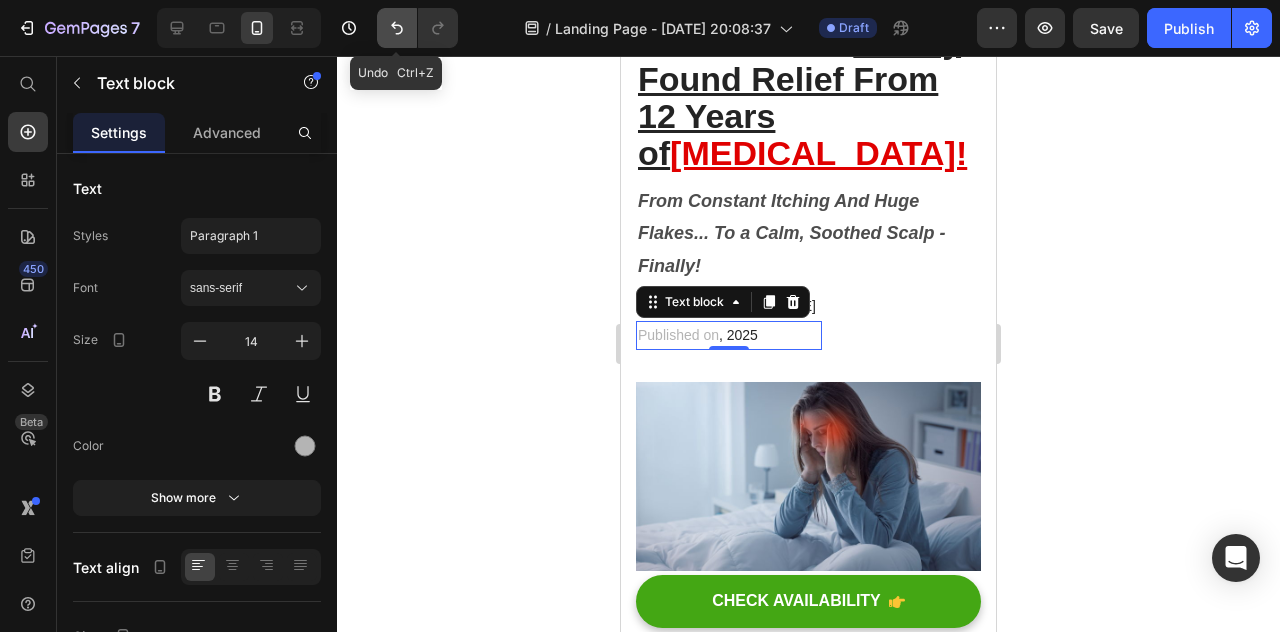 click 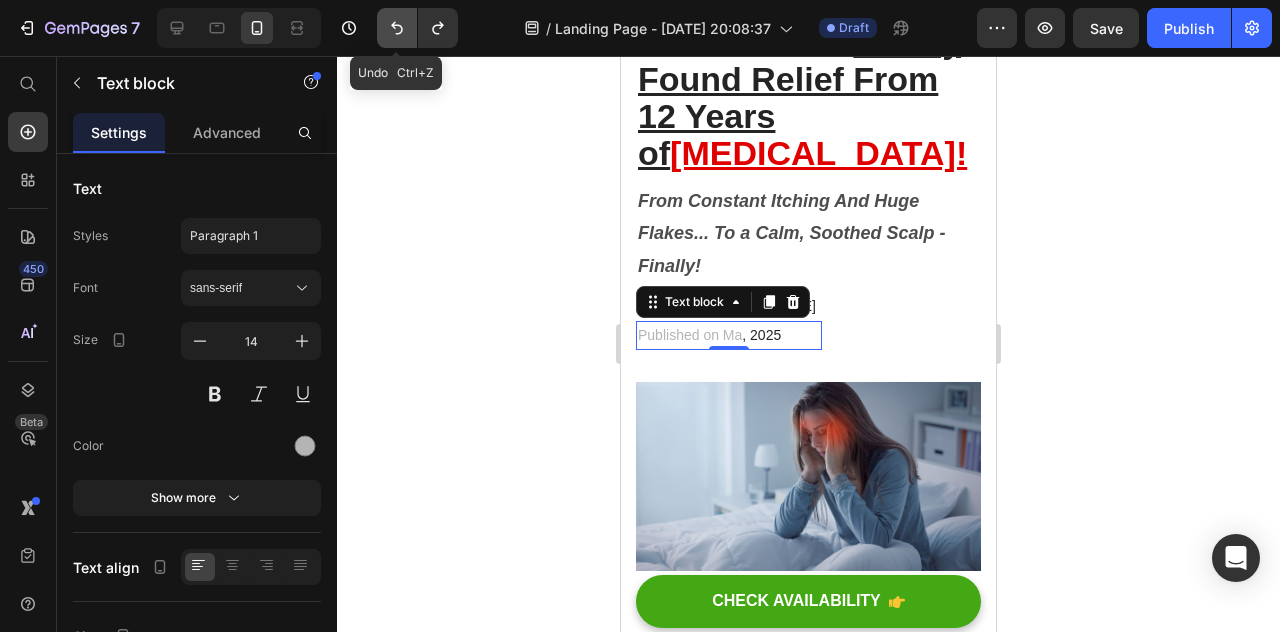 click 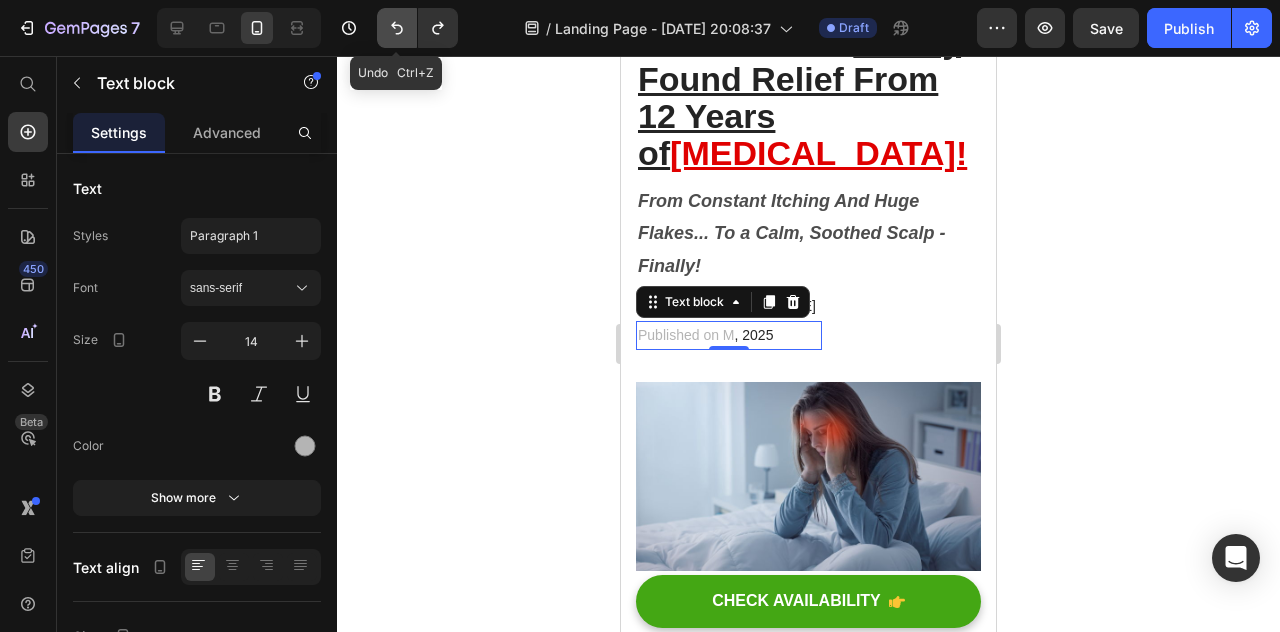 click 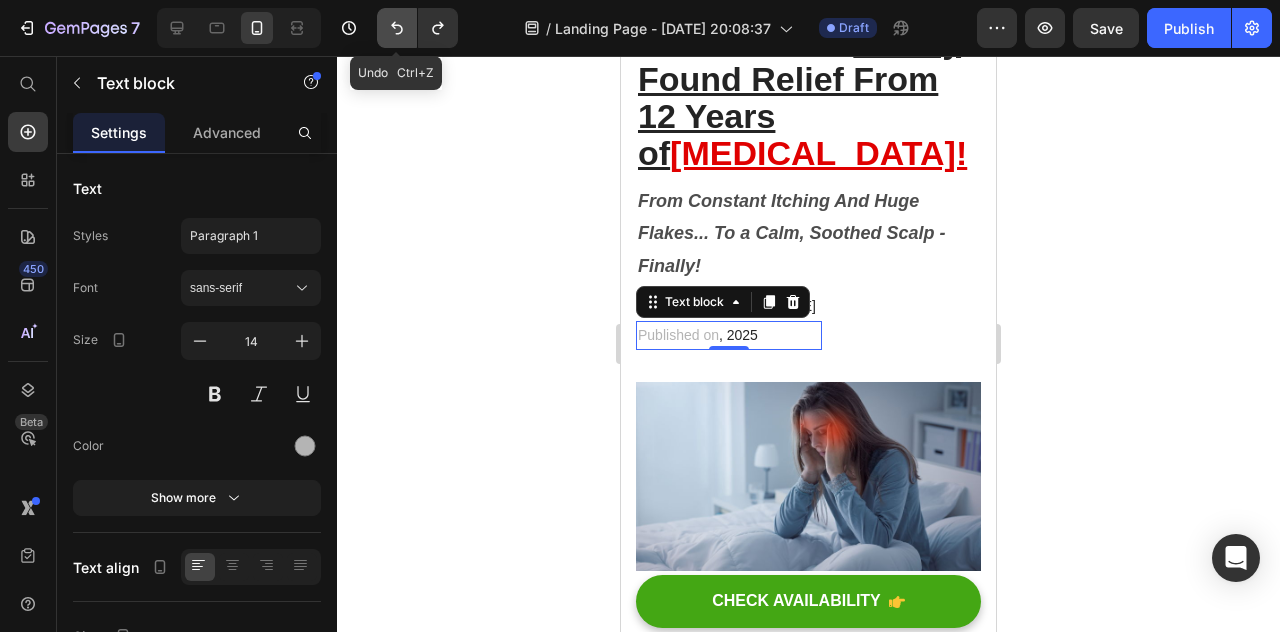 click 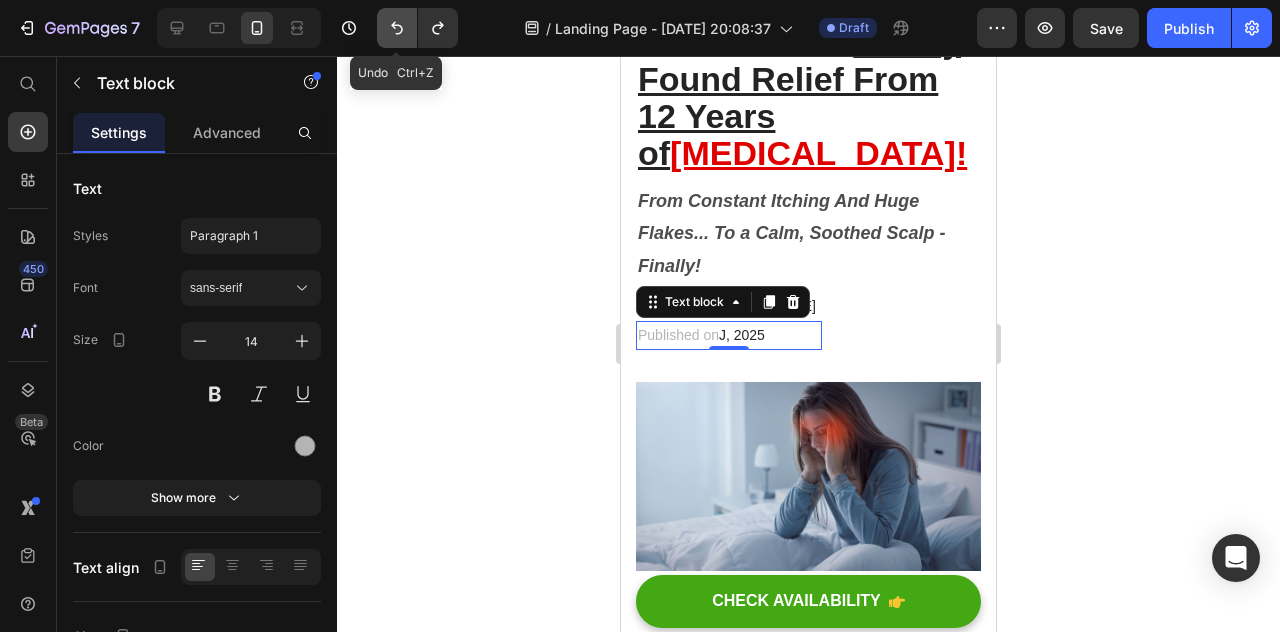 click 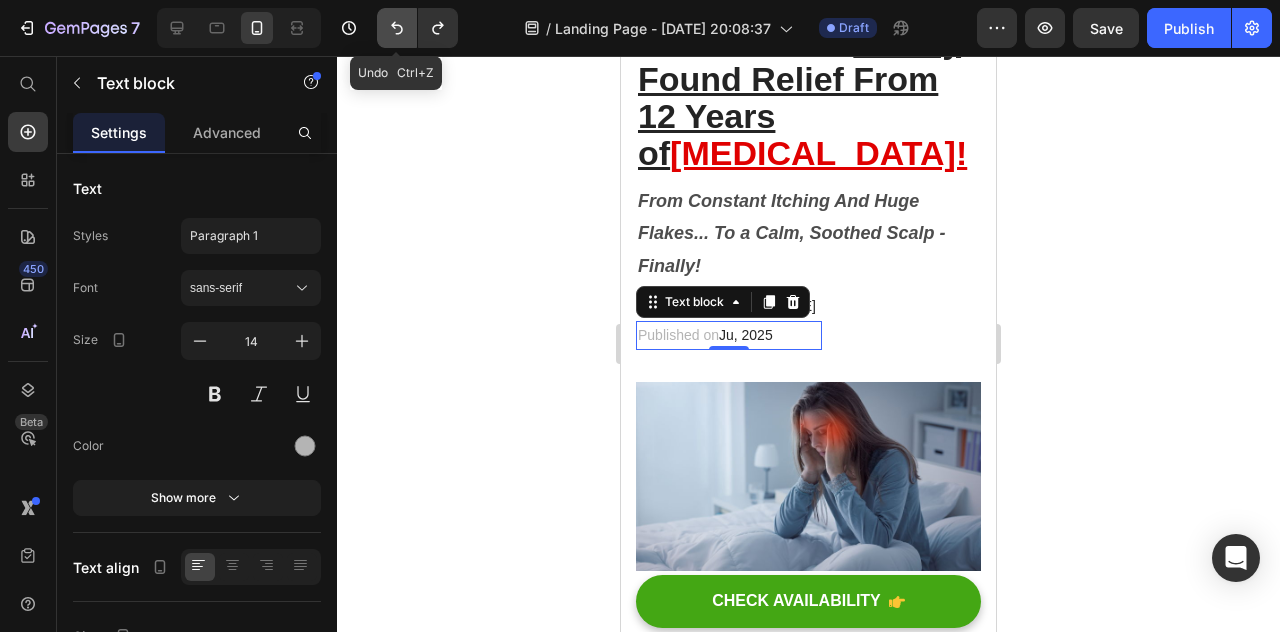 click 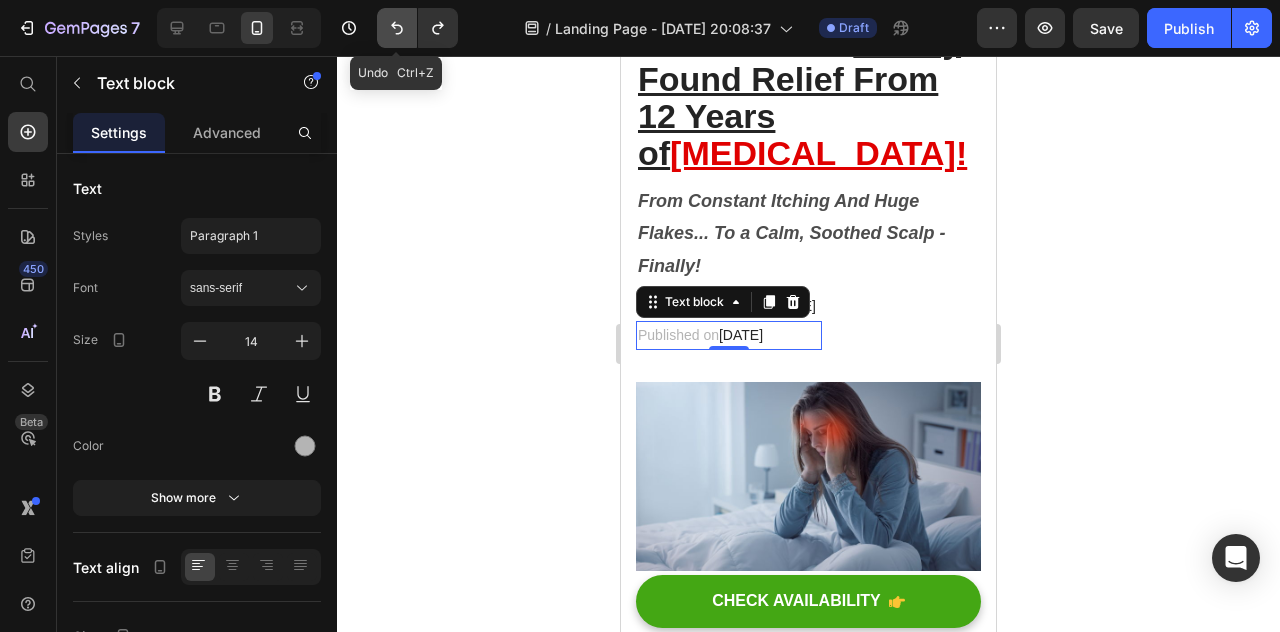 click 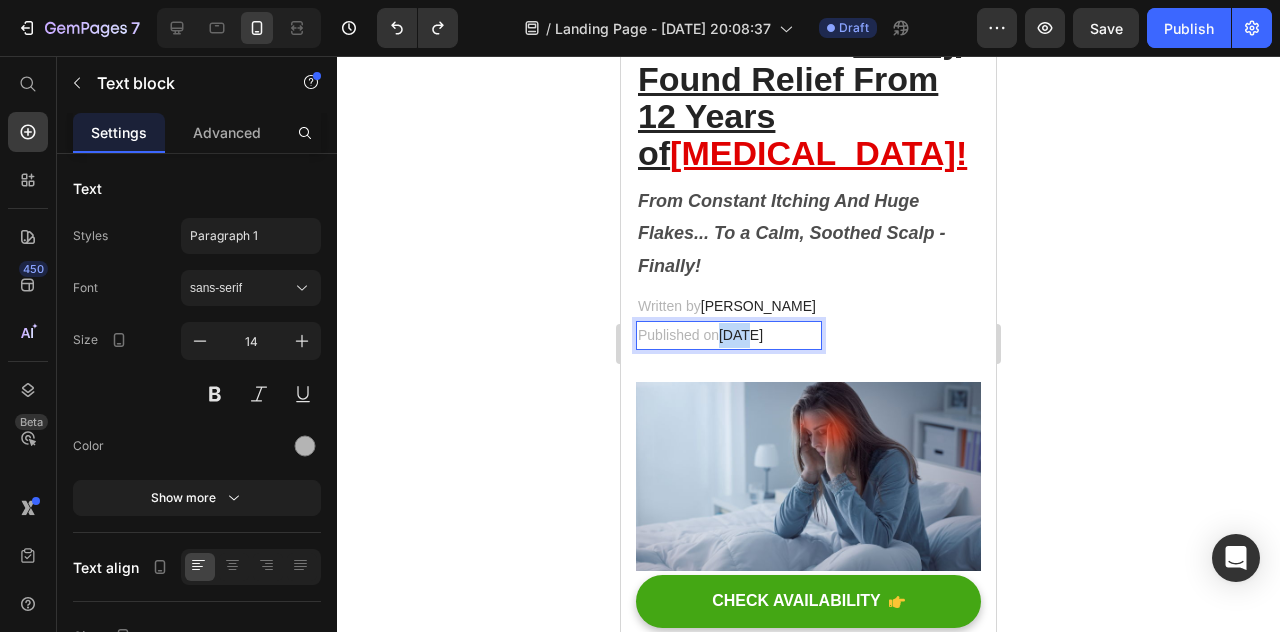 click on "[DATE]" at bounding box center [741, 335] 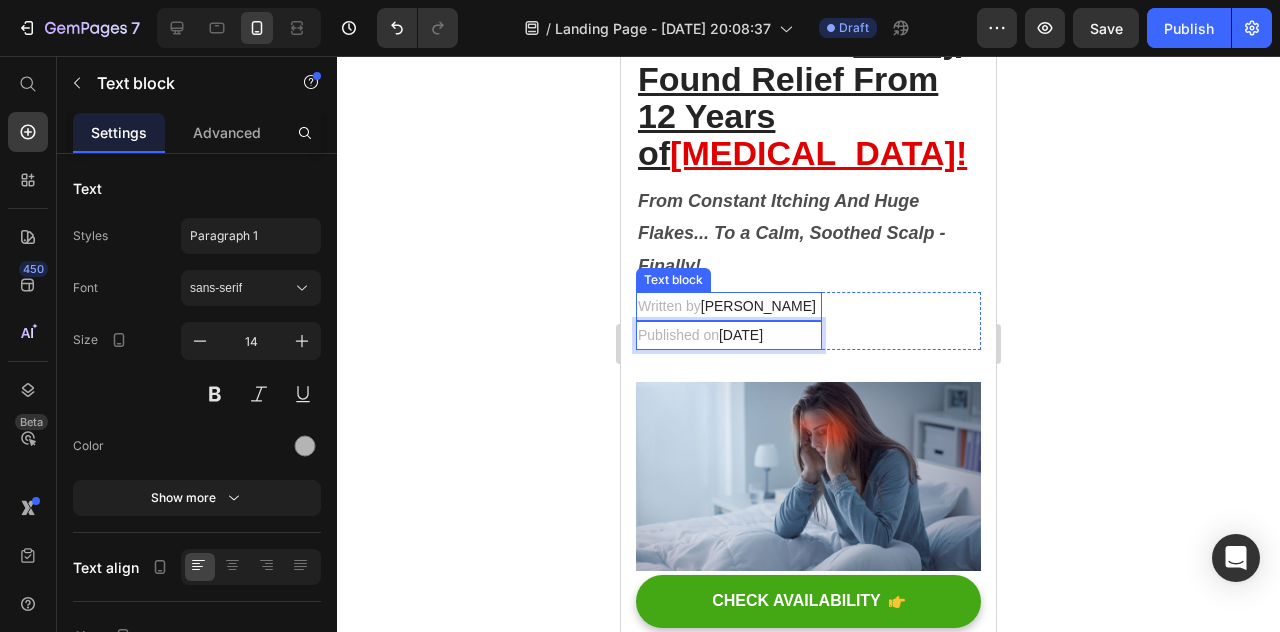 click on "[PERSON_NAME]" at bounding box center [758, 306] 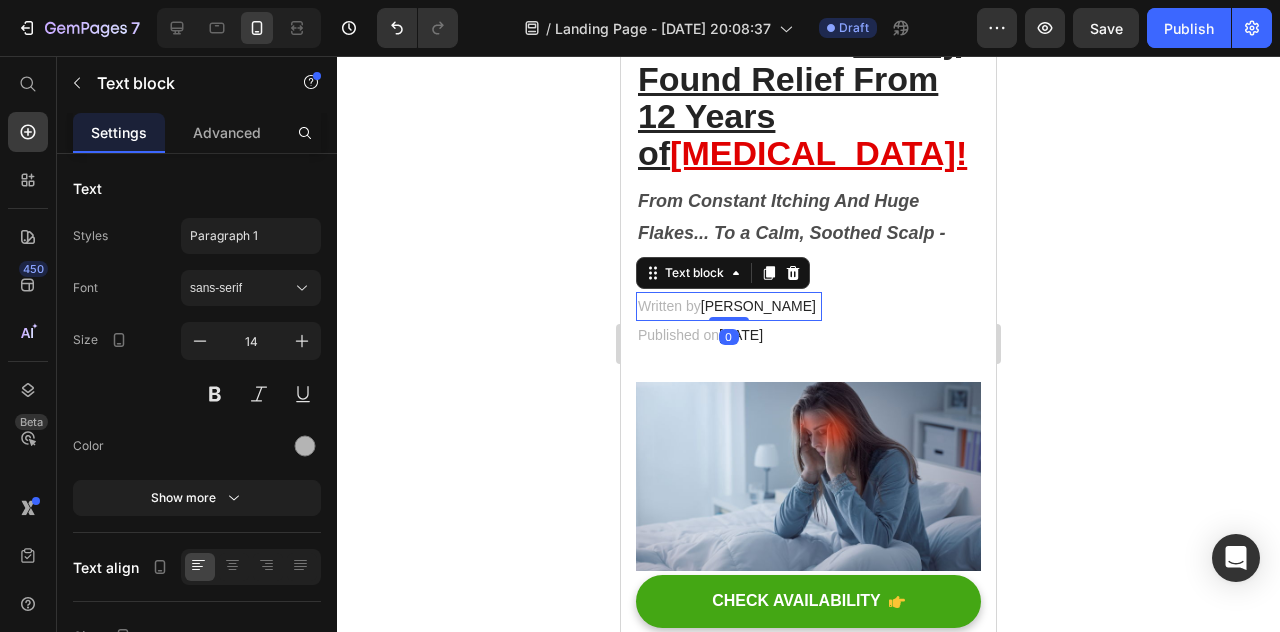 click on "[PERSON_NAME]" at bounding box center (758, 306) 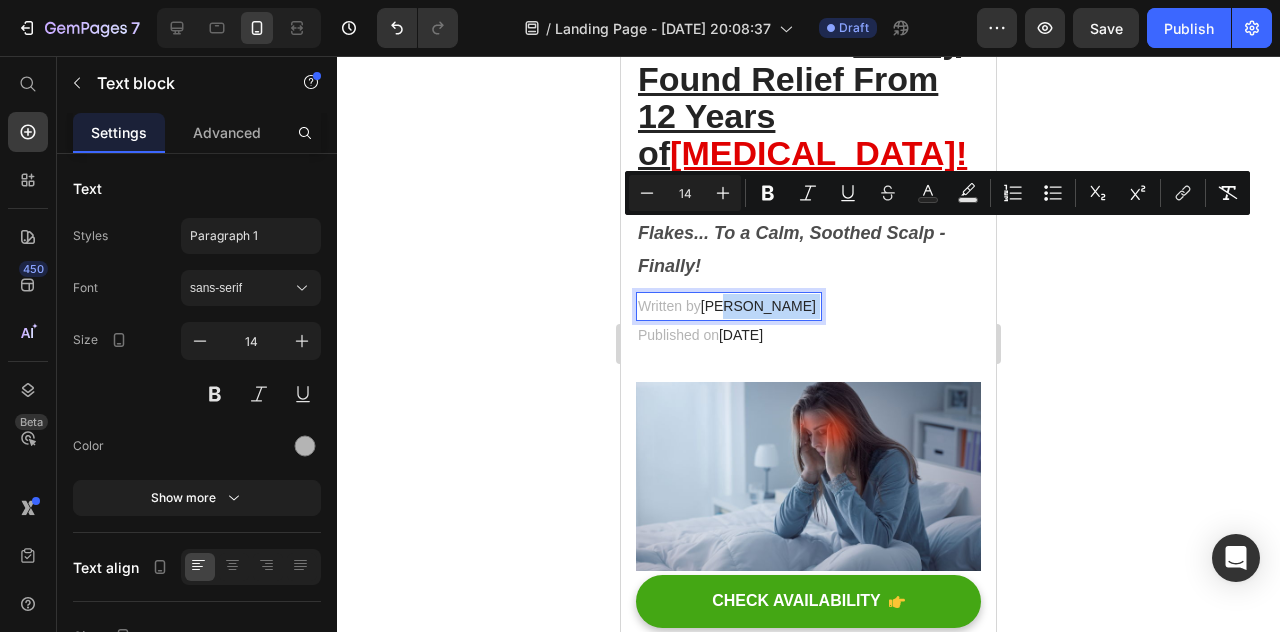 click on "[PERSON_NAME]" at bounding box center (758, 306) 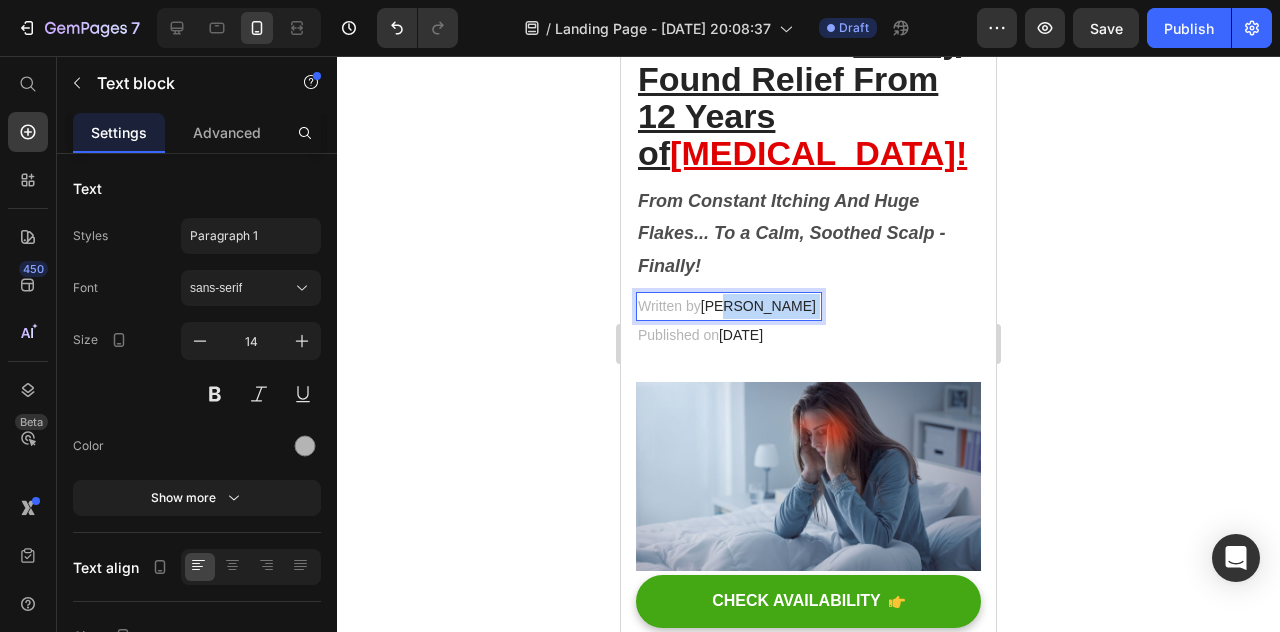 click on "[PERSON_NAME]" at bounding box center [758, 306] 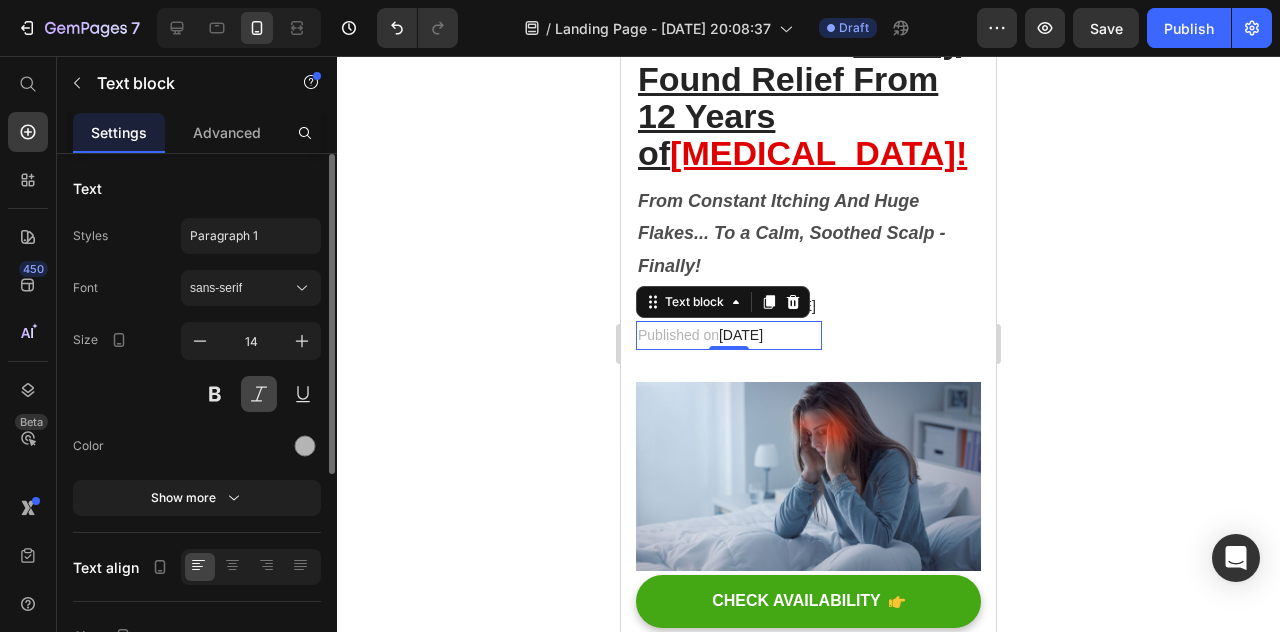 click at bounding box center [259, 394] 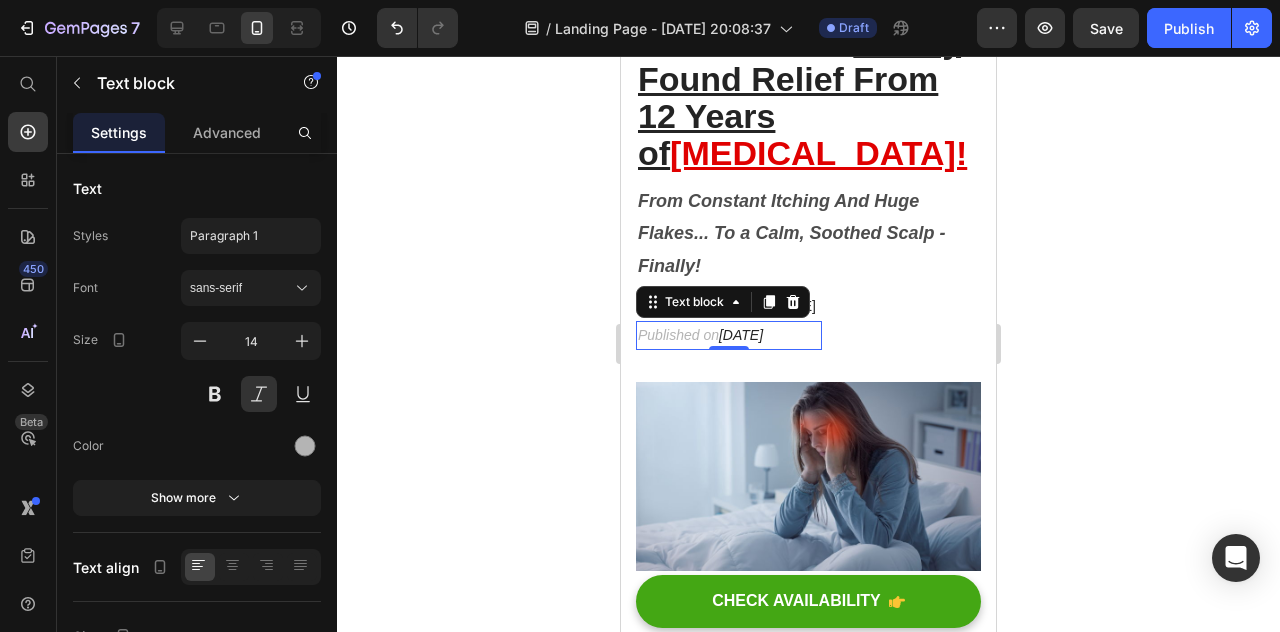 click 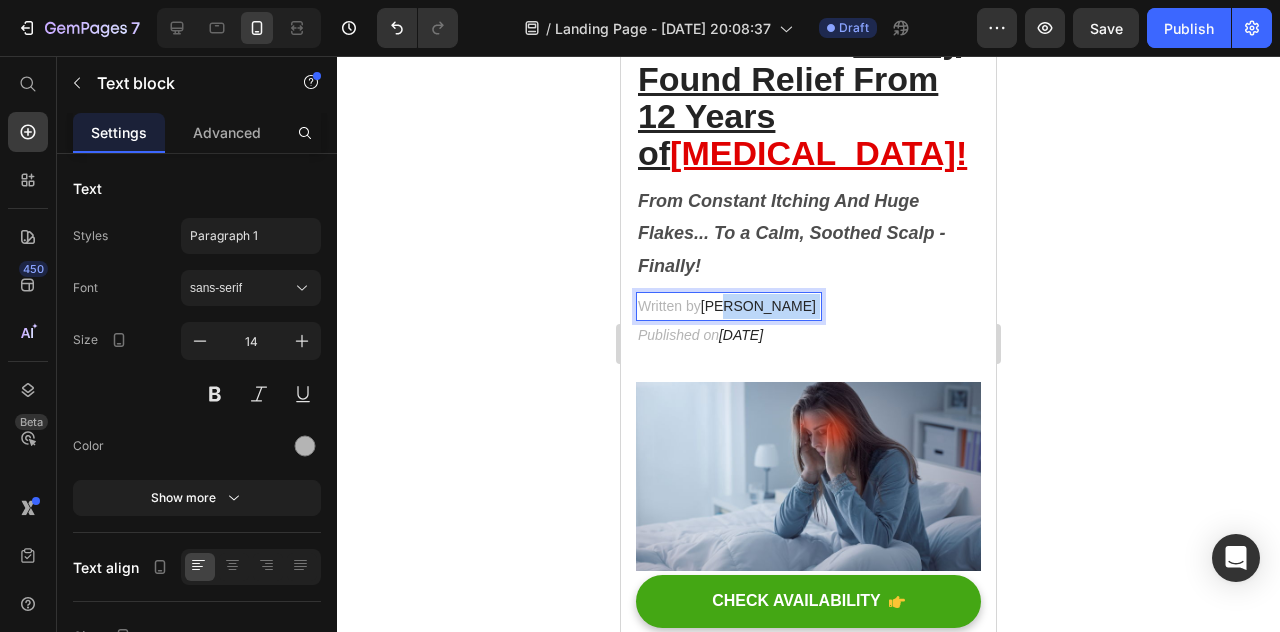 click on "[PERSON_NAME]" at bounding box center (758, 306) 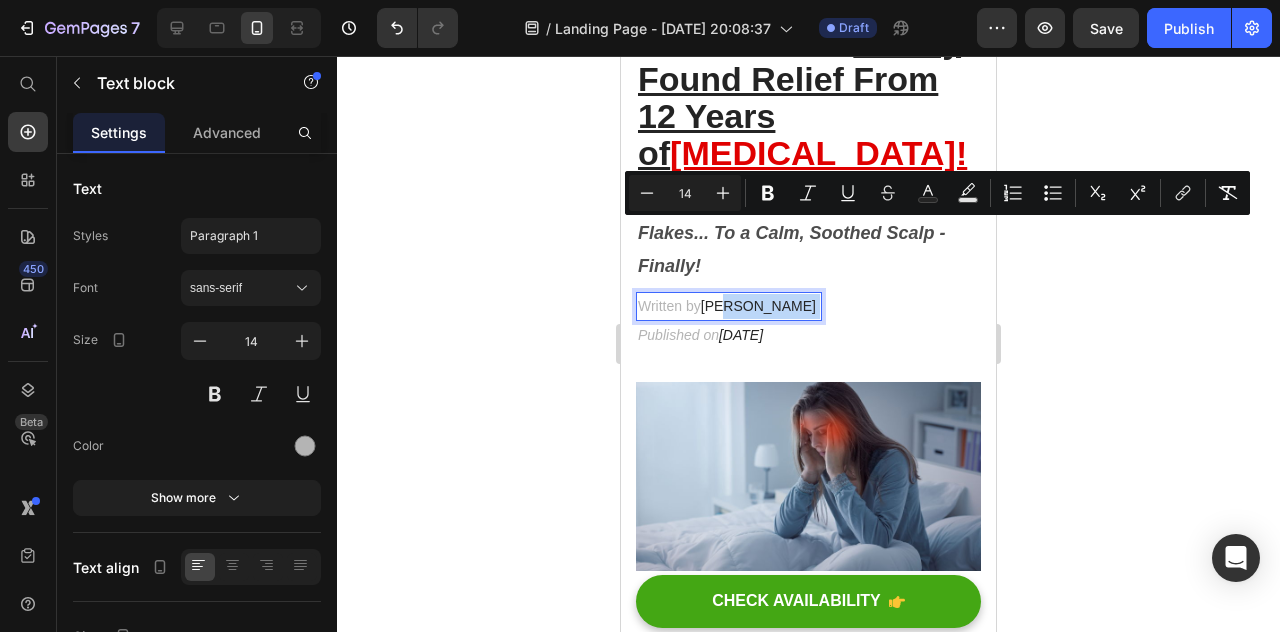 click on "[PERSON_NAME]" at bounding box center (758, 306) 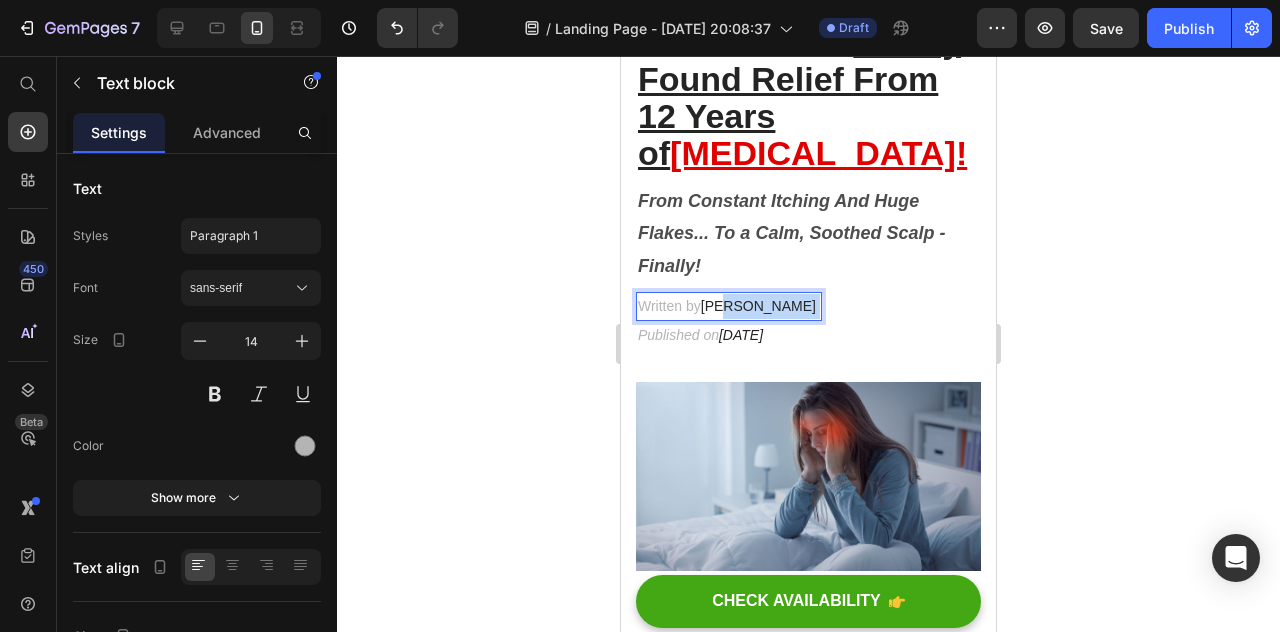 click on "[PERSON_NAME]" at bounding box center (758, 306) 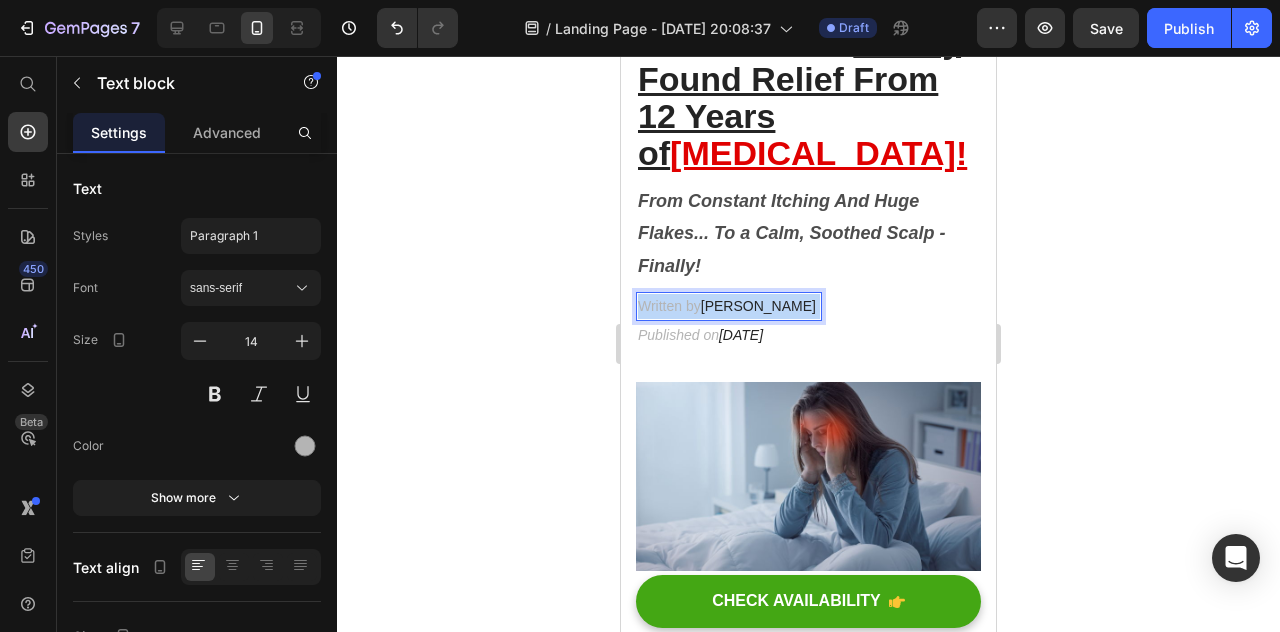 click on "[PERSON_NAME]" at bounding box center (758, 306) 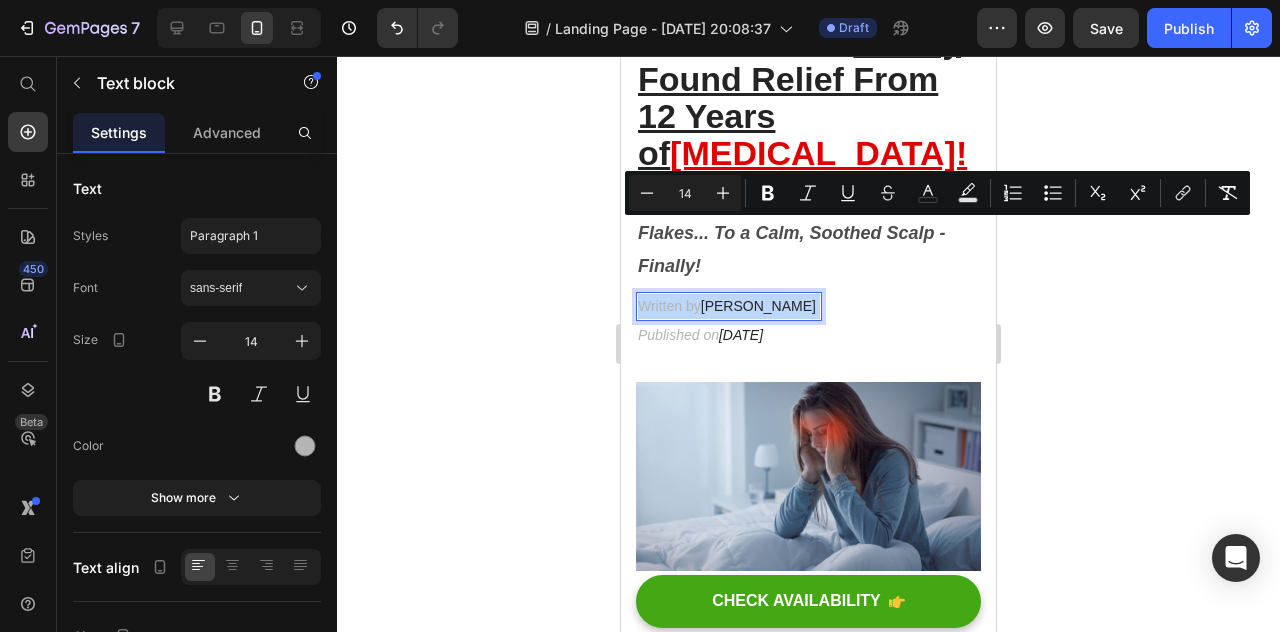 click on "[PERSON_NAME]" at bounding box center [758, 306] 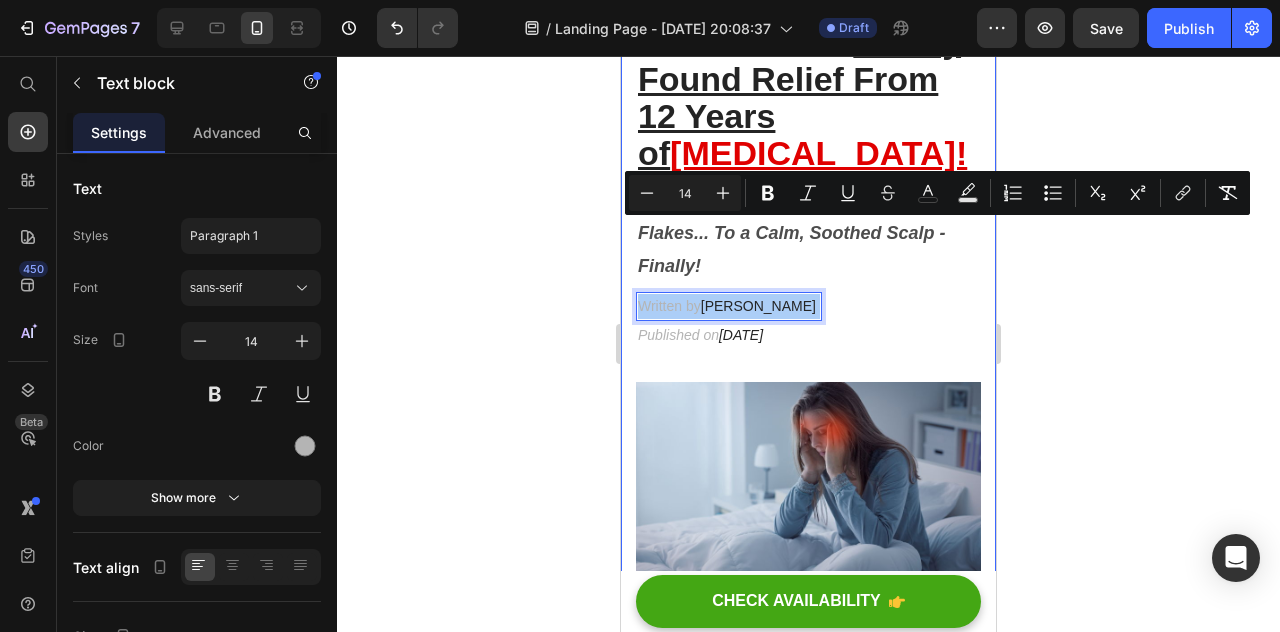 click 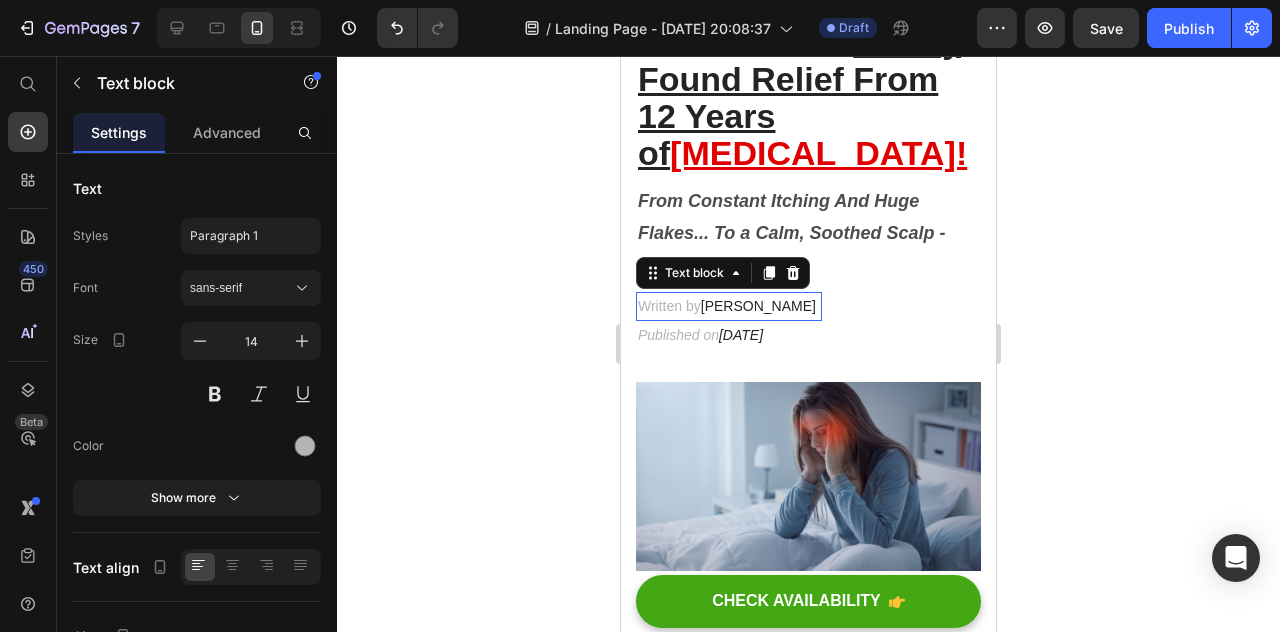 click on "Written by  [PERSON_NAME]   Text block   0" at bounding box center [729, 306] 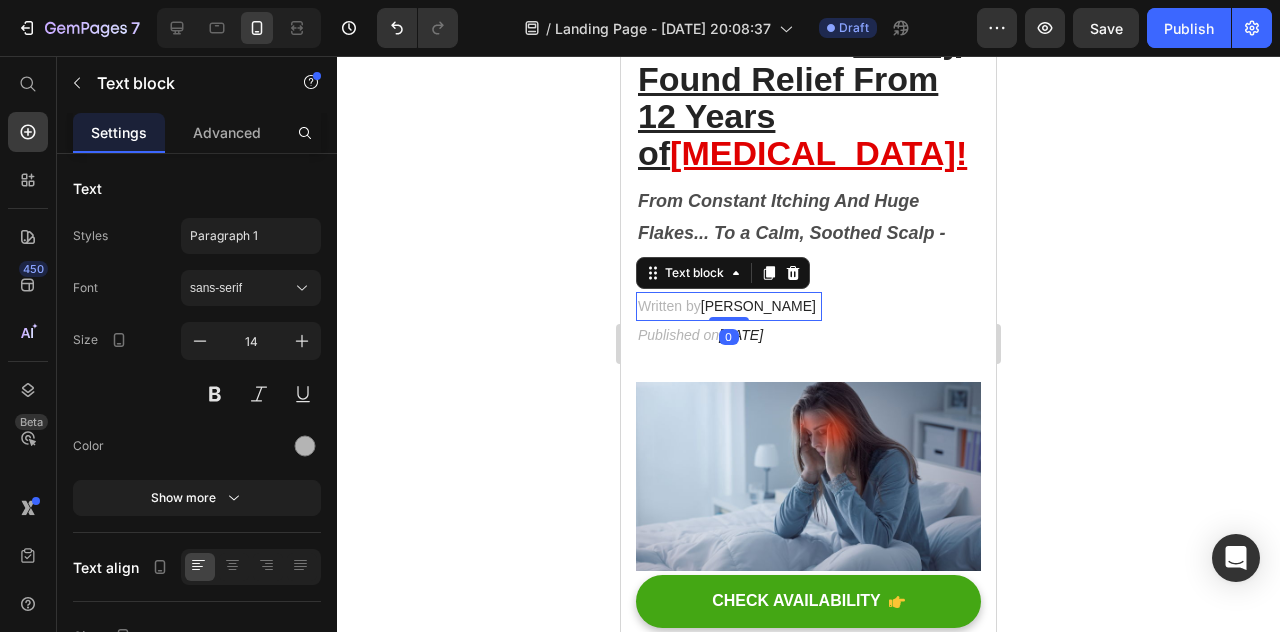 click at bounding box center (729, 319) 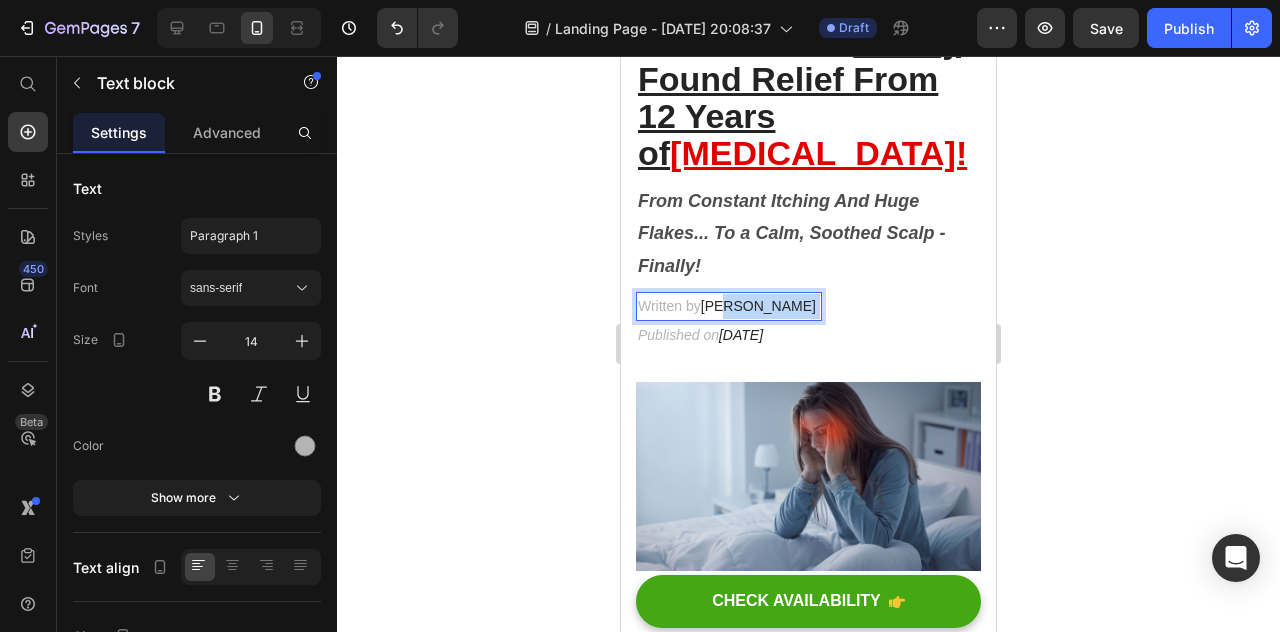 click on "[PERSON_NAME]" at bounding box center [758, 306] 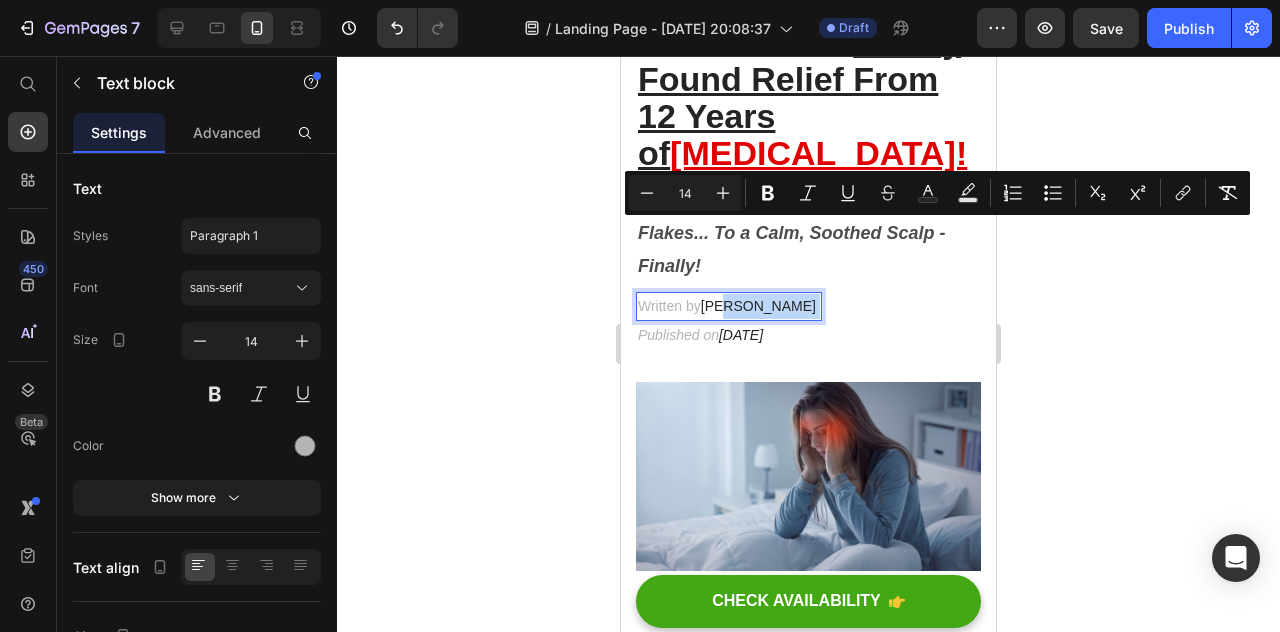 click on "[PERSON_NAME]" at bounding box center (758, 306) 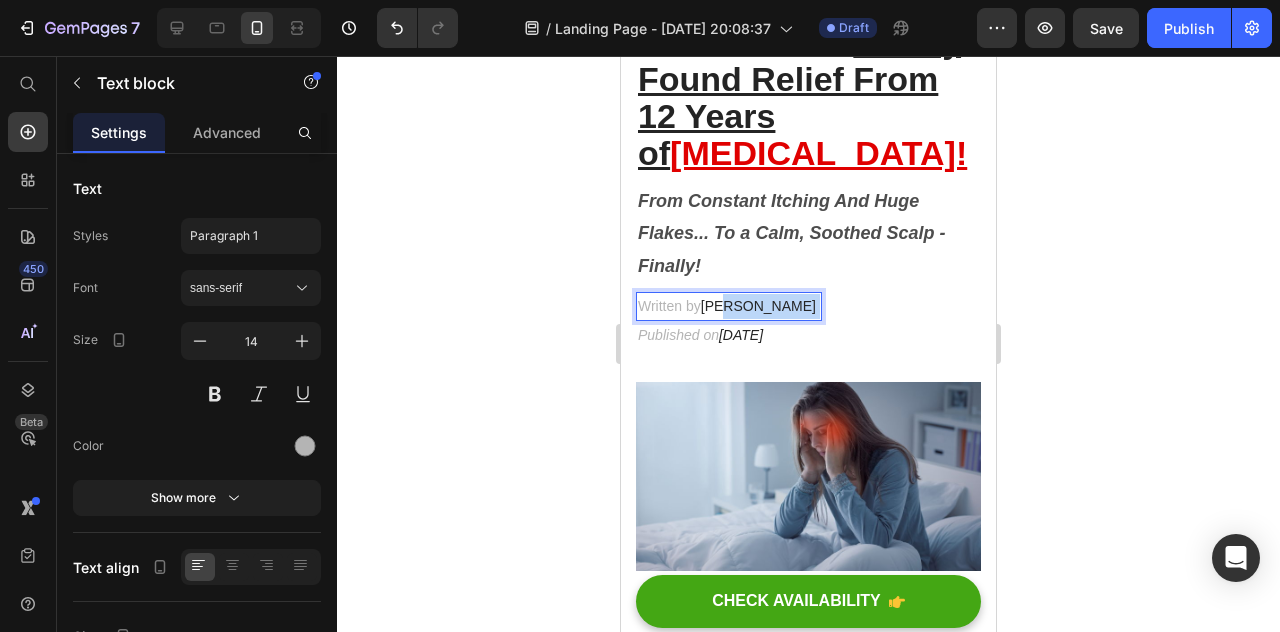 click on "[PERSON_NAME]" at bounding box center (758, 306) 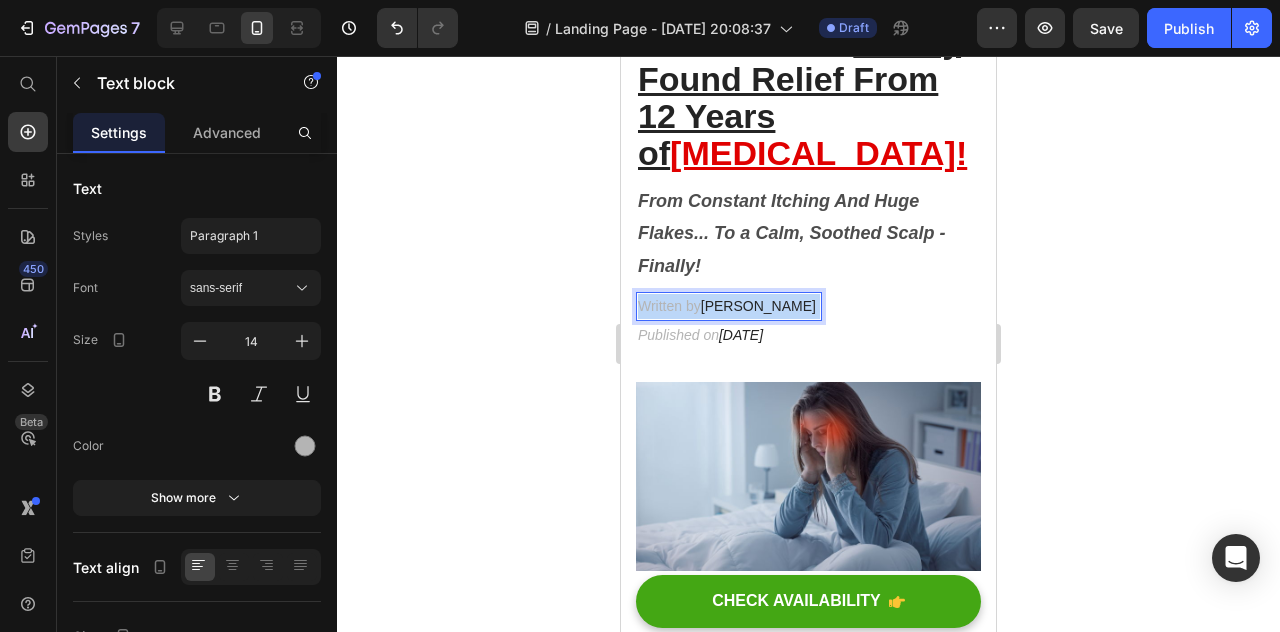 click on "[PERSON_NAME]" at bounding box center (758, 306) 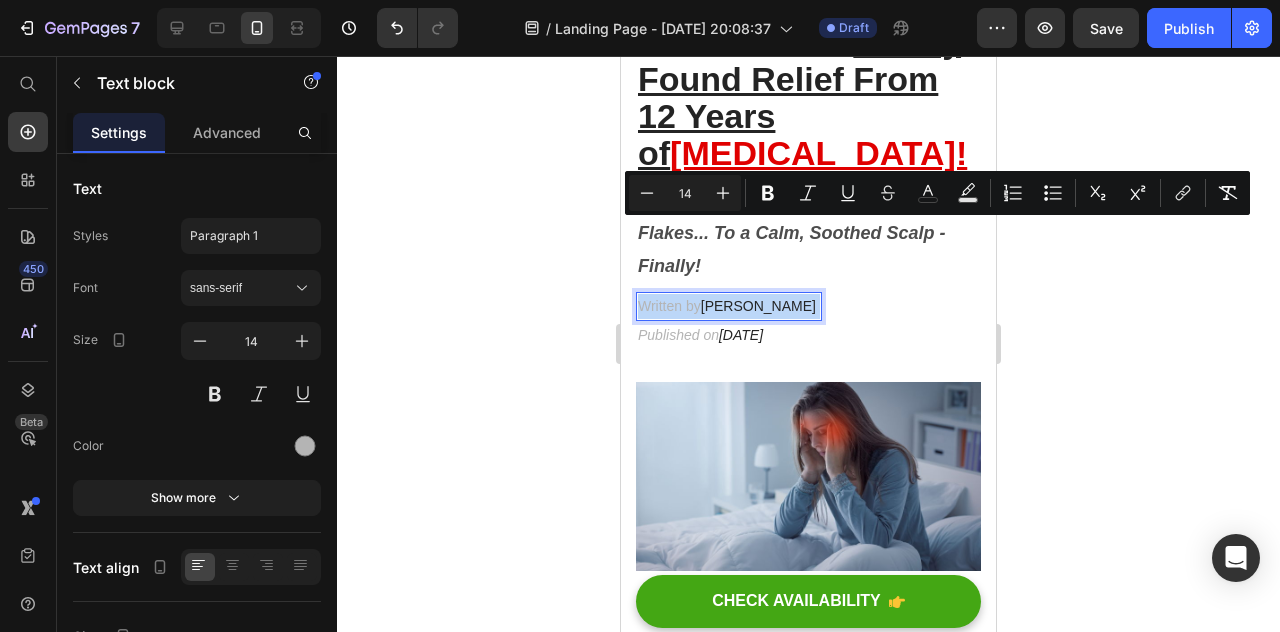 click on "[PERSON_NAME]" at bounding box center (758, 306) 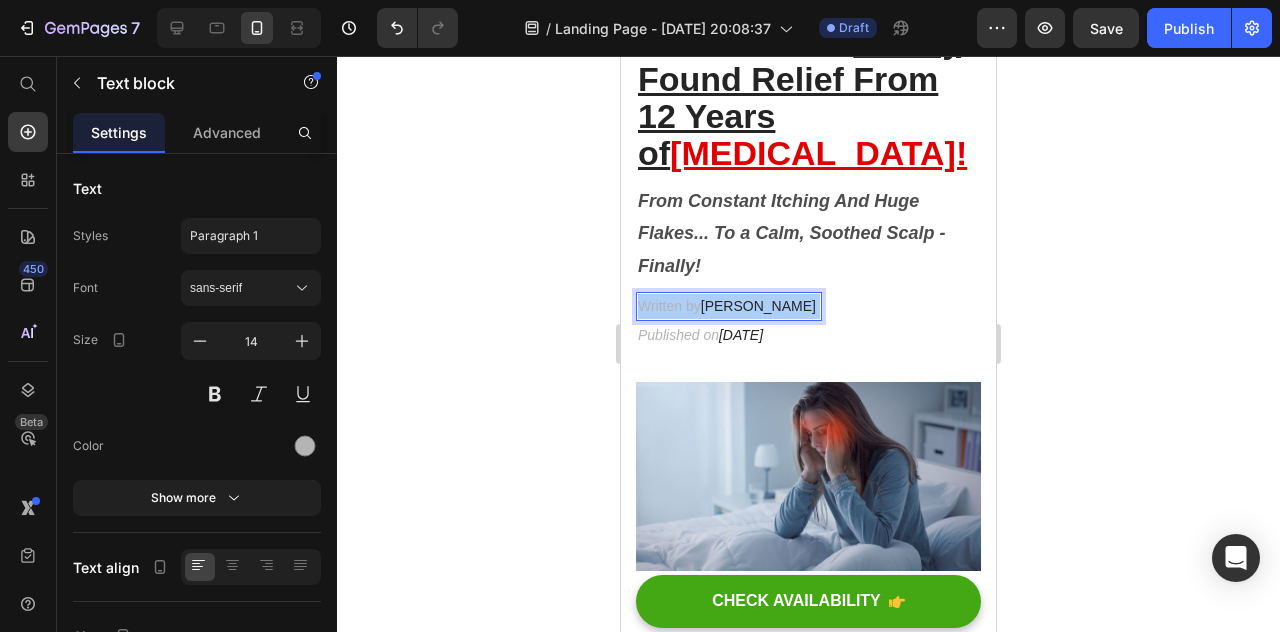 drag, startPoint x: 533, startPoint y: 238, endPoint x: 11, endPoint y: 172, distance: 526.1559 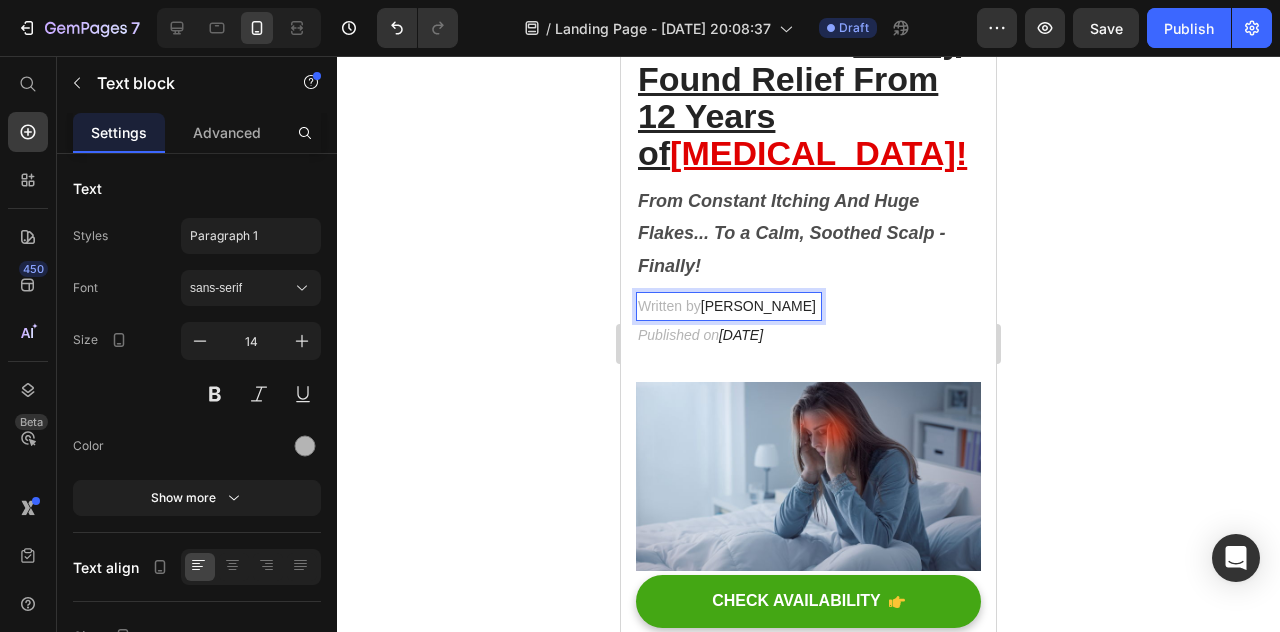 click on "[PERSON_NAME]" at bounding box center (758, 306) 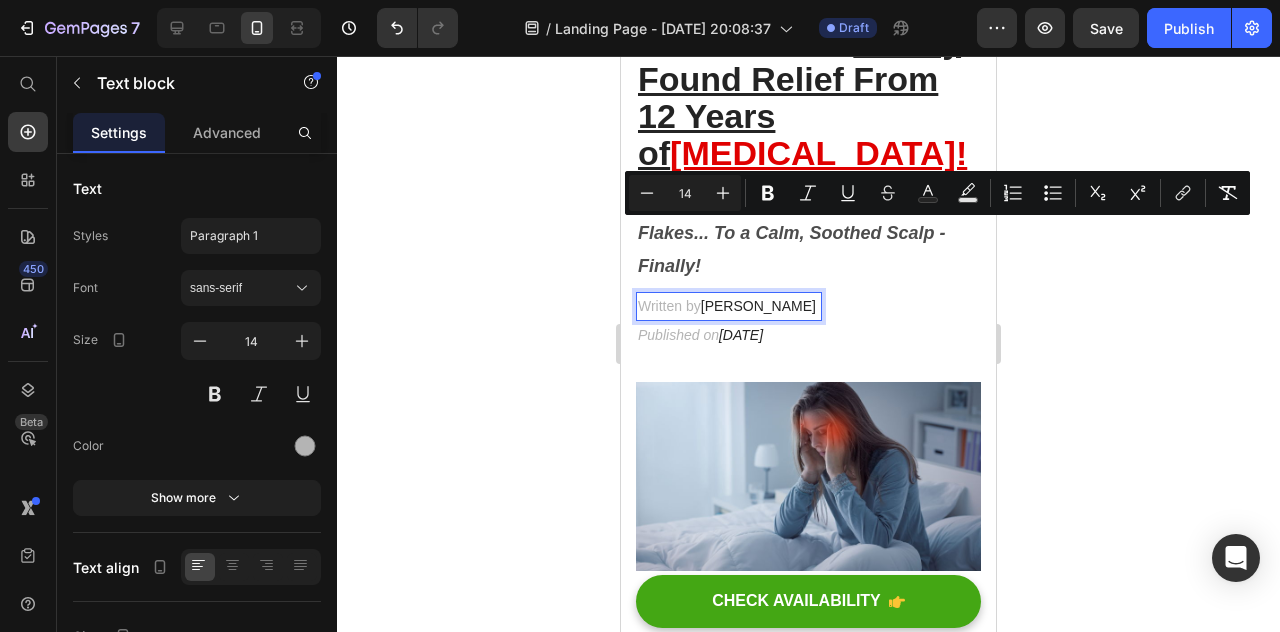 click on "[PERSON_NAME]" at bounding box center [758, 306] 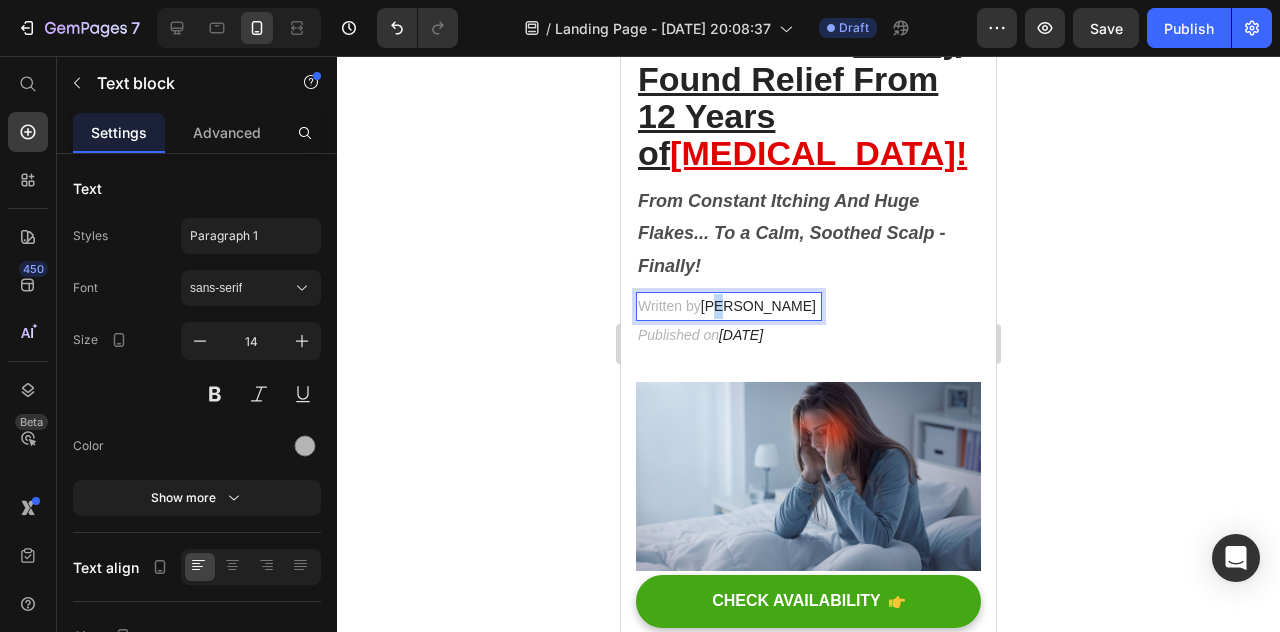 click on "[PERSON_NAME]" at bounding box center (758, 306) 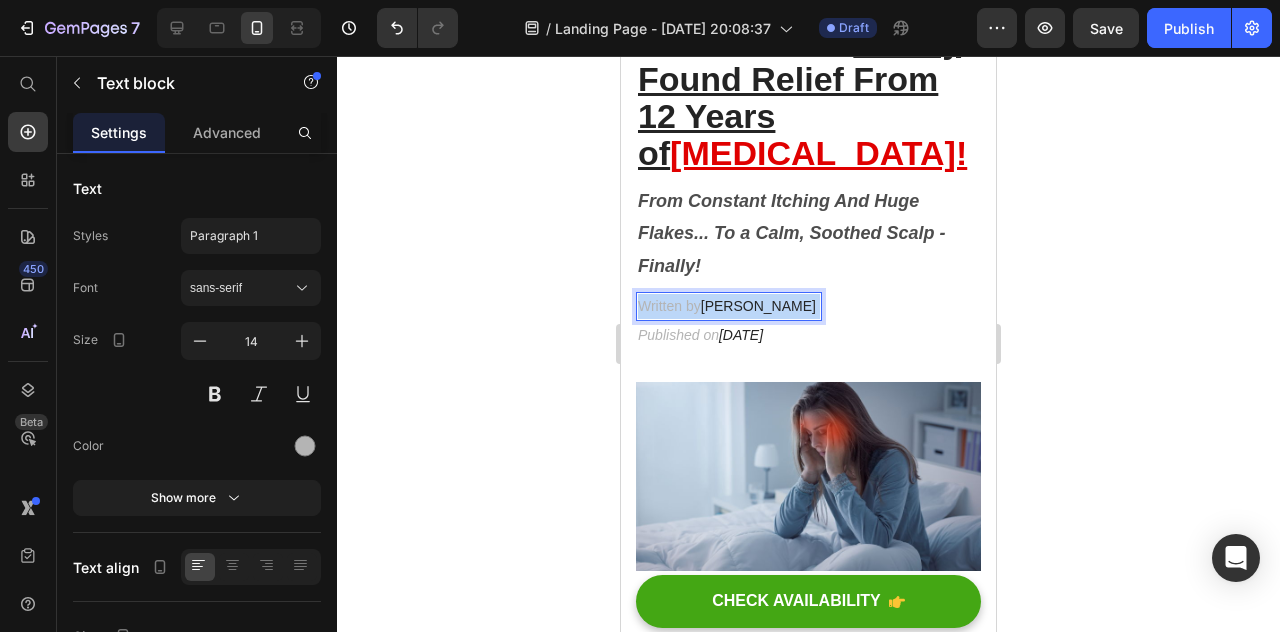 click on "[PERSON_NAME]" at bounding box center [758, 306] 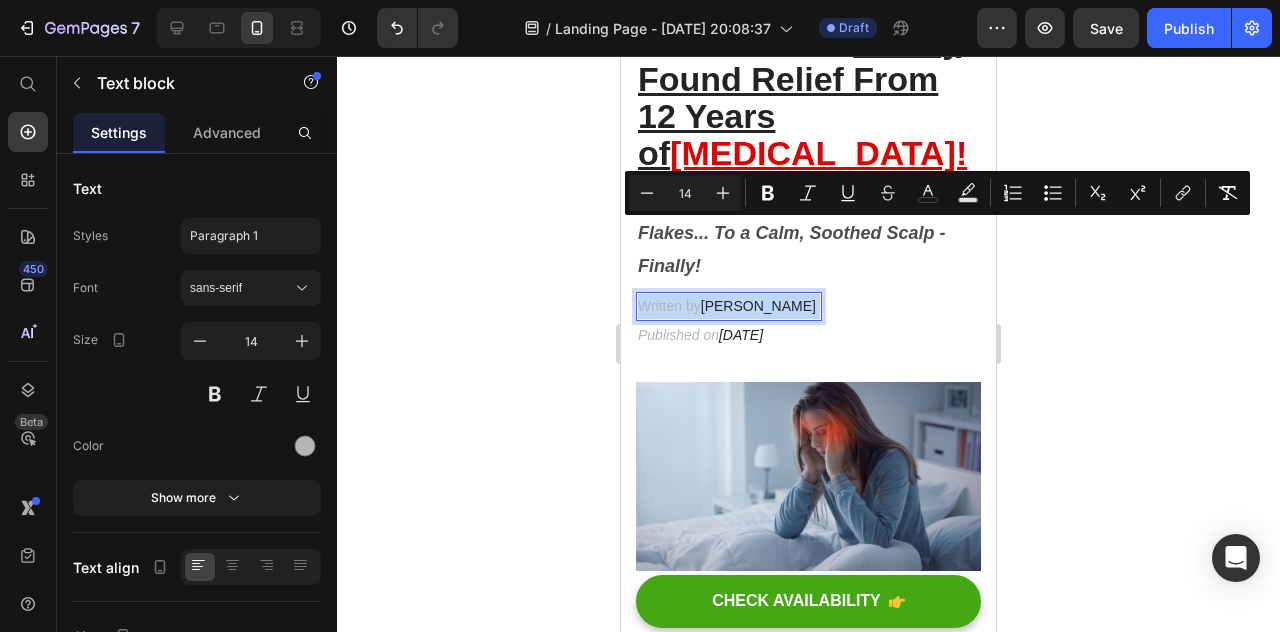 click on "[PERSON_NAME]" at bounding box center [758, 306] 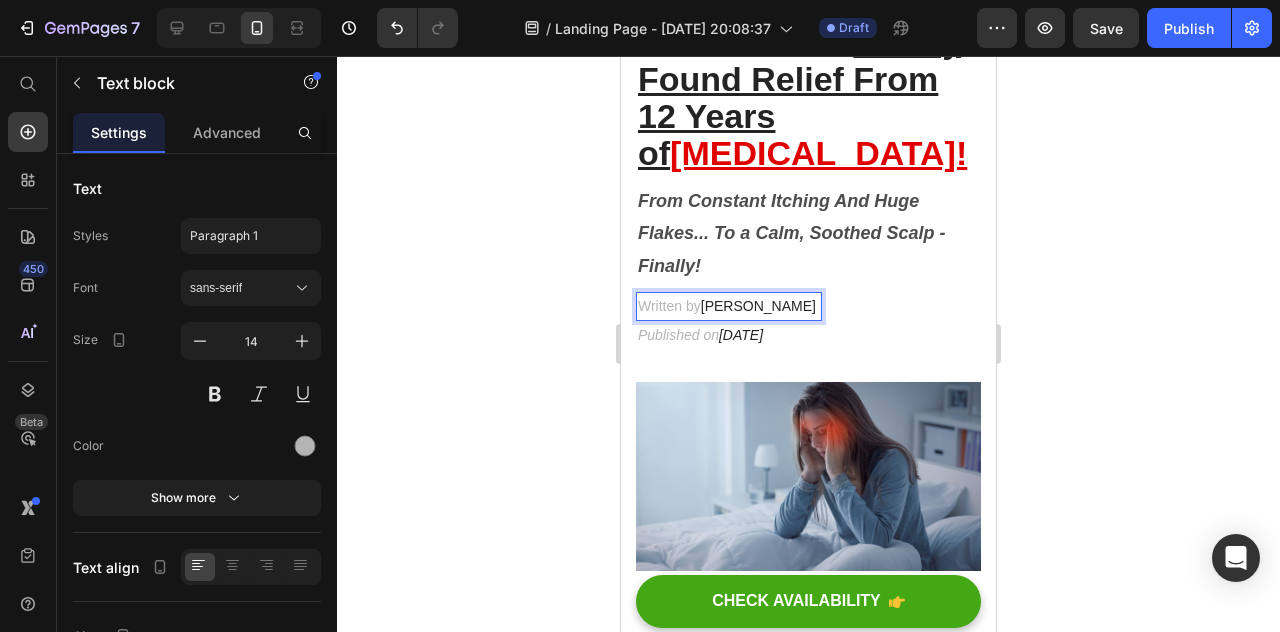 click on "Written by  [PERSON_NAME]" at bounding box center (729, 306) 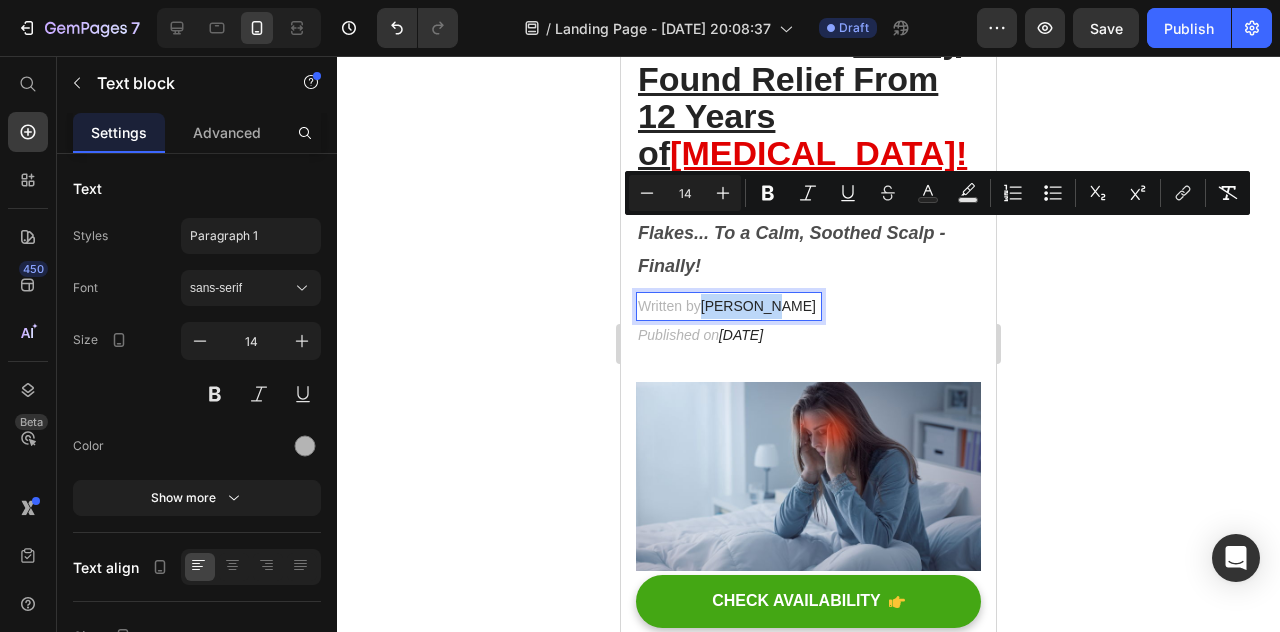drag, startPoint x: 768, startPoint y: 233, endPoint x: 704, endPoint y: 233, distance: 64 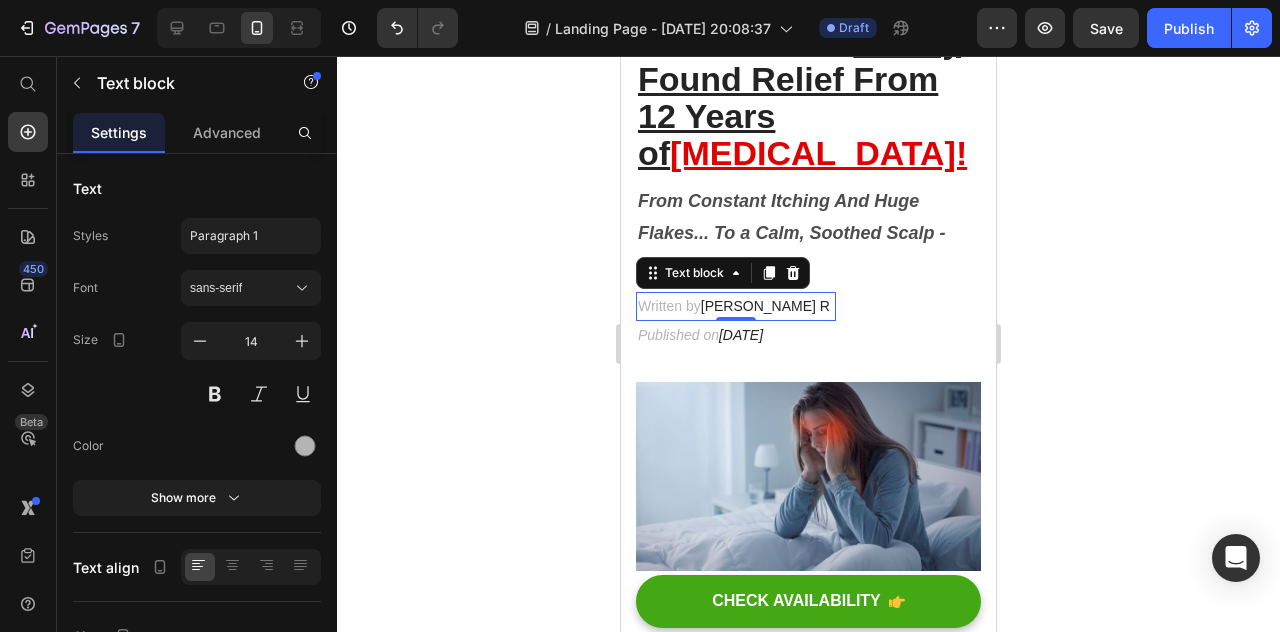 click 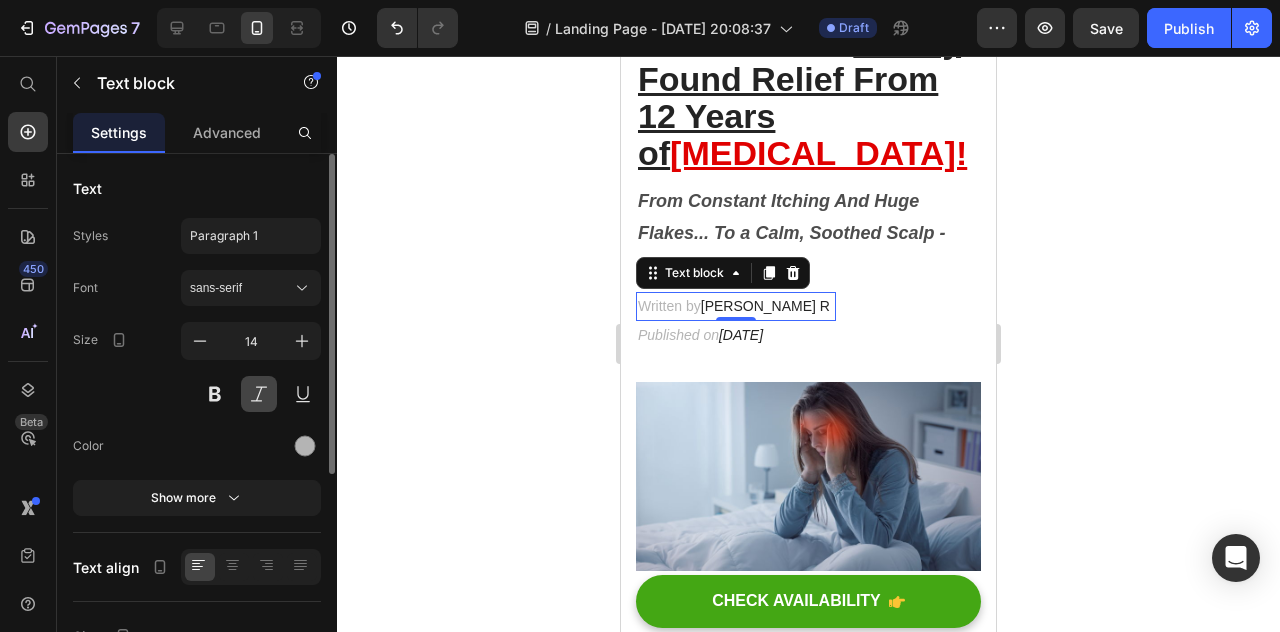click at bounding box center (259, 394) 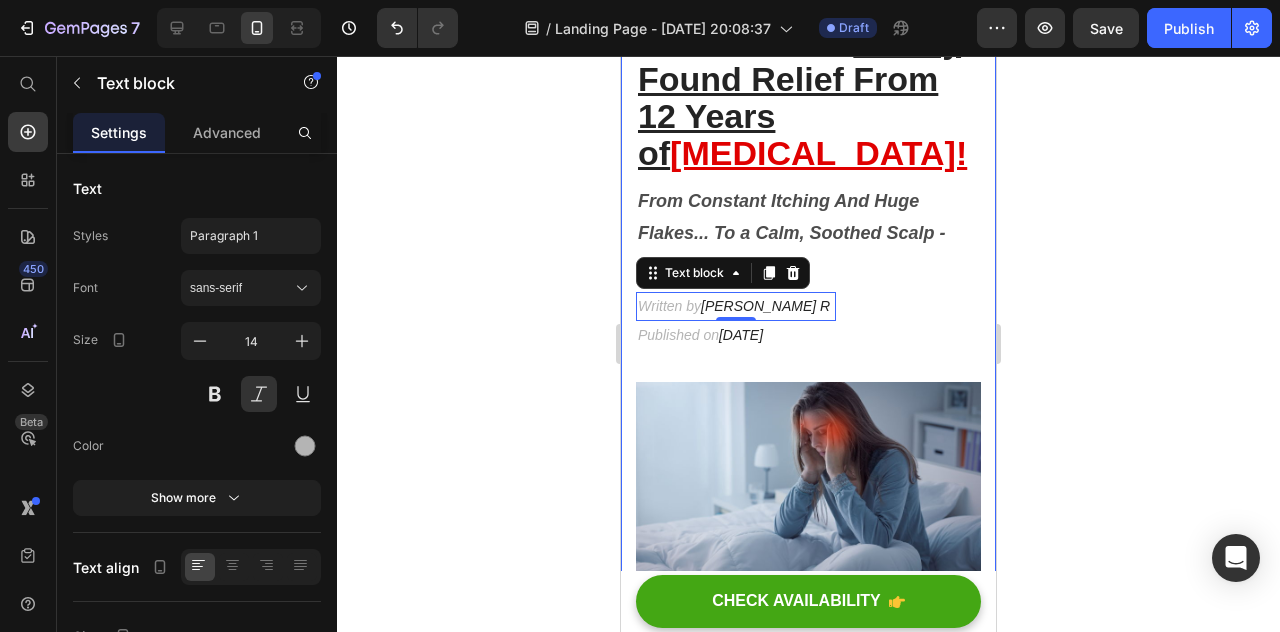 click 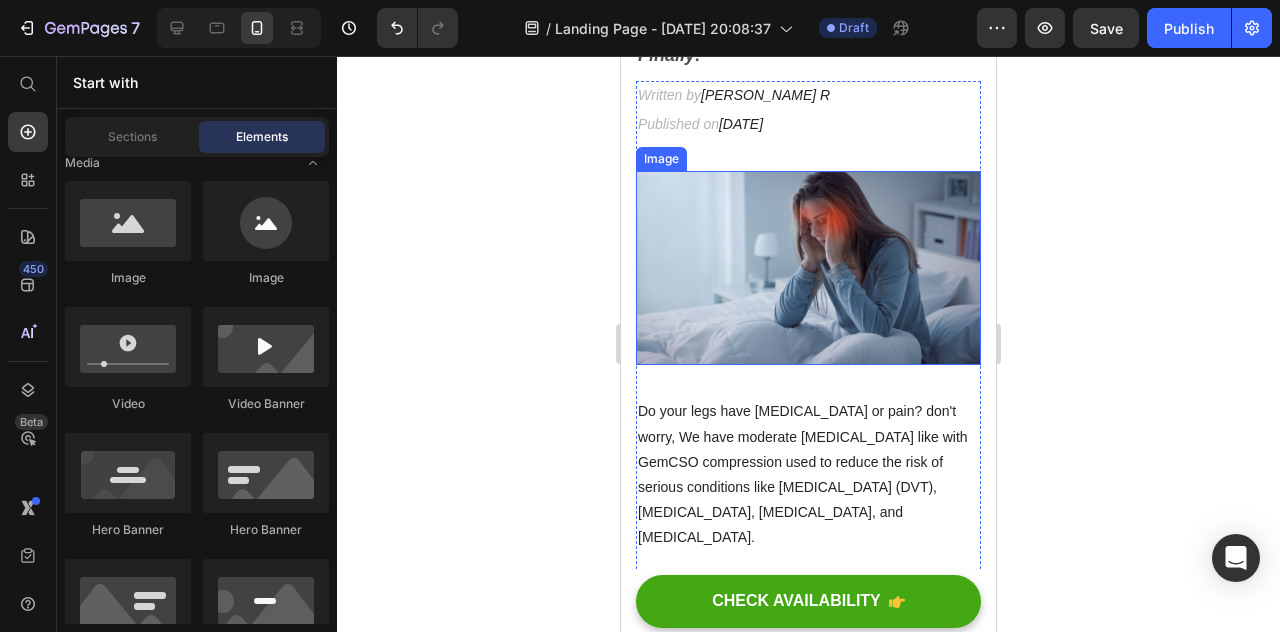 scroll, scrollTop: 502, scrollLeft: 0, axis: vertical 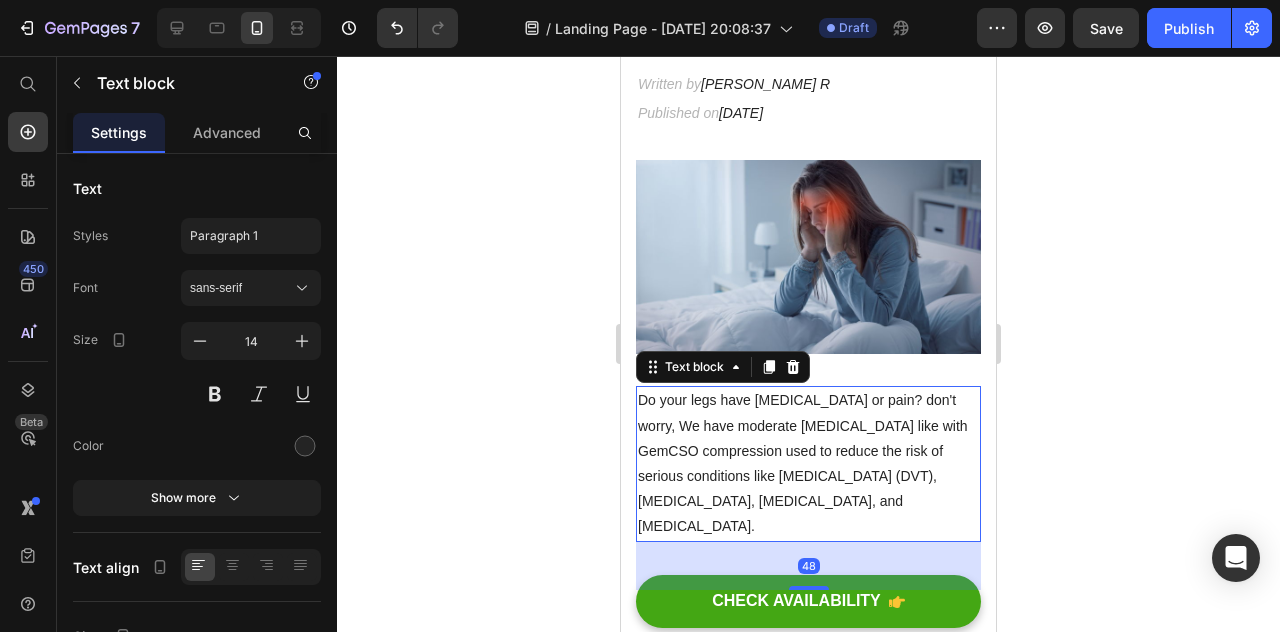click on "Do your legs have [MEDICAL_DATA] or pain? don't worry, We have moderate [MEDICAL_DATA] like with GemCSO compression used to reduce the risk of serious conditions like [MEDICAL_DATA] (DVT), [MEDICAL_DATA], [MEDICAL_DATA], and [MEDICAL_DATA]." at bounding box center (808, 463) 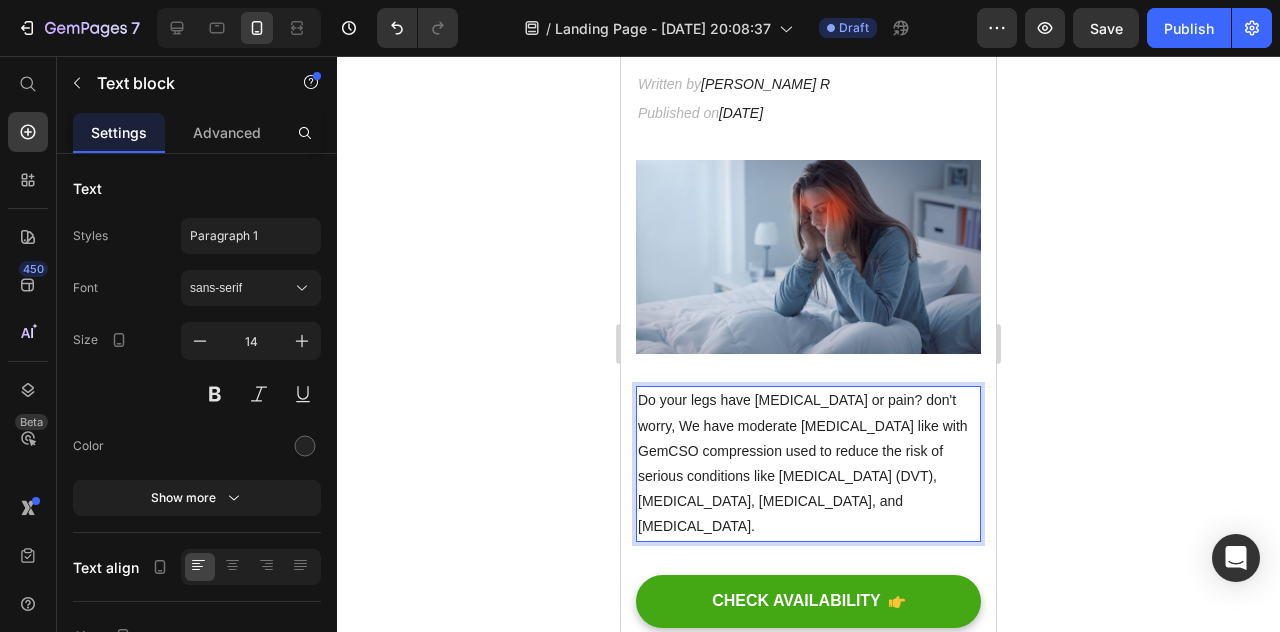 click on "Do your legs have [MEDICAL_DATA] or pain? don't worry, We have moderate [MEDICAL_DATA] like with GemCSO compression used to reduce the risk of serious conditions like [MEDICAL_DATA] (DVT), [MEDICAL_DATA], [MEDICAL_DATA], and [MEDICAL_DATA]." at bounding box center (808, 463) 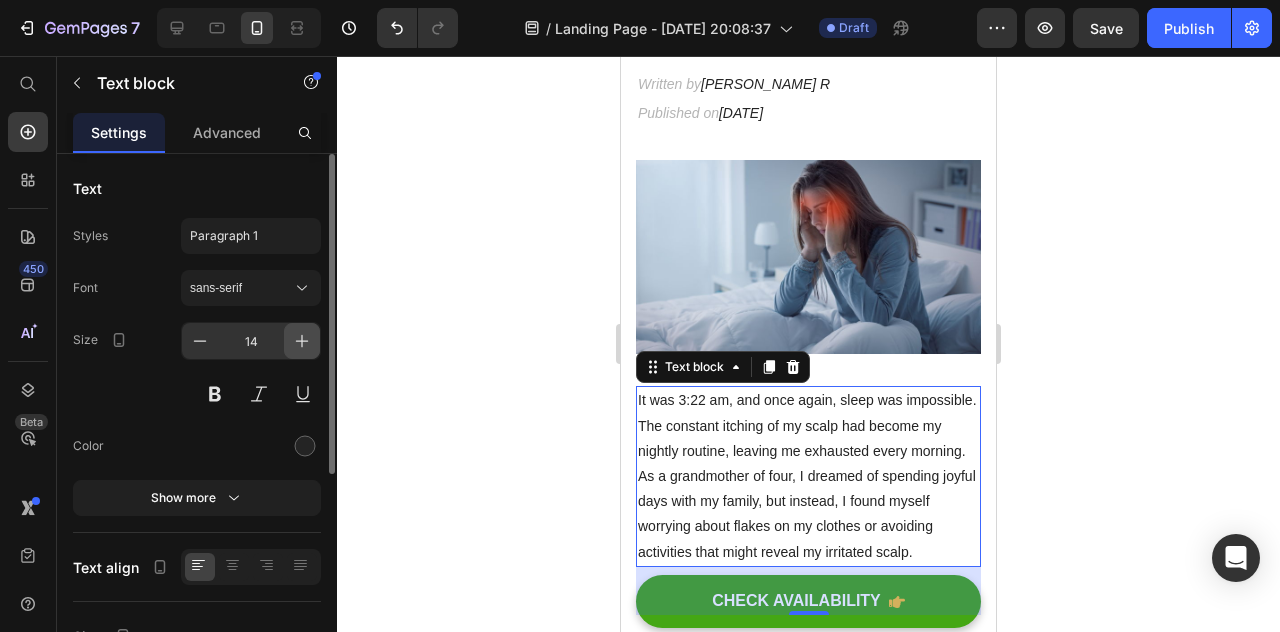 click at bounding box center (302, 341) 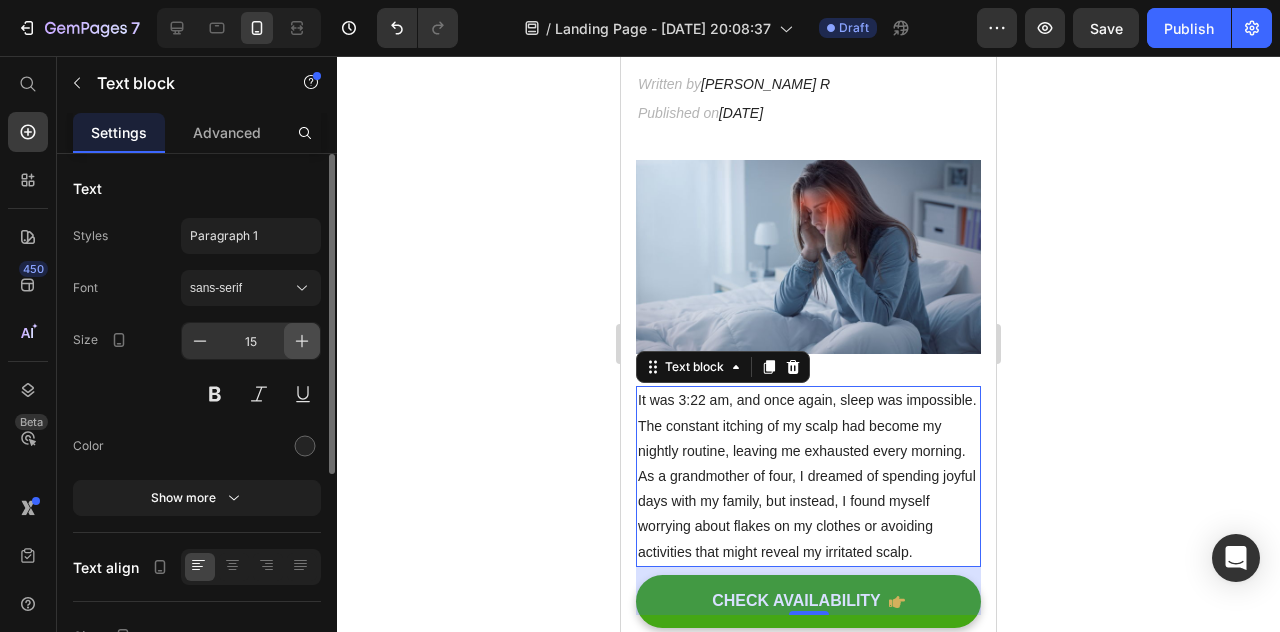 click at bounding box center [302, 341] 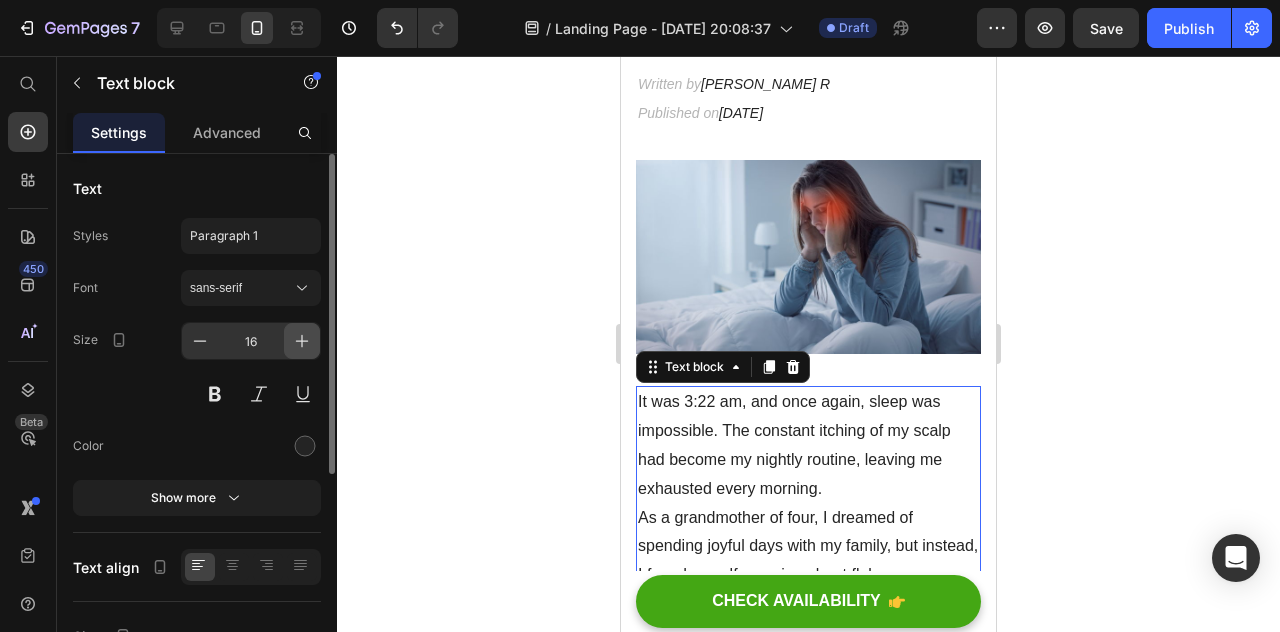 click at bounding box center [302, 341] 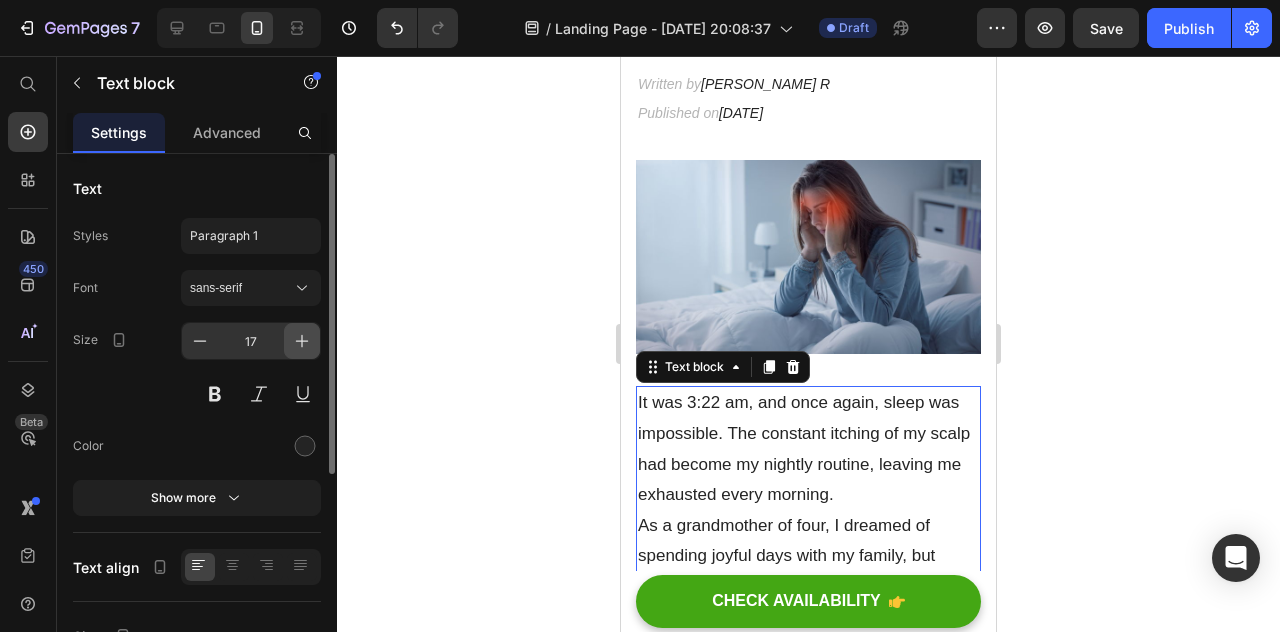 click at bounding box center [302, 341] 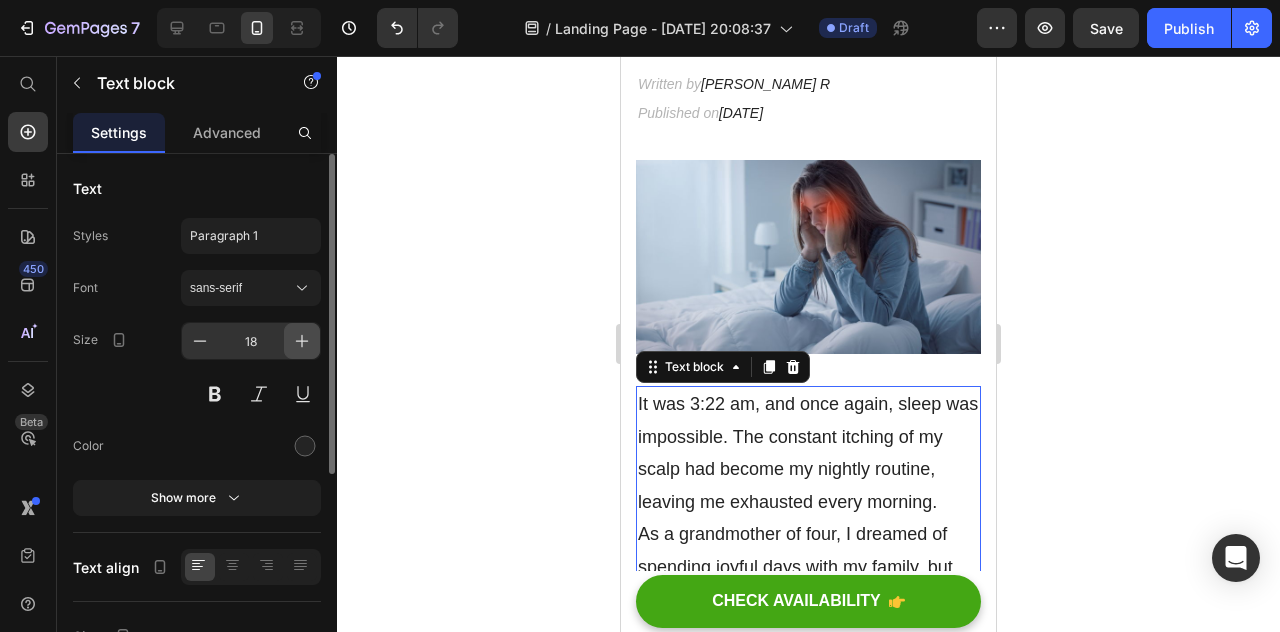 click at bounding box center (302, 341) 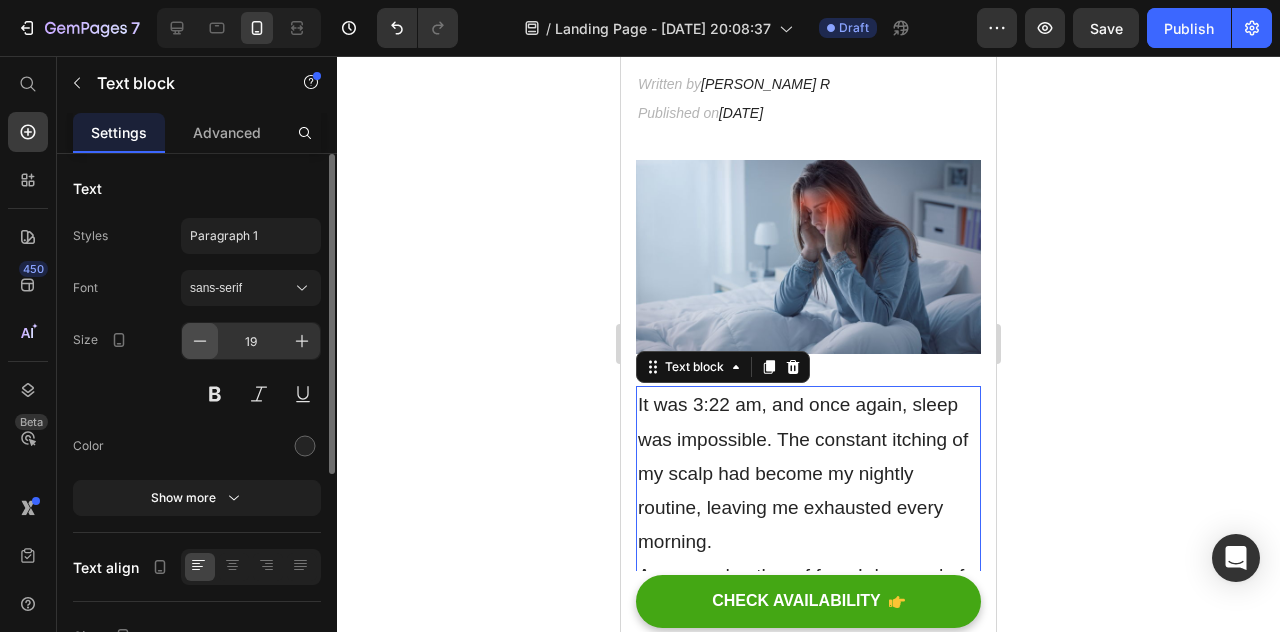click at bounding box center (200, 341) 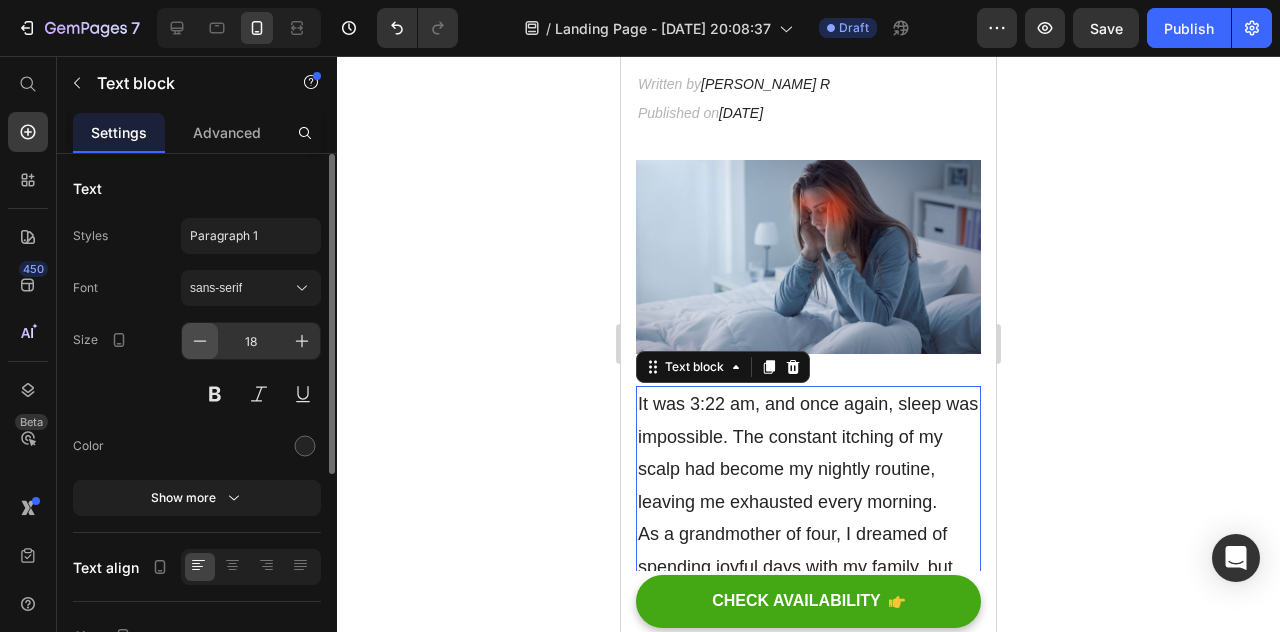 click at bounding box center [200, 341] 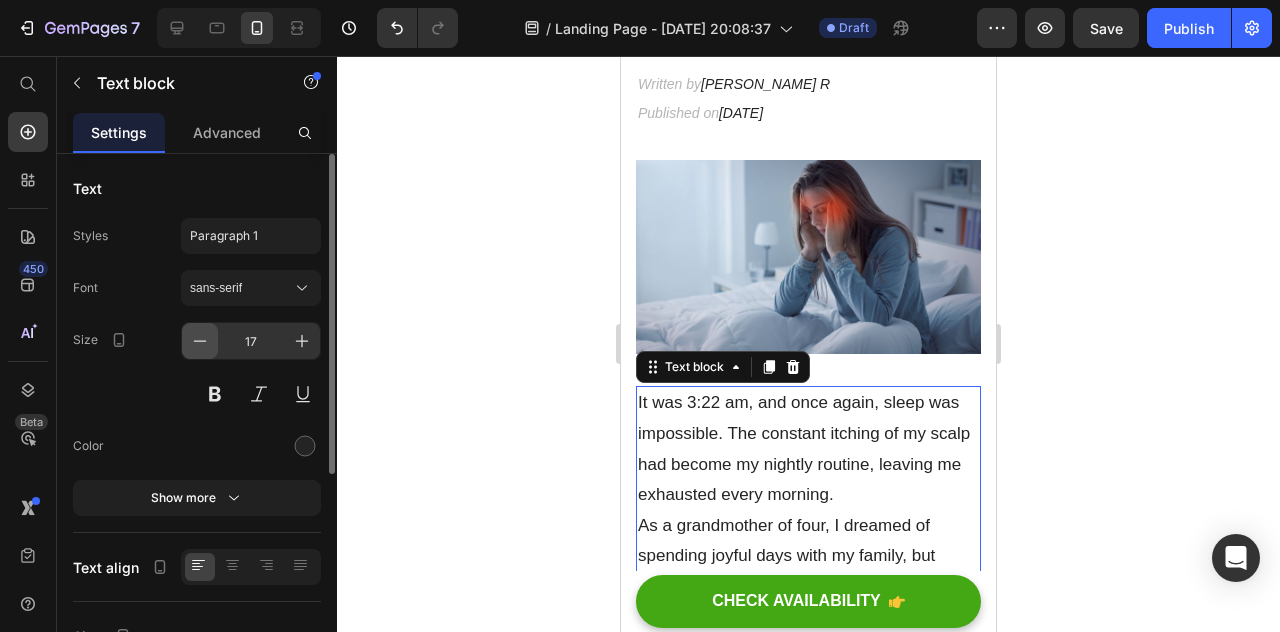 click at bounding box center [200, 341] 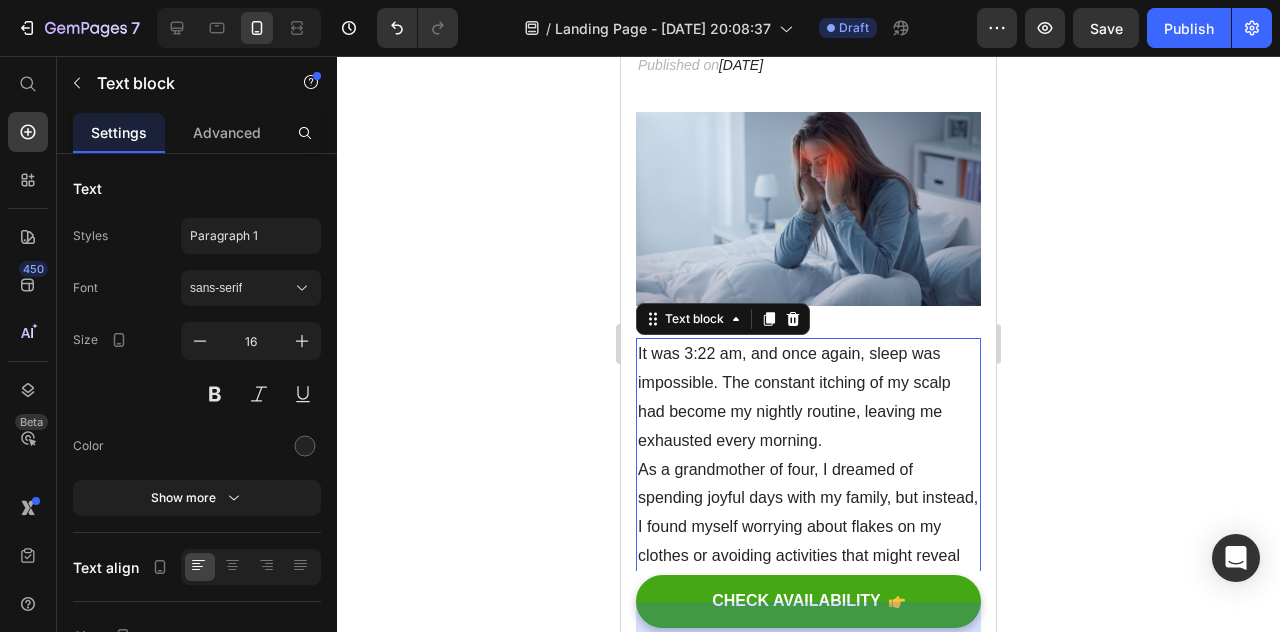scroll, scrollTop: 590, scrollLeft: 0, axis: vertical 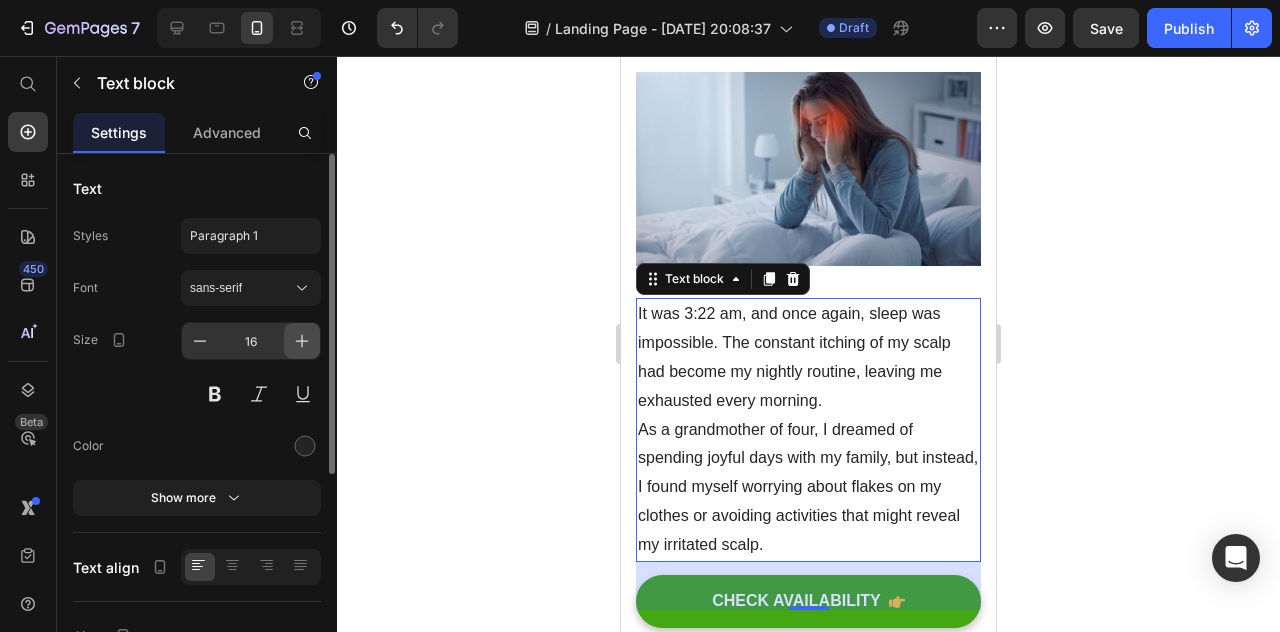 click 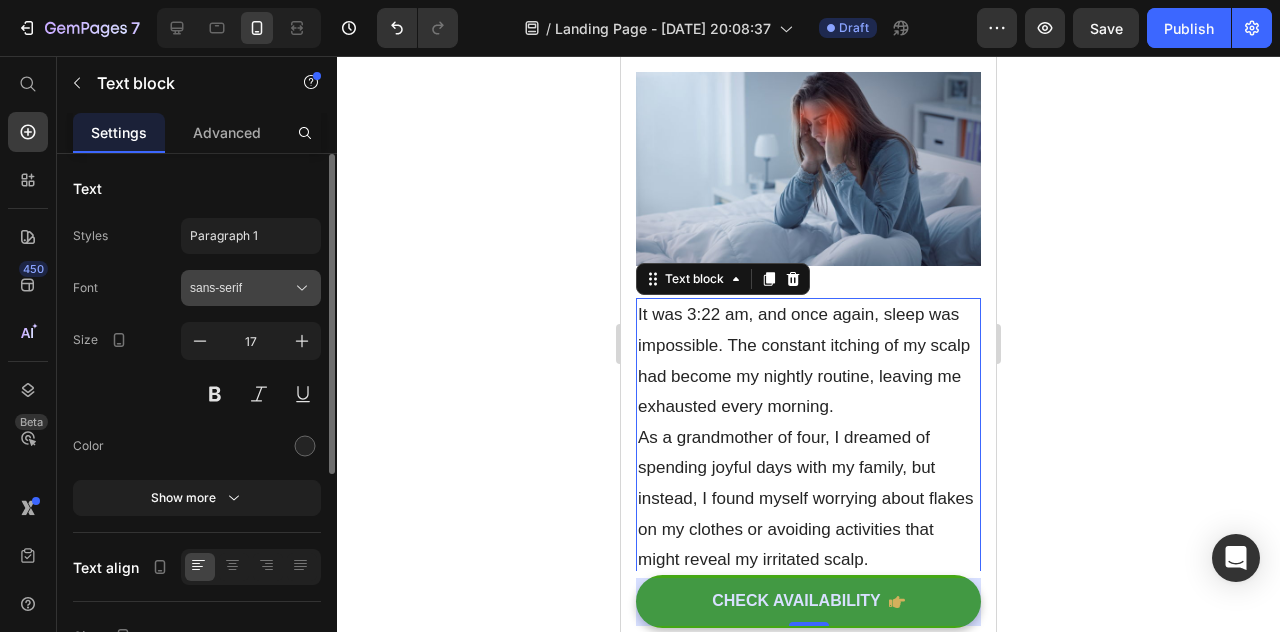 click on "sans-serif" at bounding box center (251, 288) 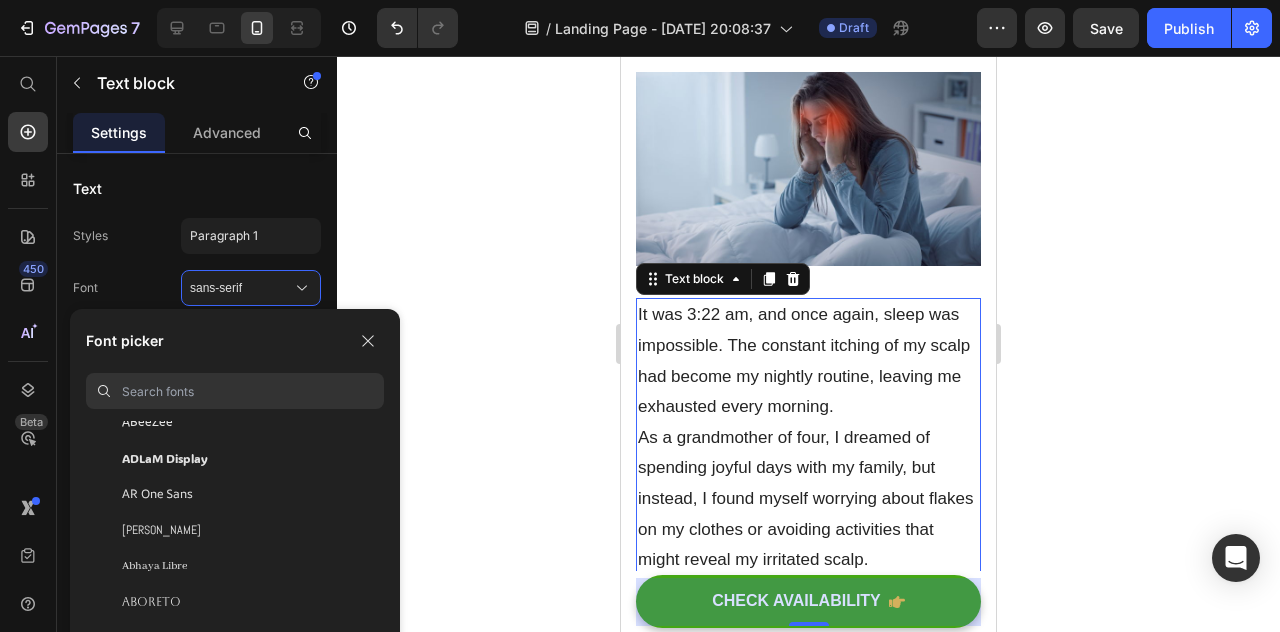 scroll, scrollTop: 110, scrollLeft: 0, axis: vertical 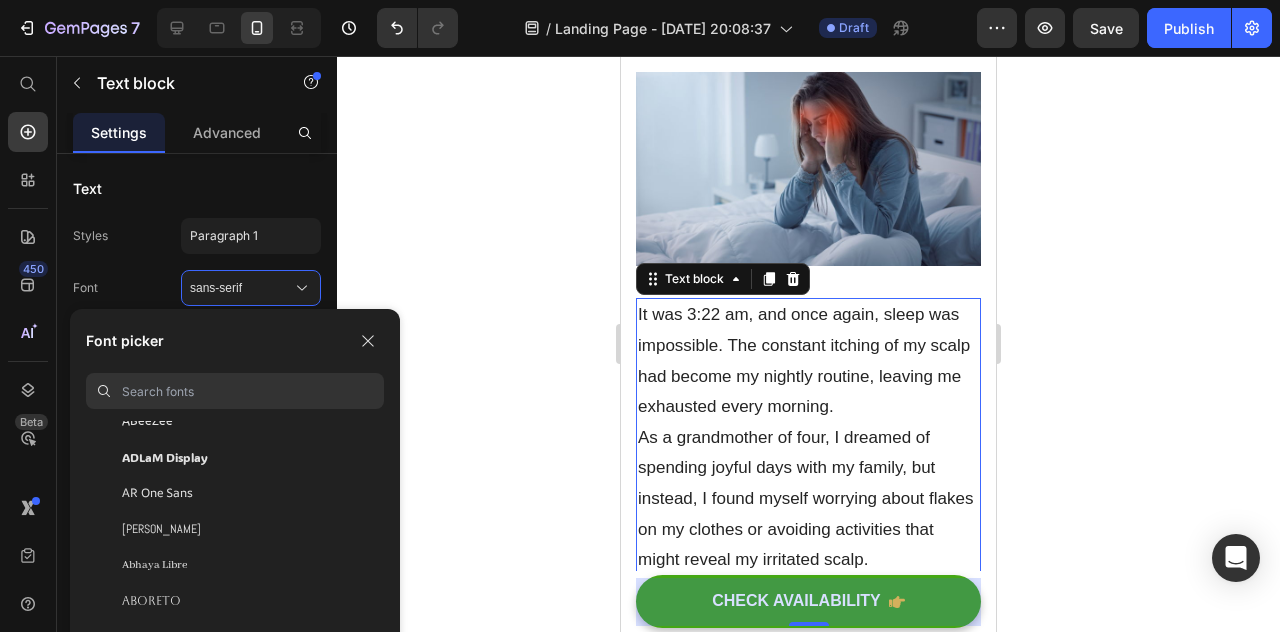 click on "ADLaM Display" 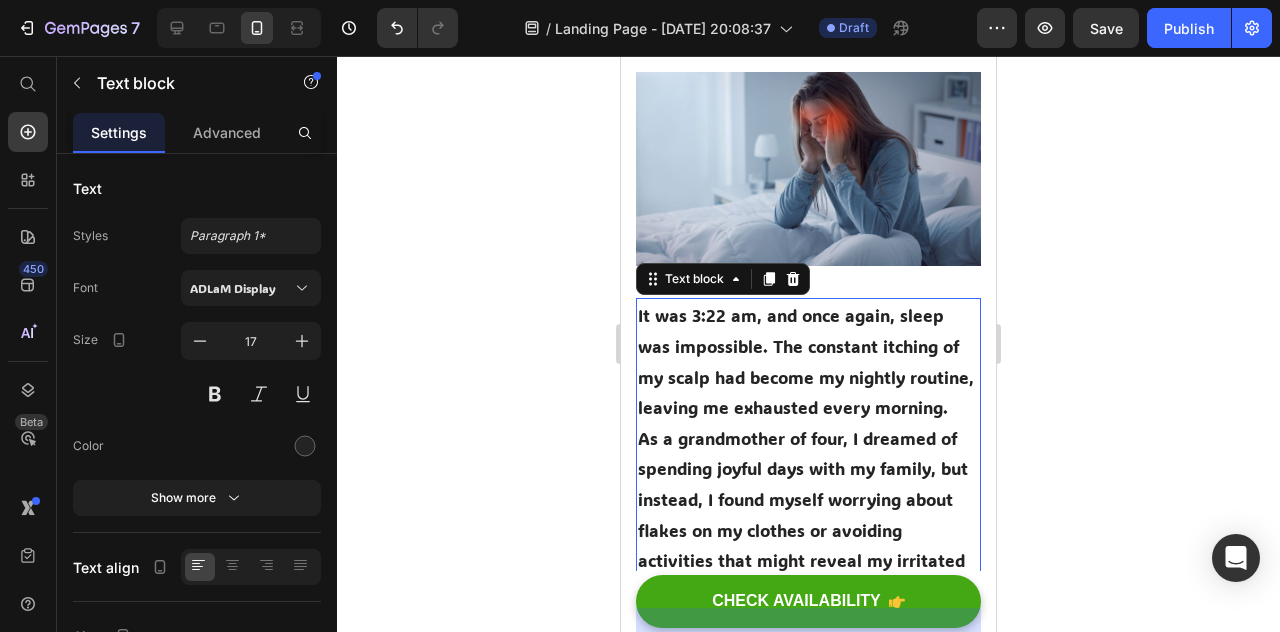 click on "7  Version history  /  Landing Page - [DATE] 20:08:37 Draft Preview  Save   Publish  450 Beta Start with Sections Elements Hero Section Product Detail Brands Trusted Badges Guarantee Product Breakdown How to use Testimonials Compare Bundle FAQs Social Proof Brand Story Product List Collection Blog List Contact Sticky Add to Cart Custom Footer Browse Library 450 Layout
Row
Row
Row
Row Text
Heading
Text Block Button
Button
Button
Sticky Back to top Media
Image" at bounding box center (640, 0) 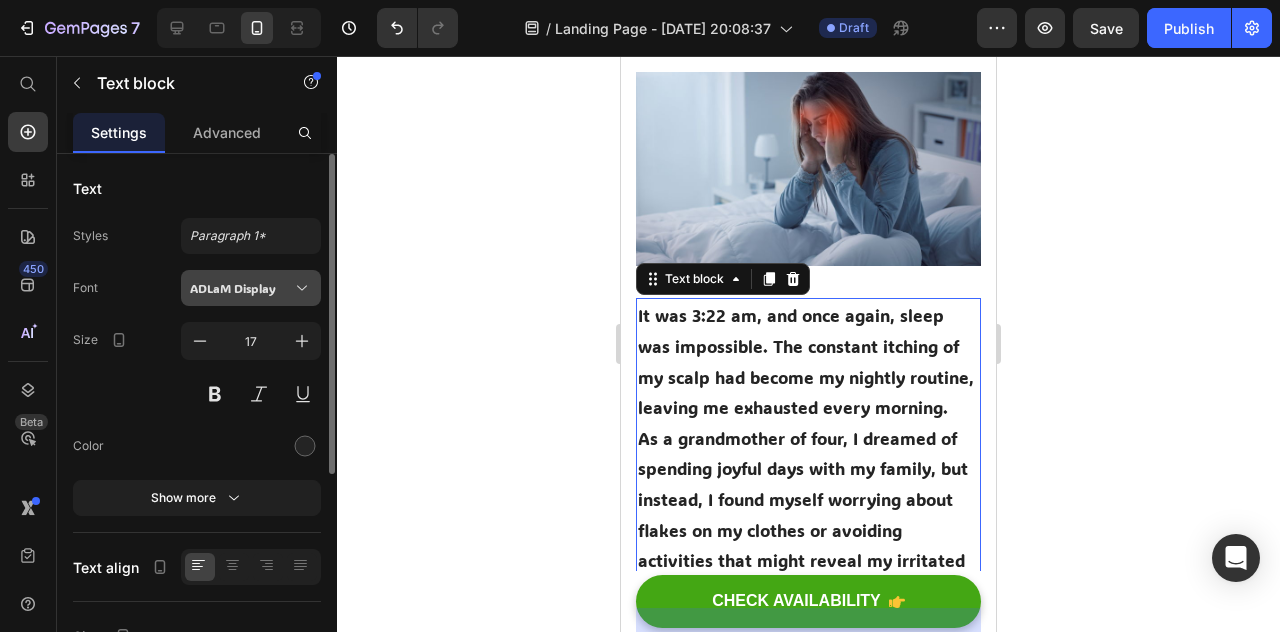 click on "ADLaM Display" at bounding box center [241, 288] 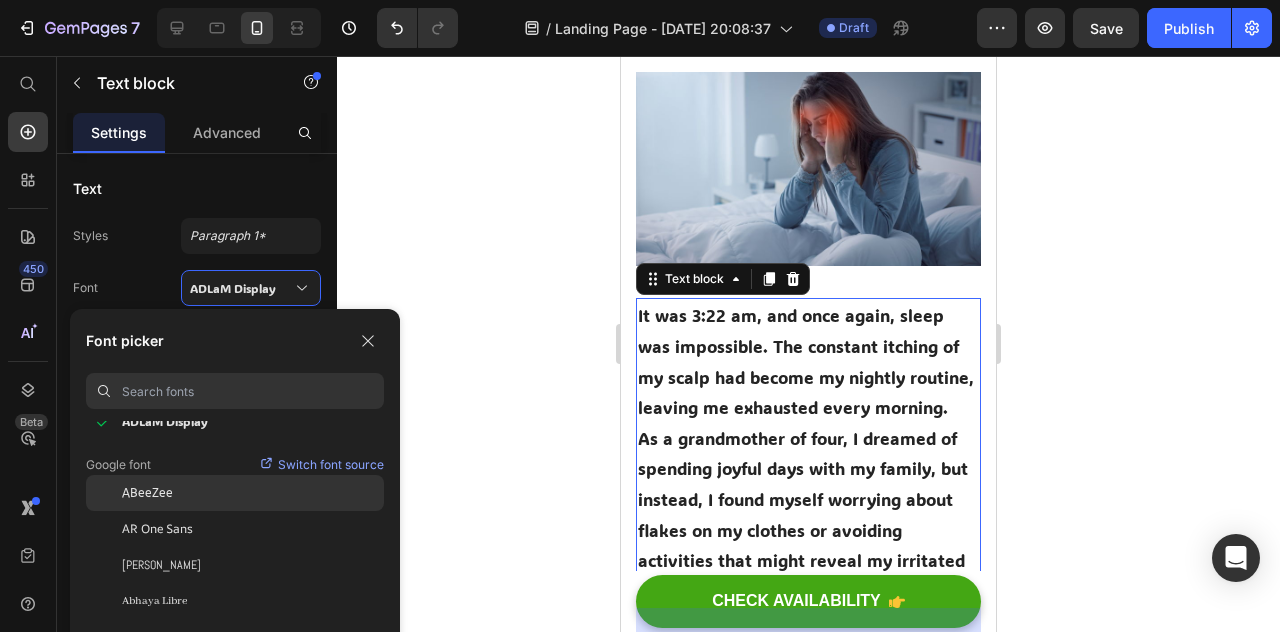 click on "ABeeZee" 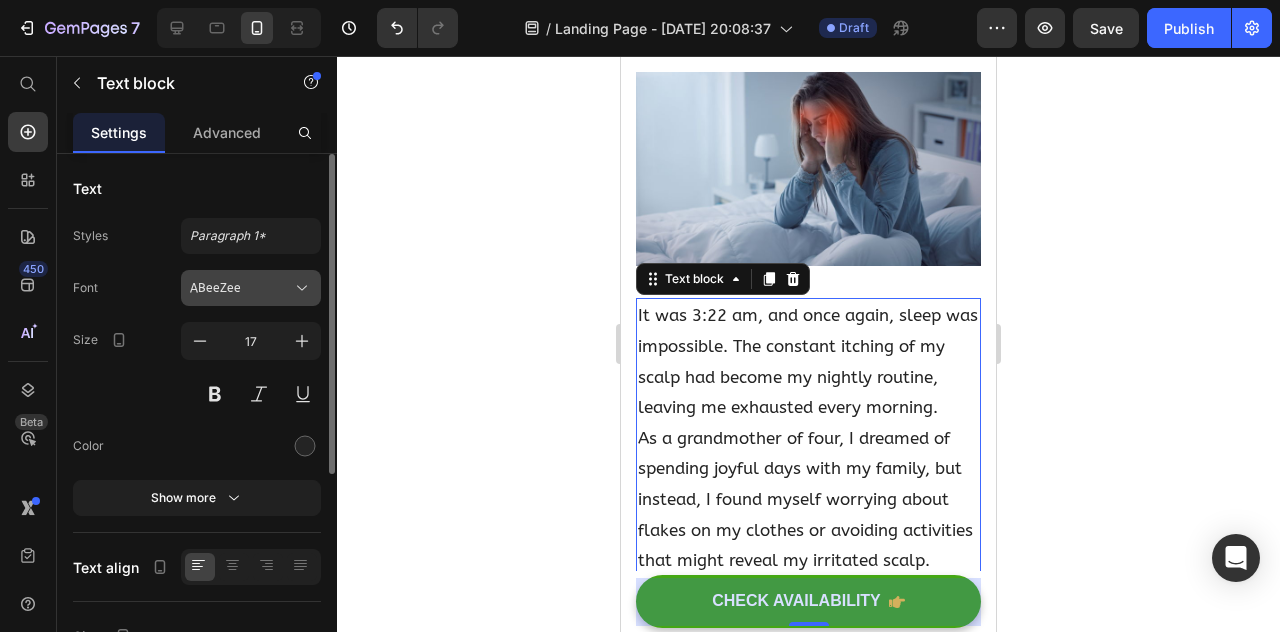 click on "ABeeZee" at bounding box center (251, 288) 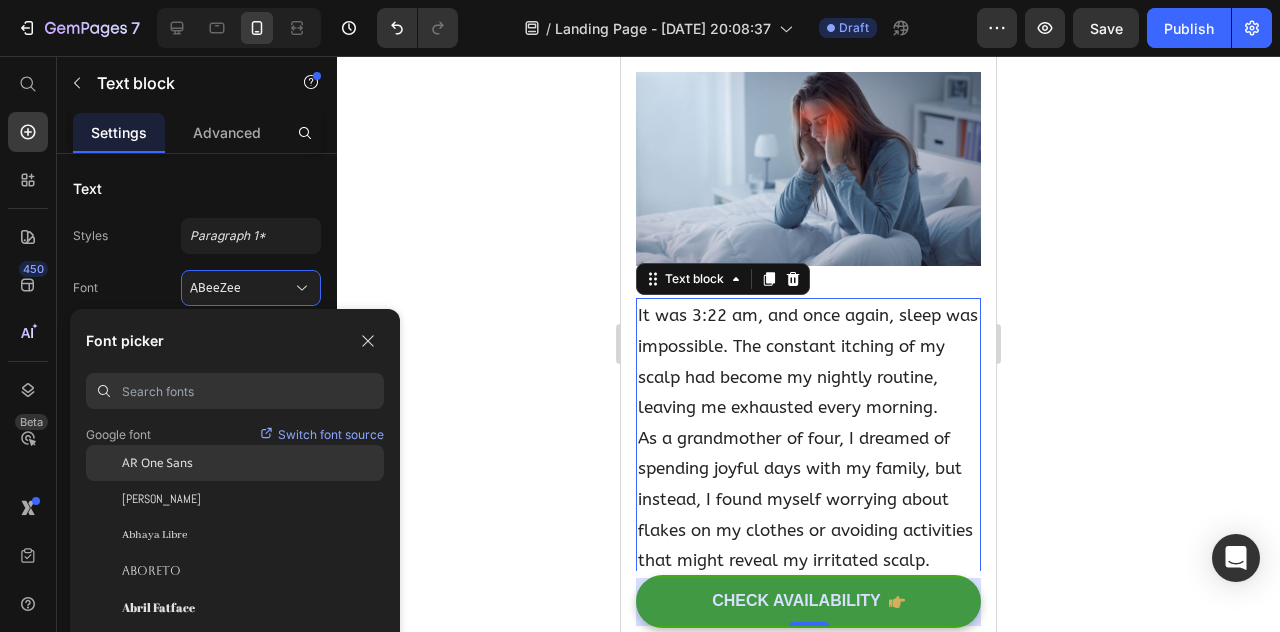 scroll, scrollTop: 177, scrollLeft: 0, axis: vertical 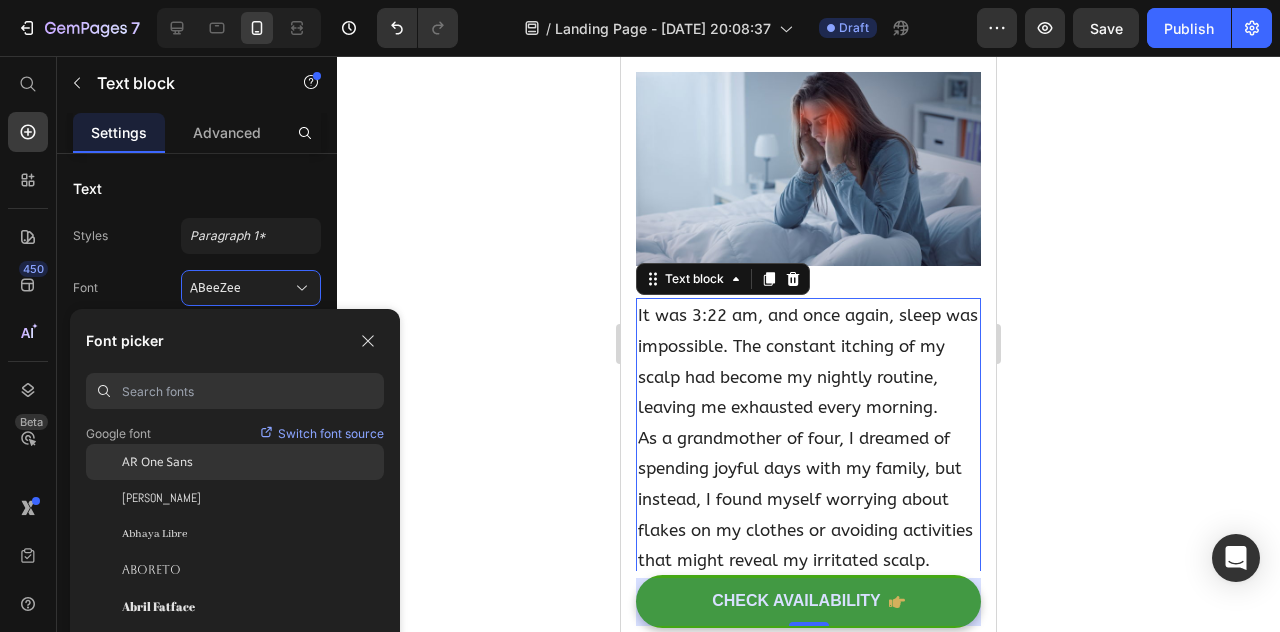 click on "AR One Sans" 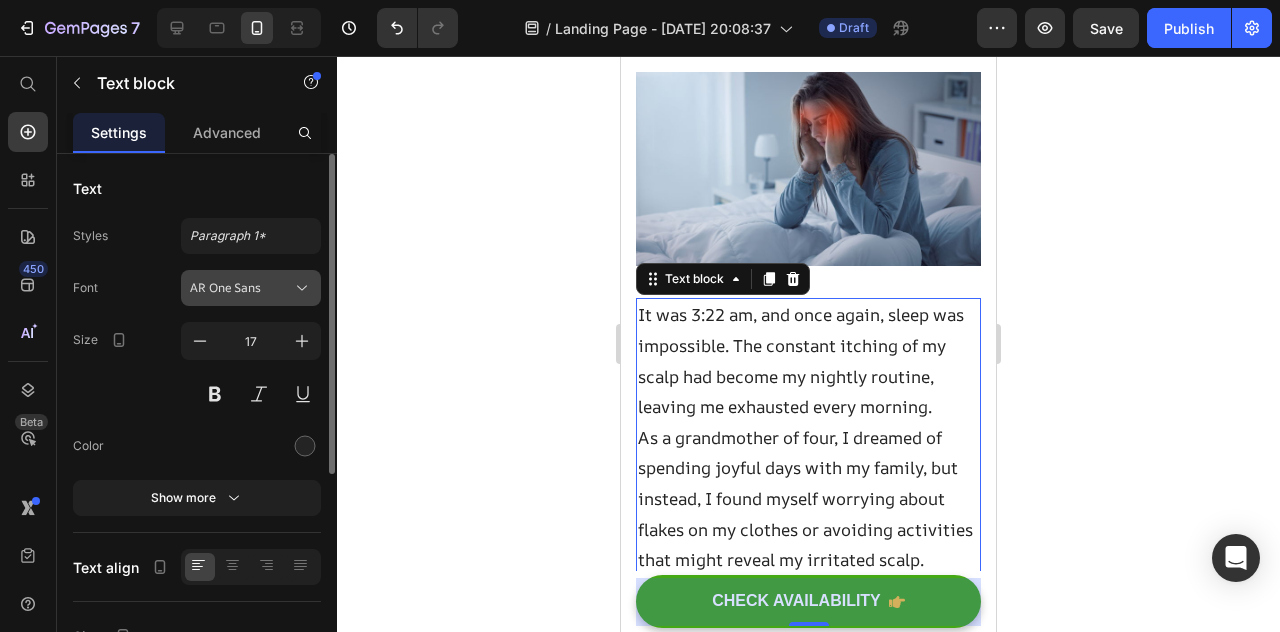 click on "AR One Sans" at bounding box center (251, 288) 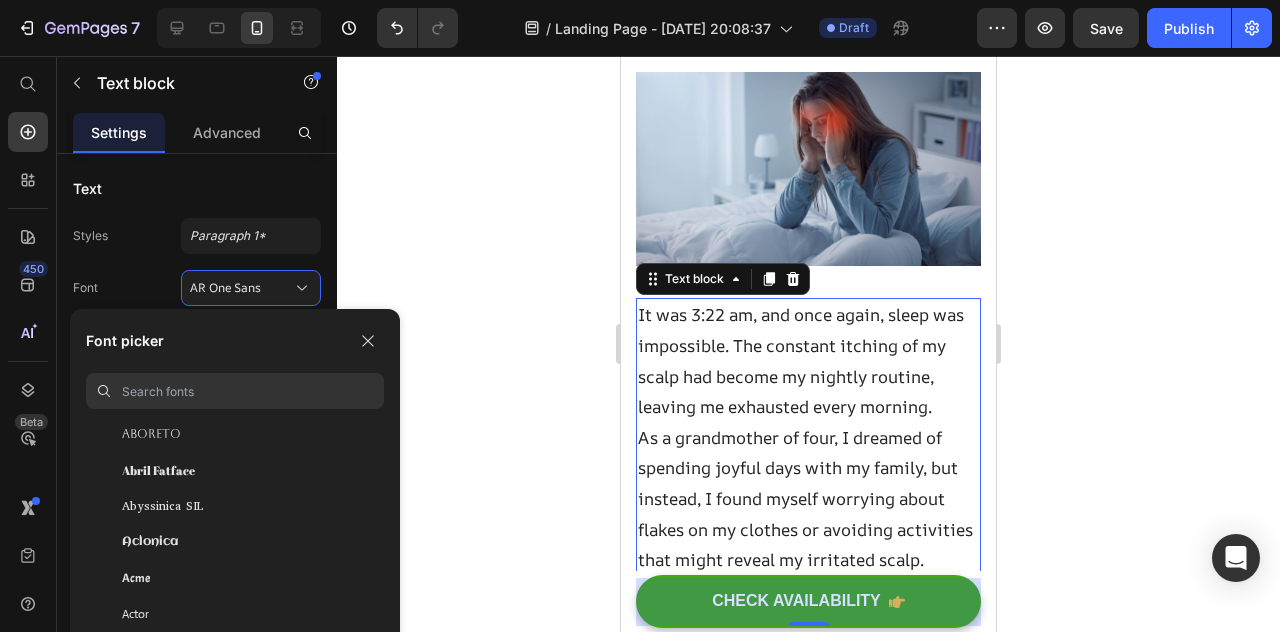 scroll, scrollTop: 314, scrollLeft: 0, axis: vertical 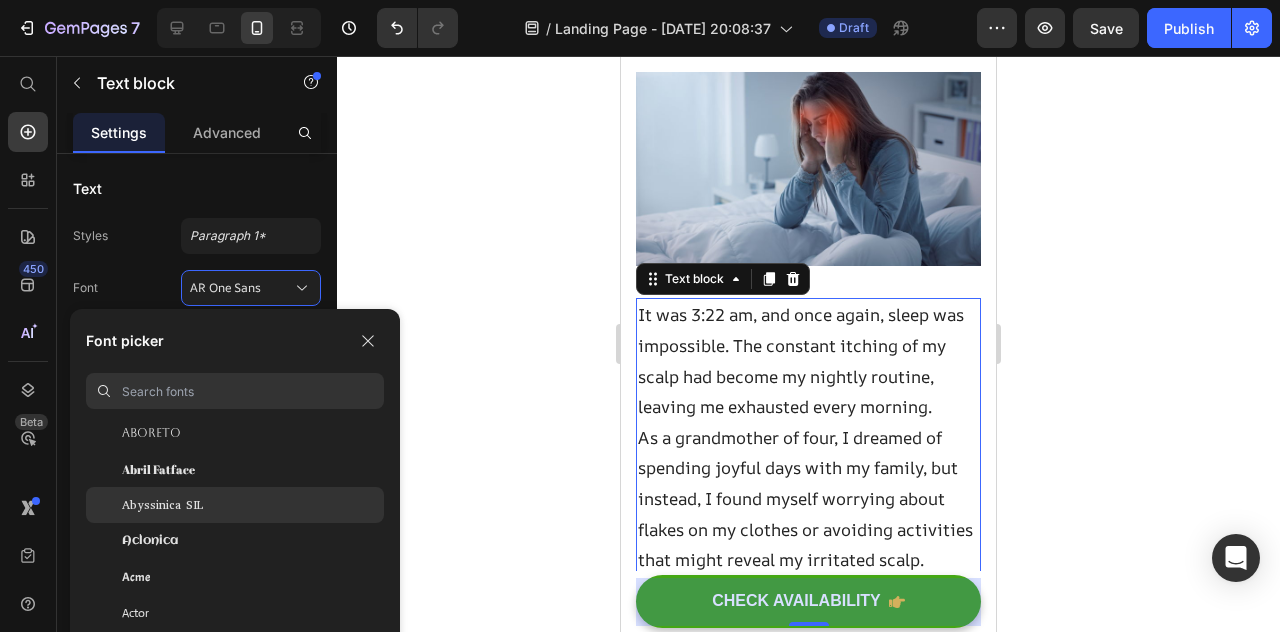 click on "Abyssinica SIL" 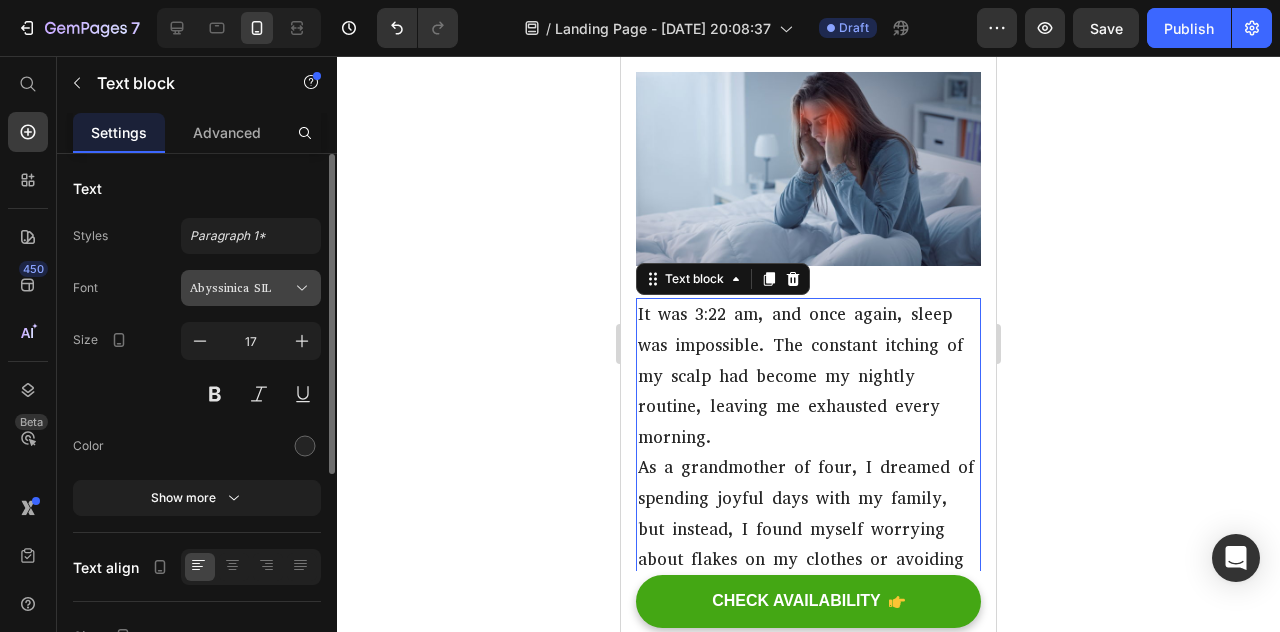 click on "Abyssinica SIL" at bounding box center [241, 288] 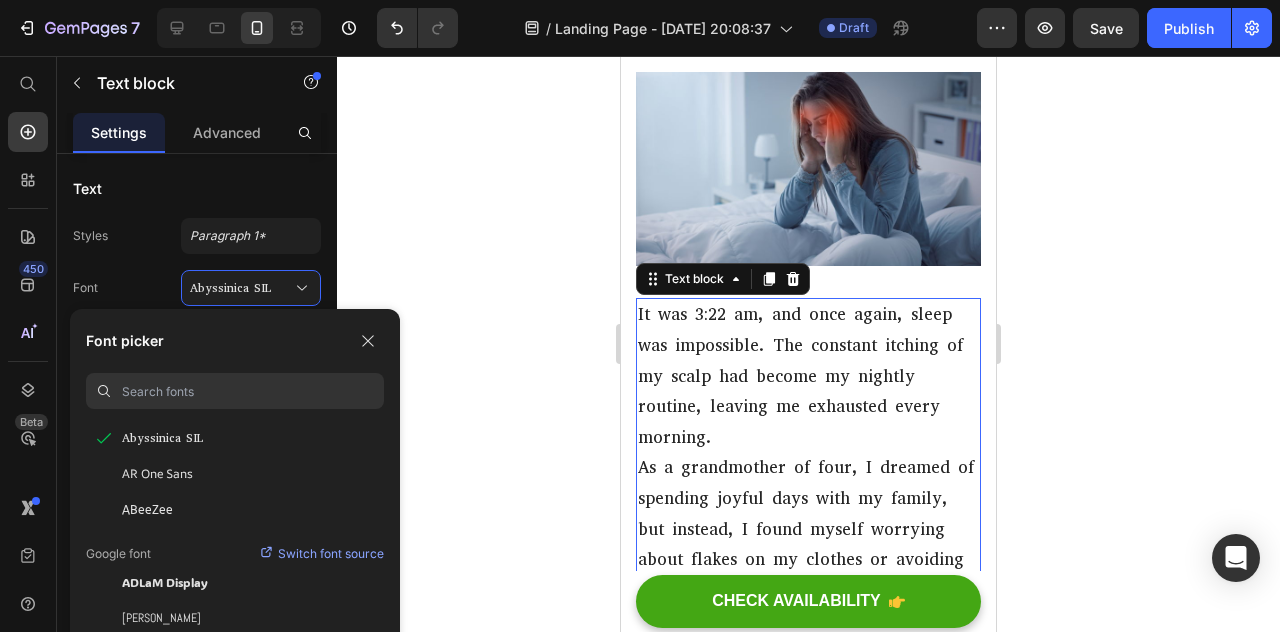 scroll, scrollTop: 92, scrollLeft: 0, axis: vertical 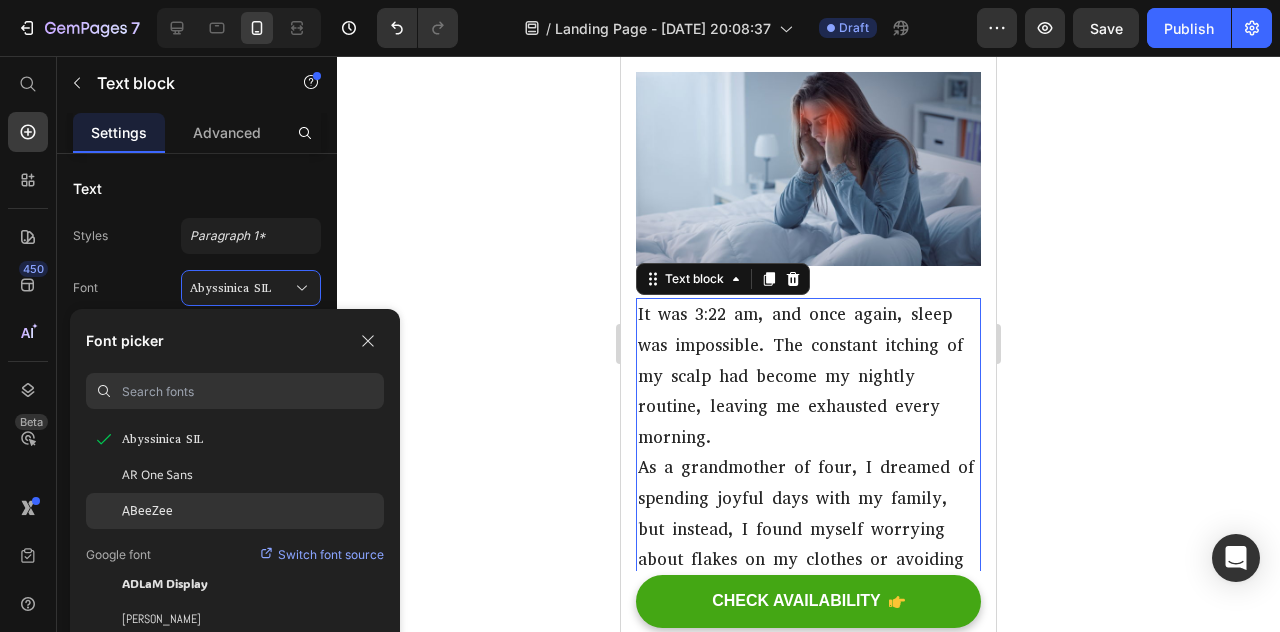 click on "ABeeZee" 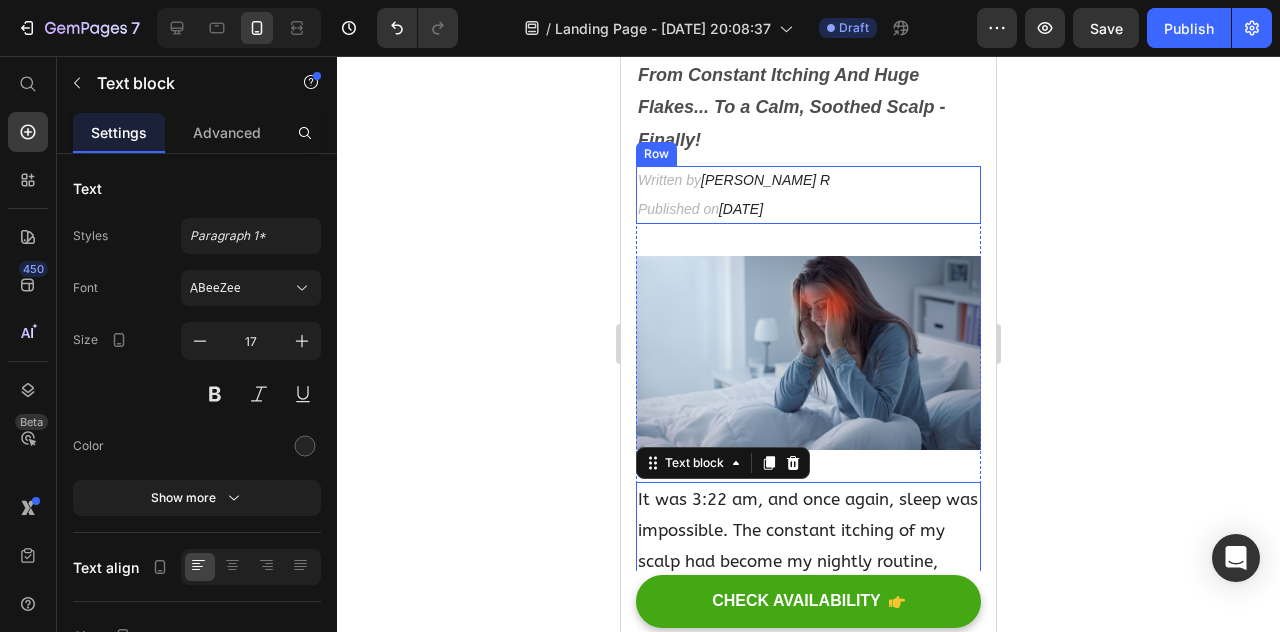 scroll, scrollTop: 405, scrollLeft: 0, axis: vertical 